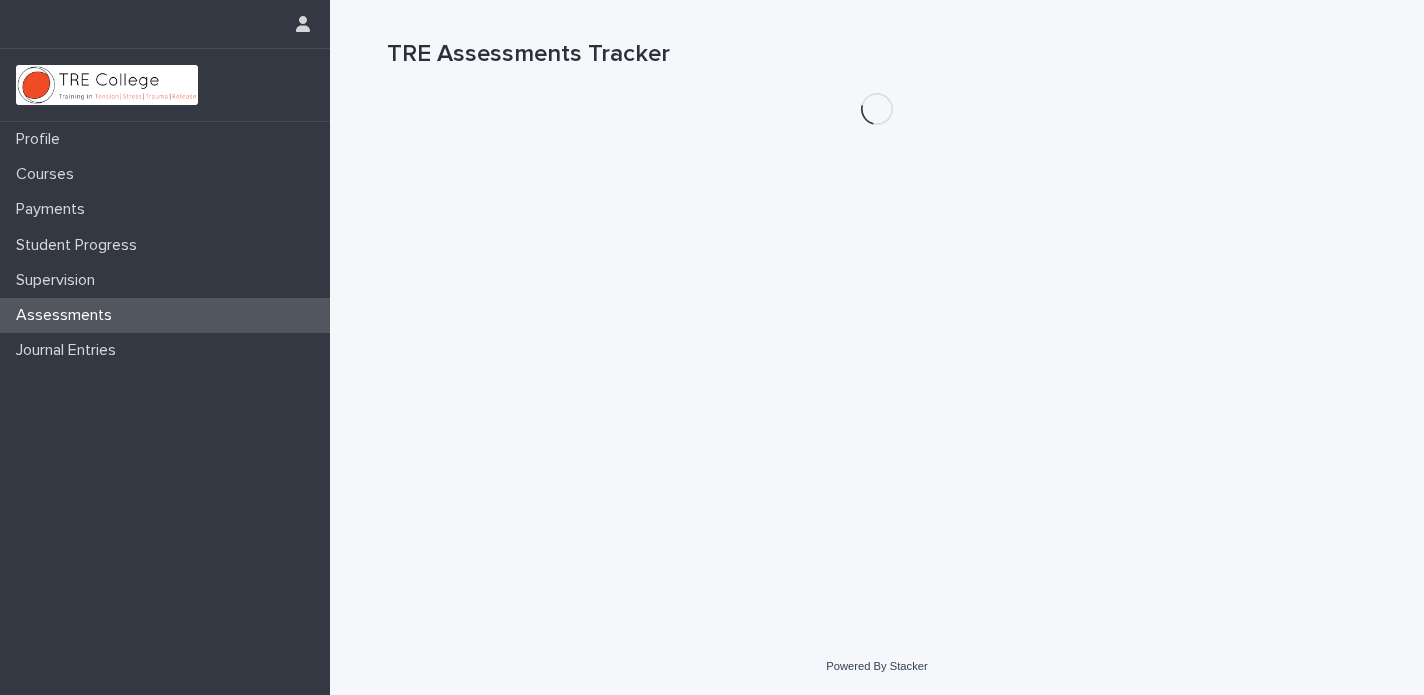 scroll, scrollTop: 0, scrollLeft: 0, axis: both 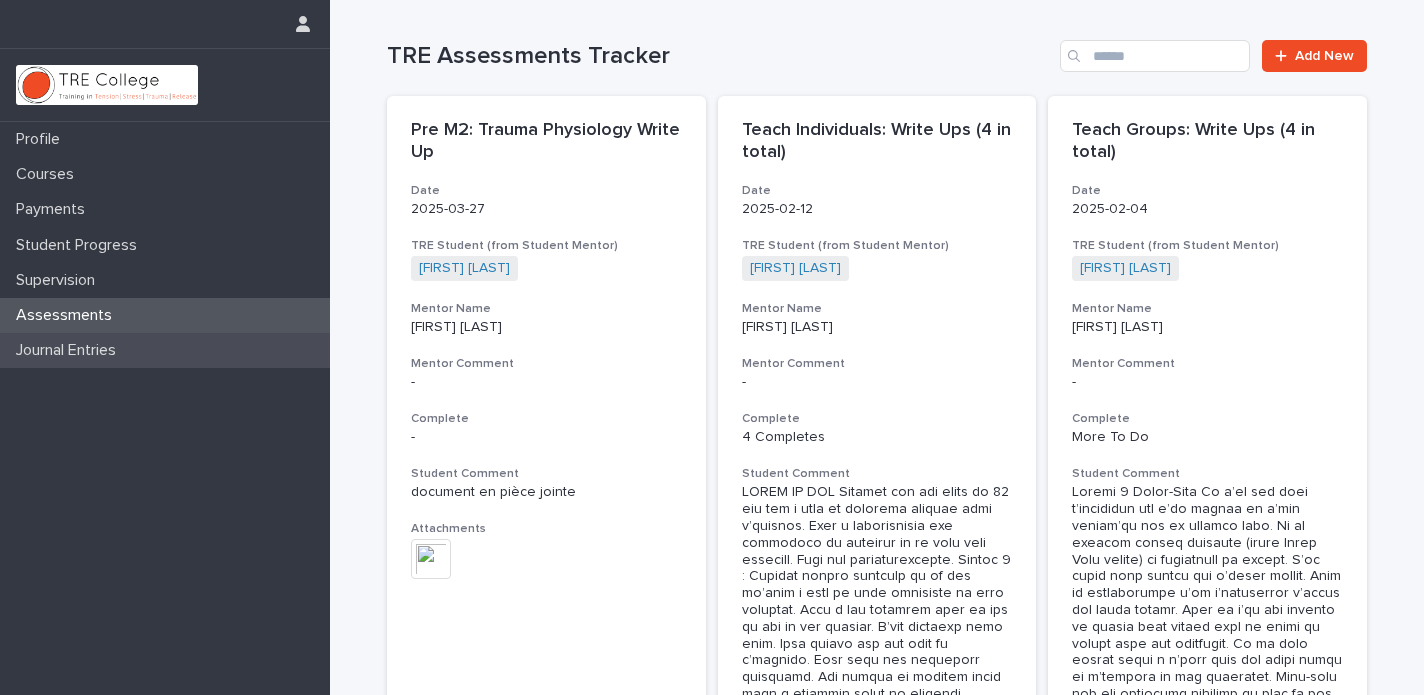 click on "Journal Entries" at bounding box center (70, 350) 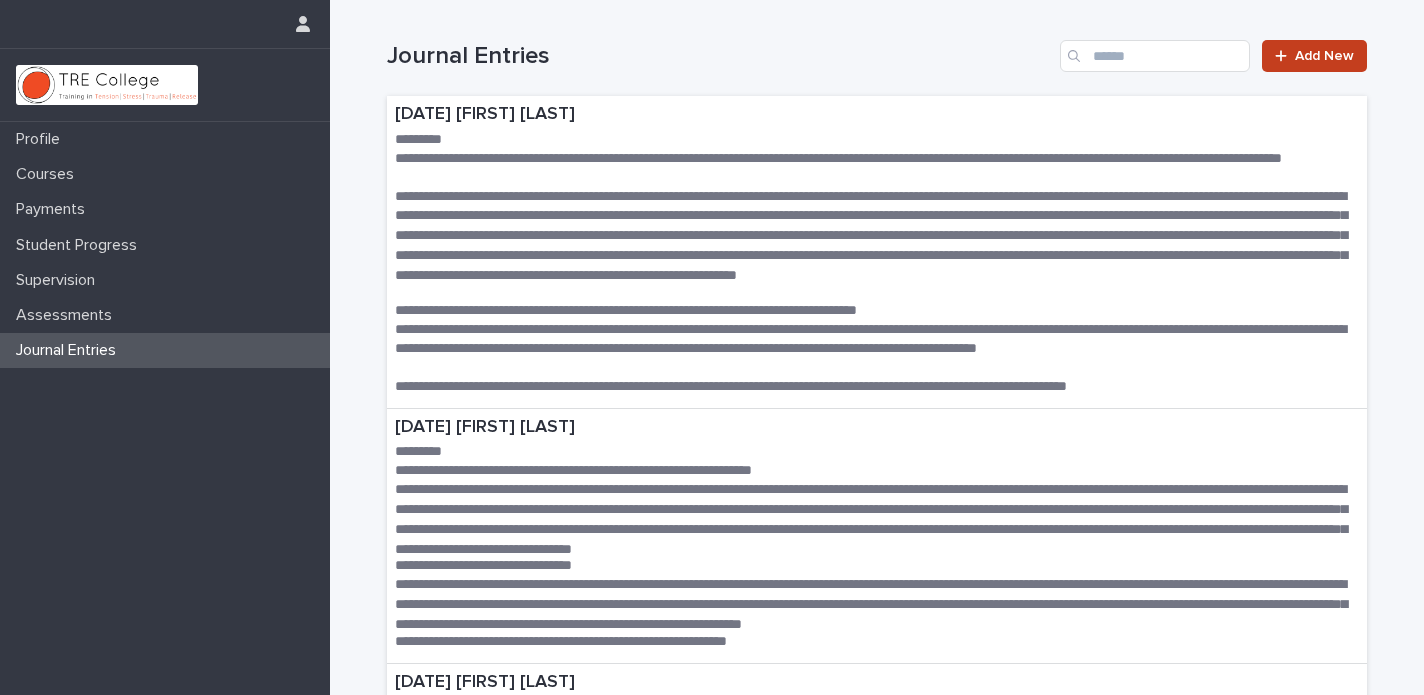 click on "Add New" at bounding box center (1324, 56) 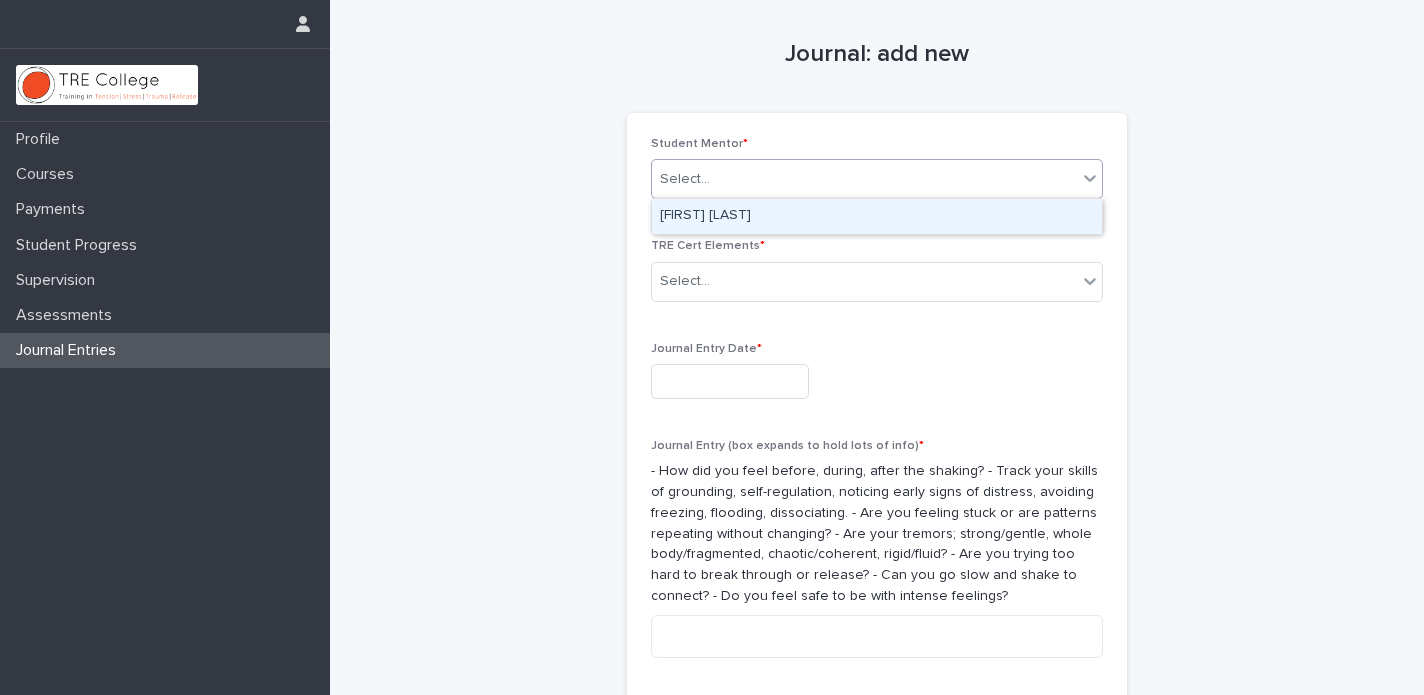 click 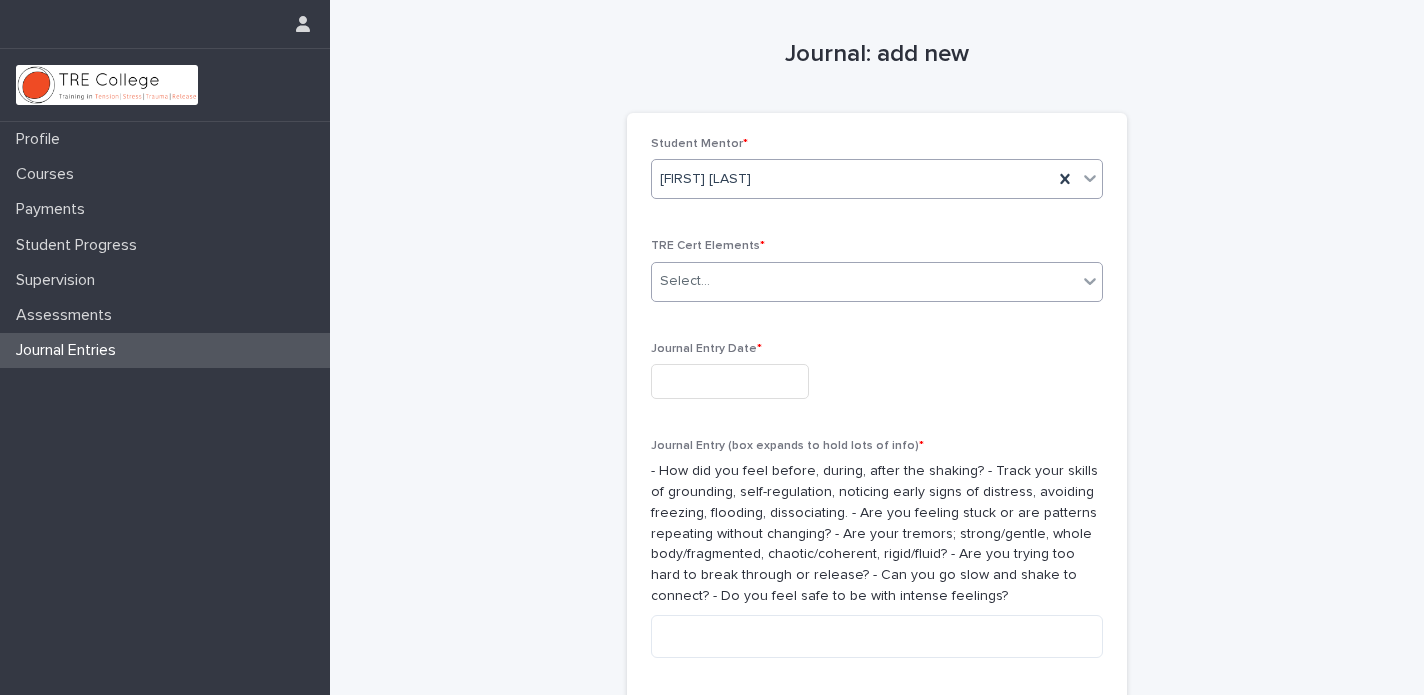 click 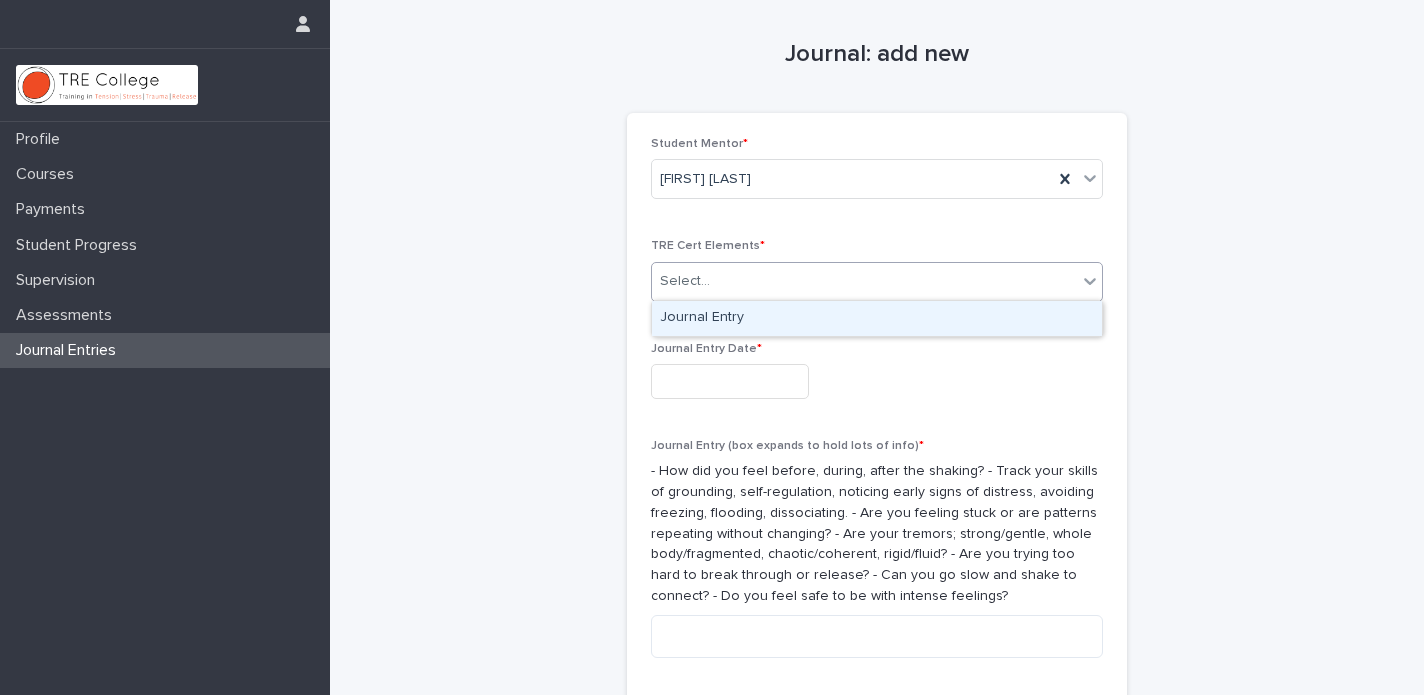 click on "Journal Entry" at bounding box center [877, 318] 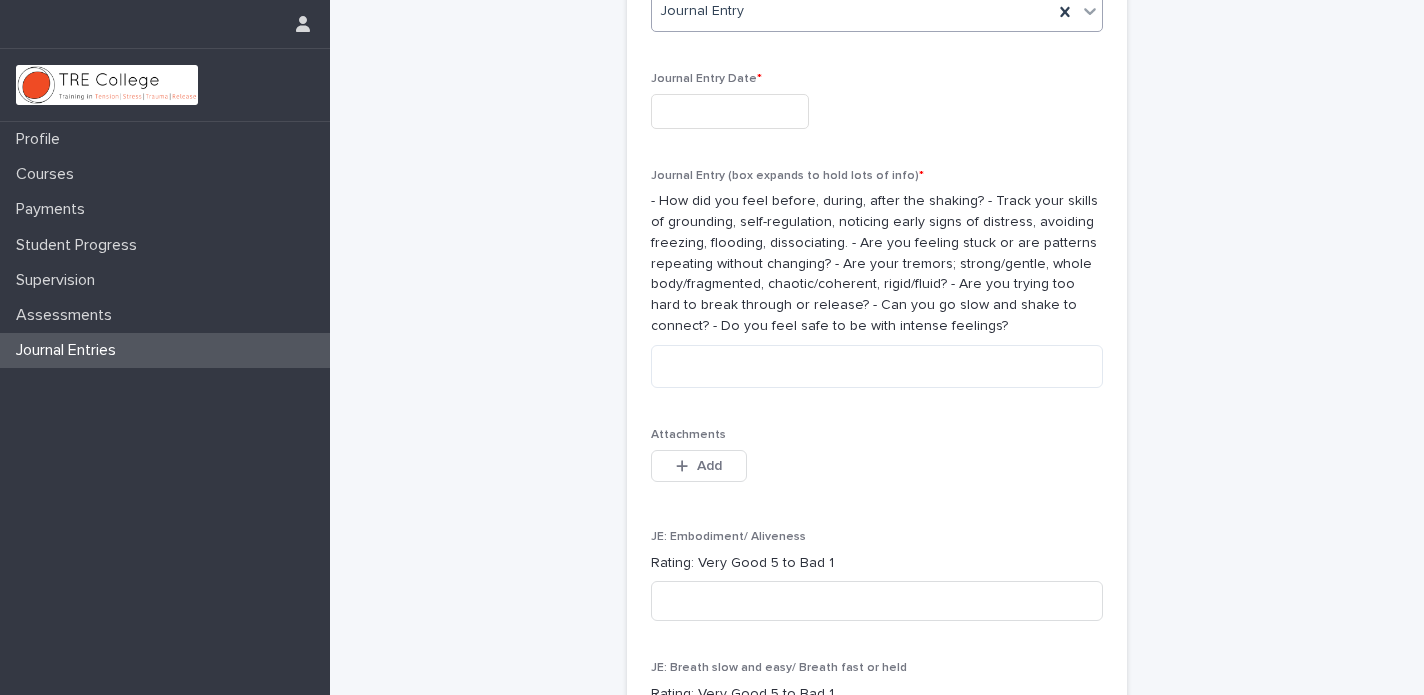 scroll, scrollTop: 291, scrollLeft: 0, axis: vertical 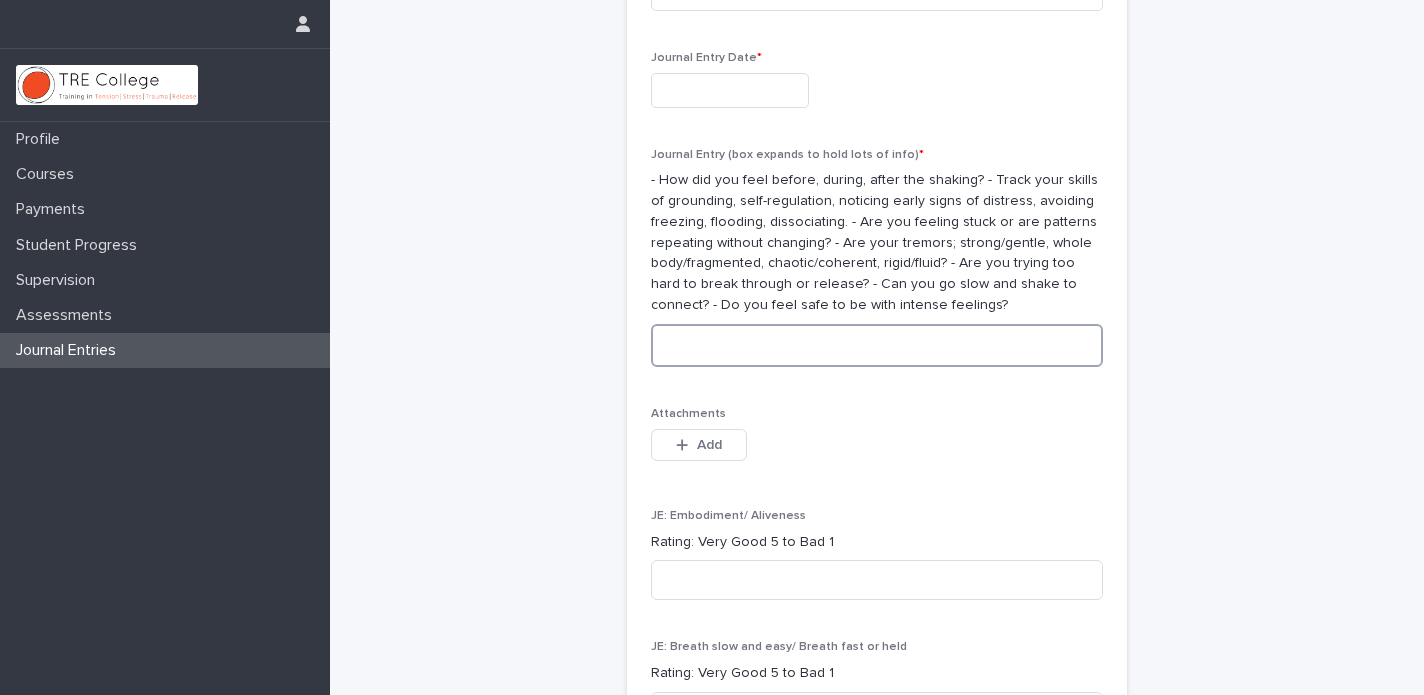 click at bounding box center (877, 345) 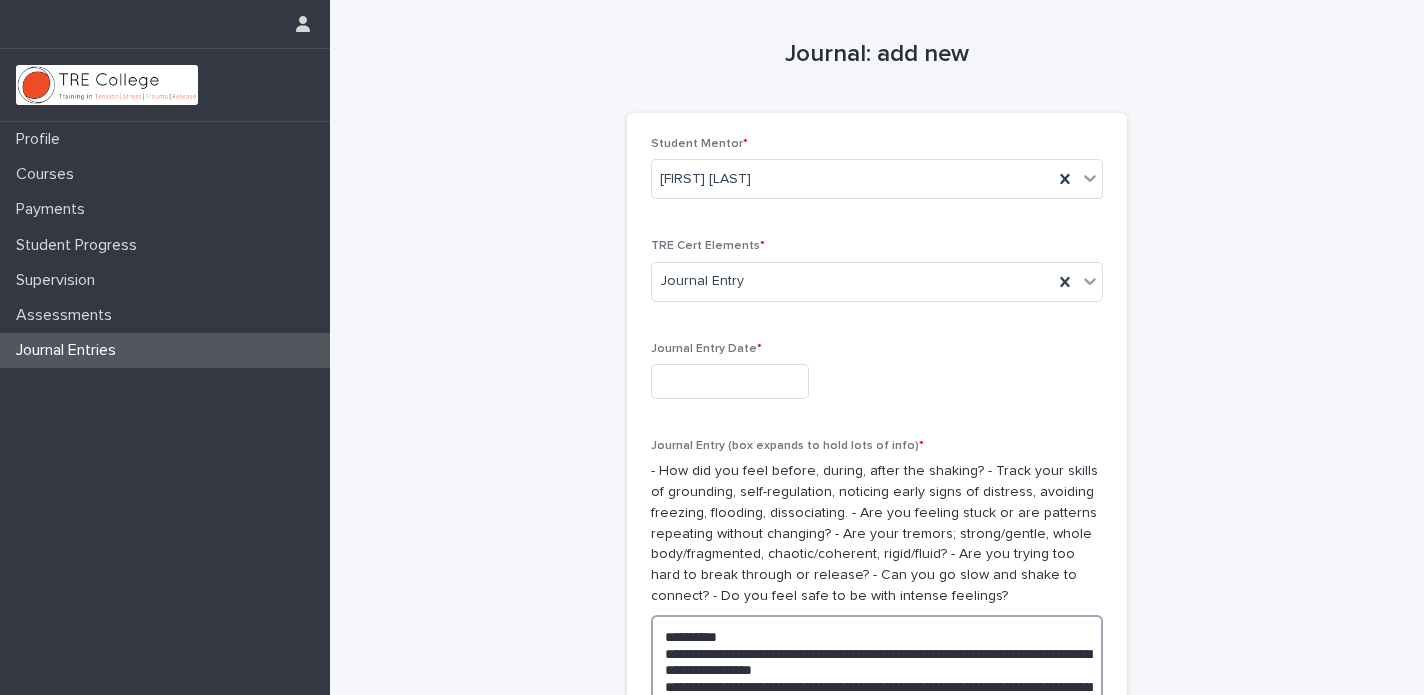 scroll, scrollTop: 0, scrollLeft: 0, axis: both 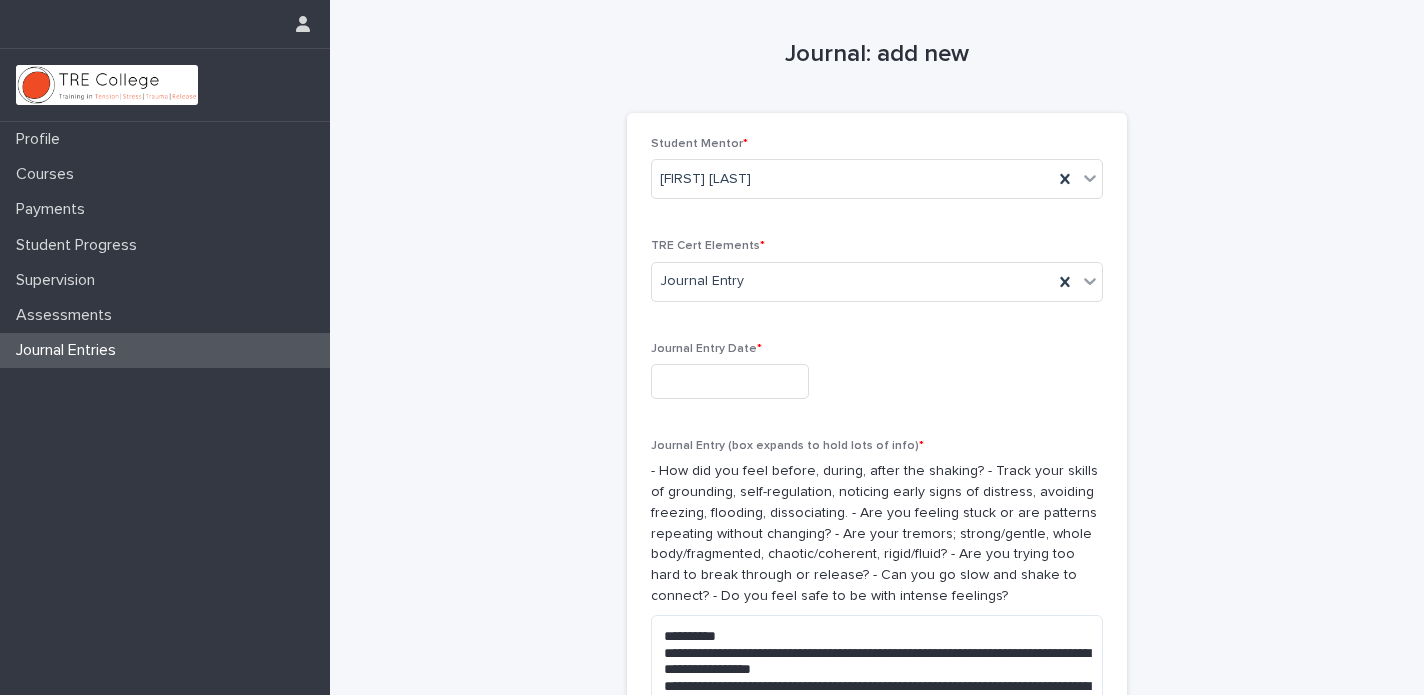 click at bounding box center [730, 381] 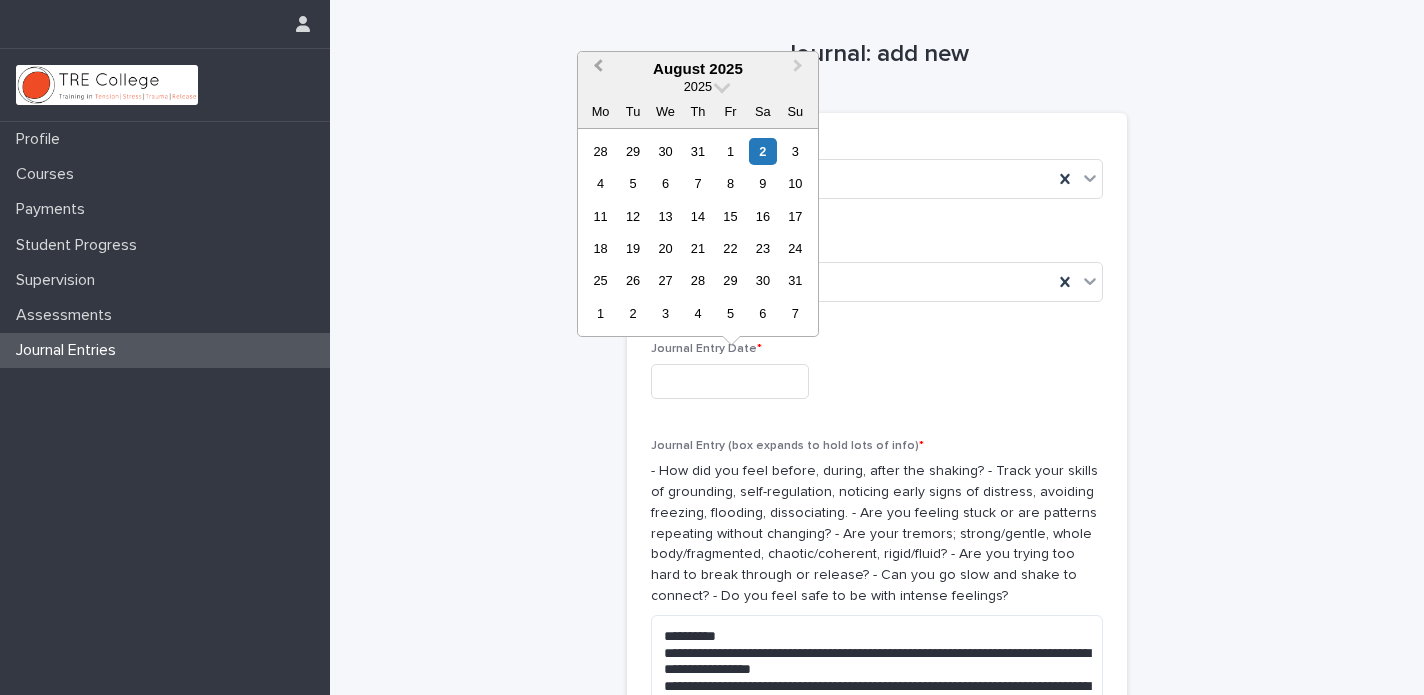 click on "Previous Month" at bounding box center [596, 70] 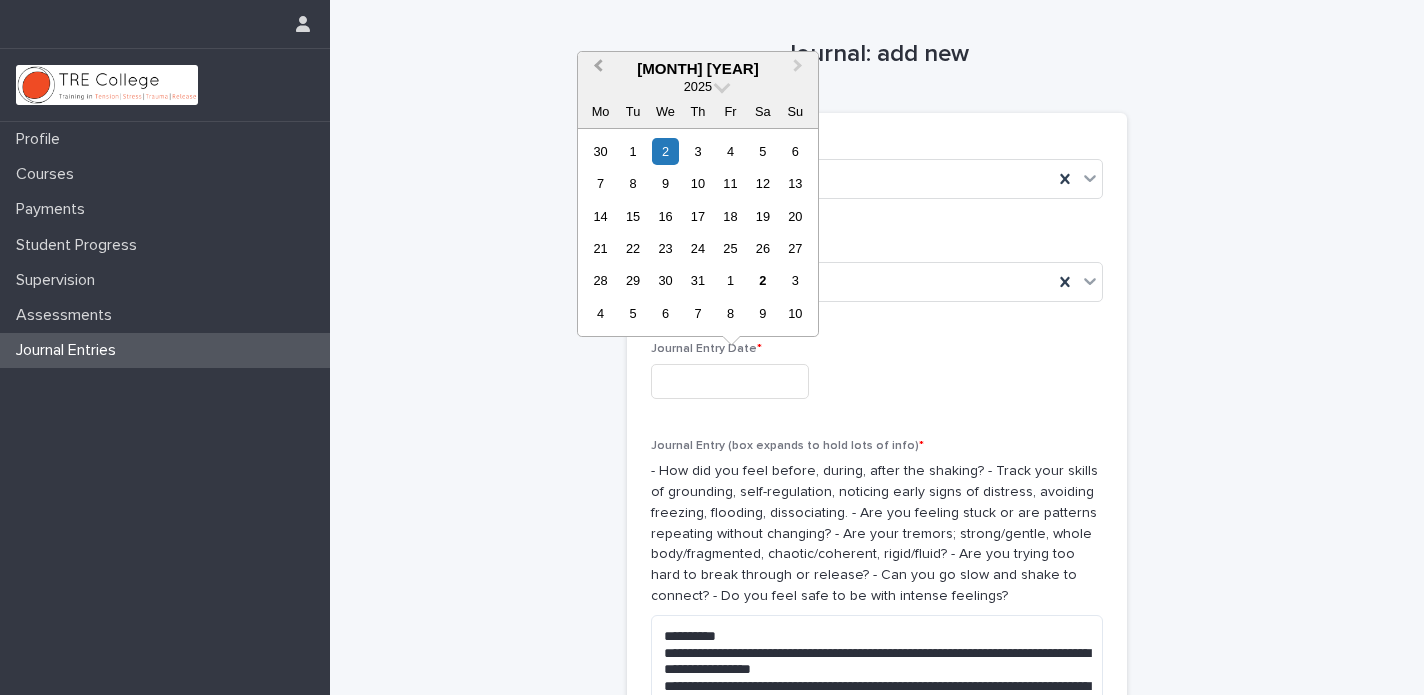 click on "Previous Month" at bounding box center [596, 70] 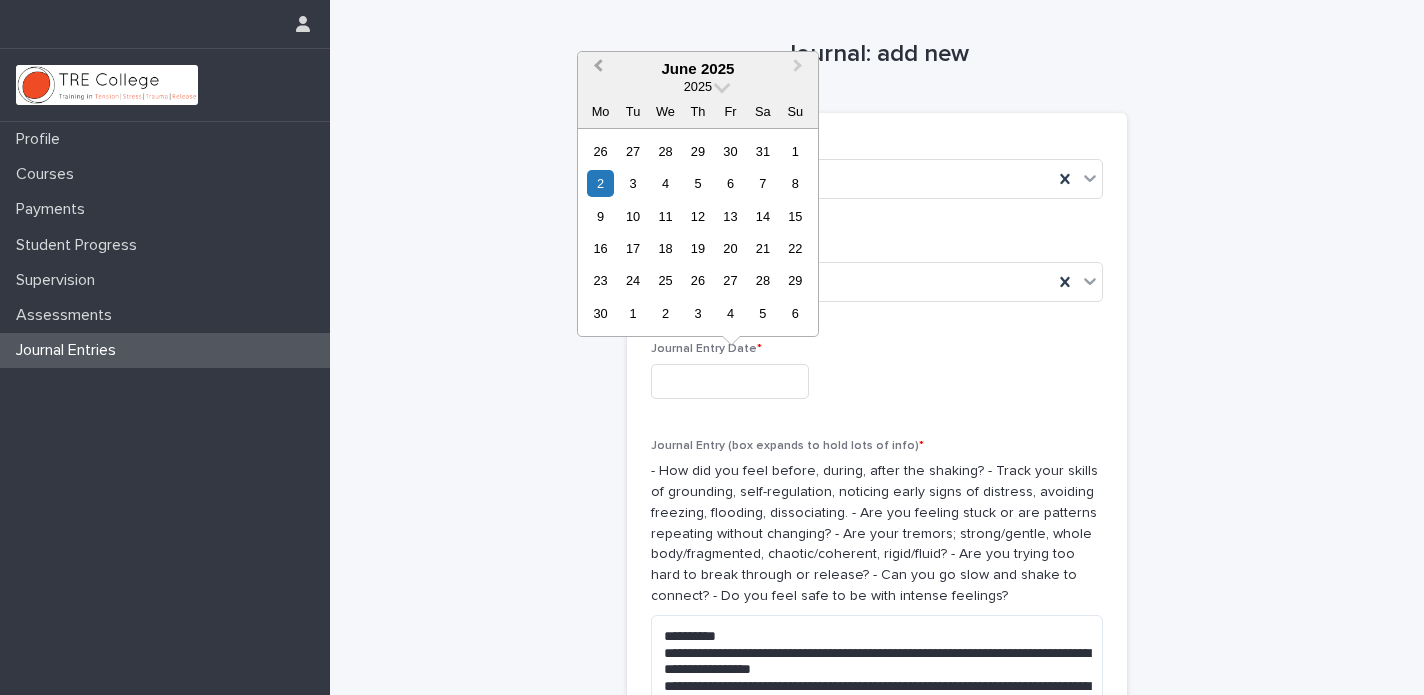 click on "Previous Month" at bounding box center (596, 70) 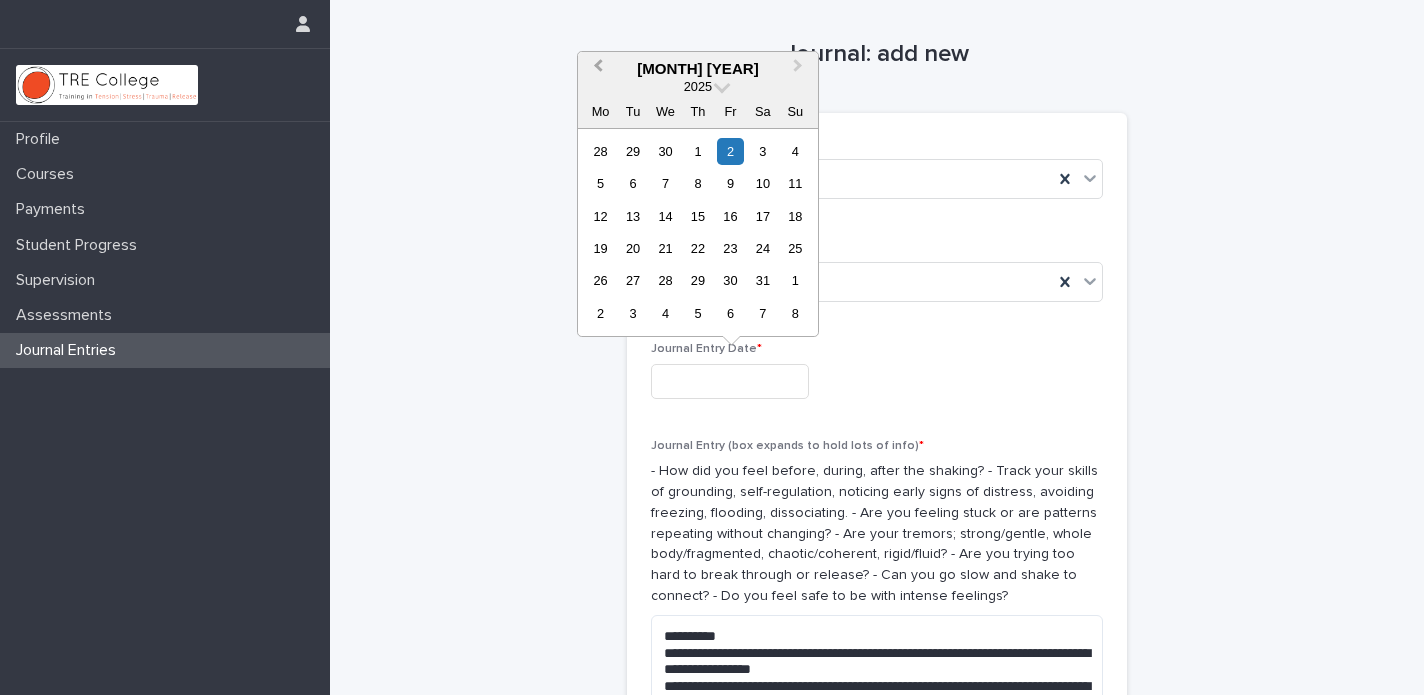 click on "Previous Month" at bounding box center [596, 70] 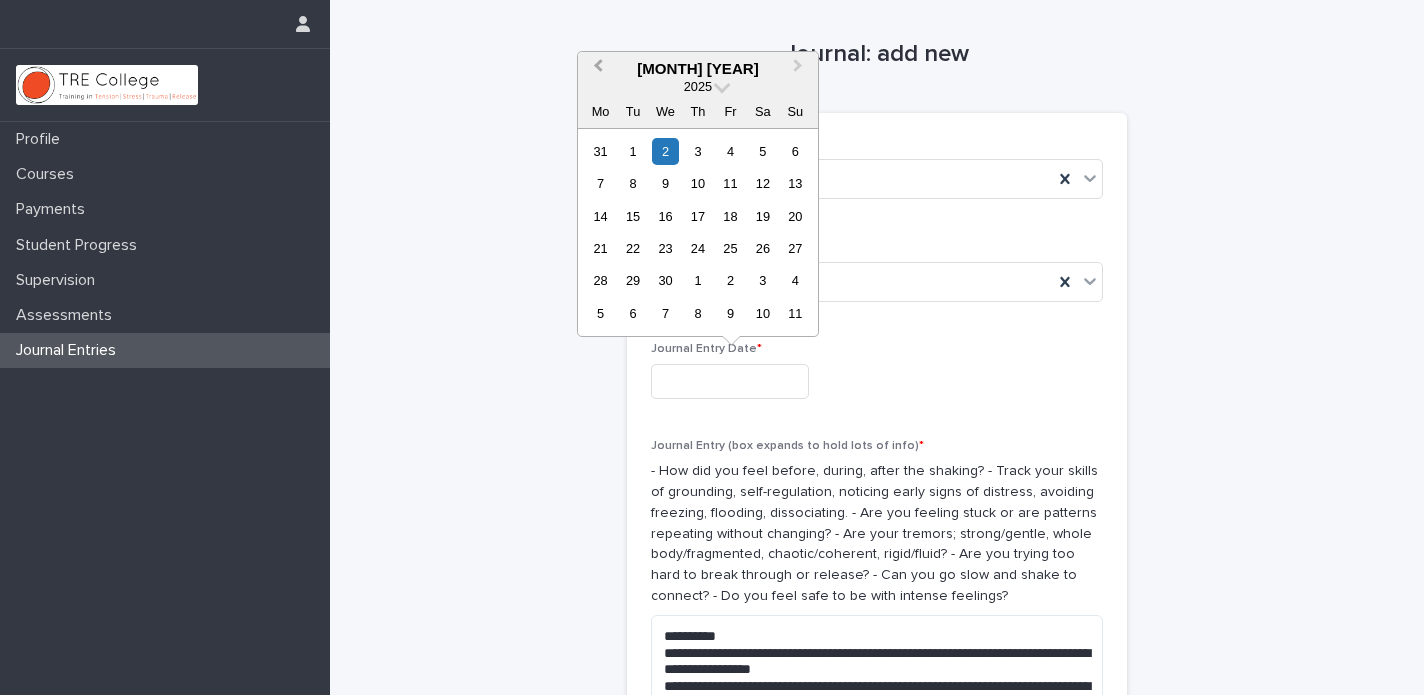 click on "Previous Month" at bounding box center (596, 70) 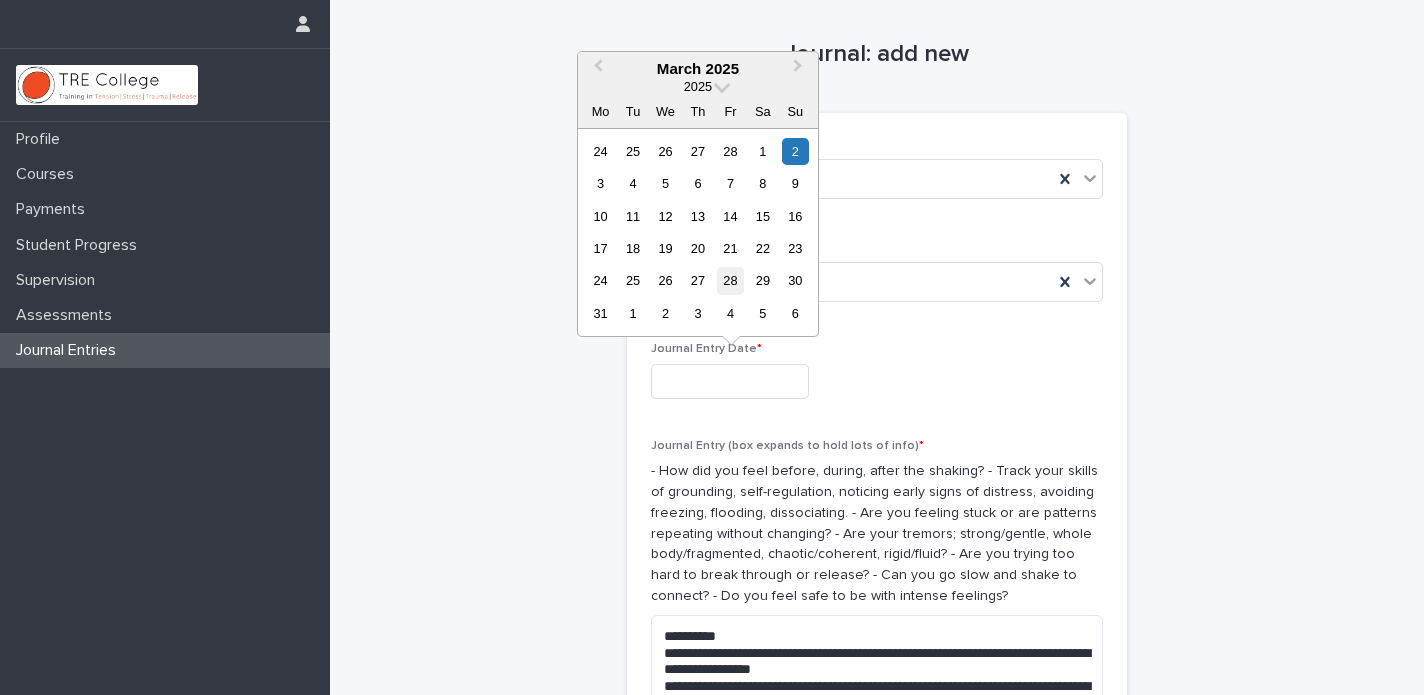 click on "28" at bounding box center (730, 280) 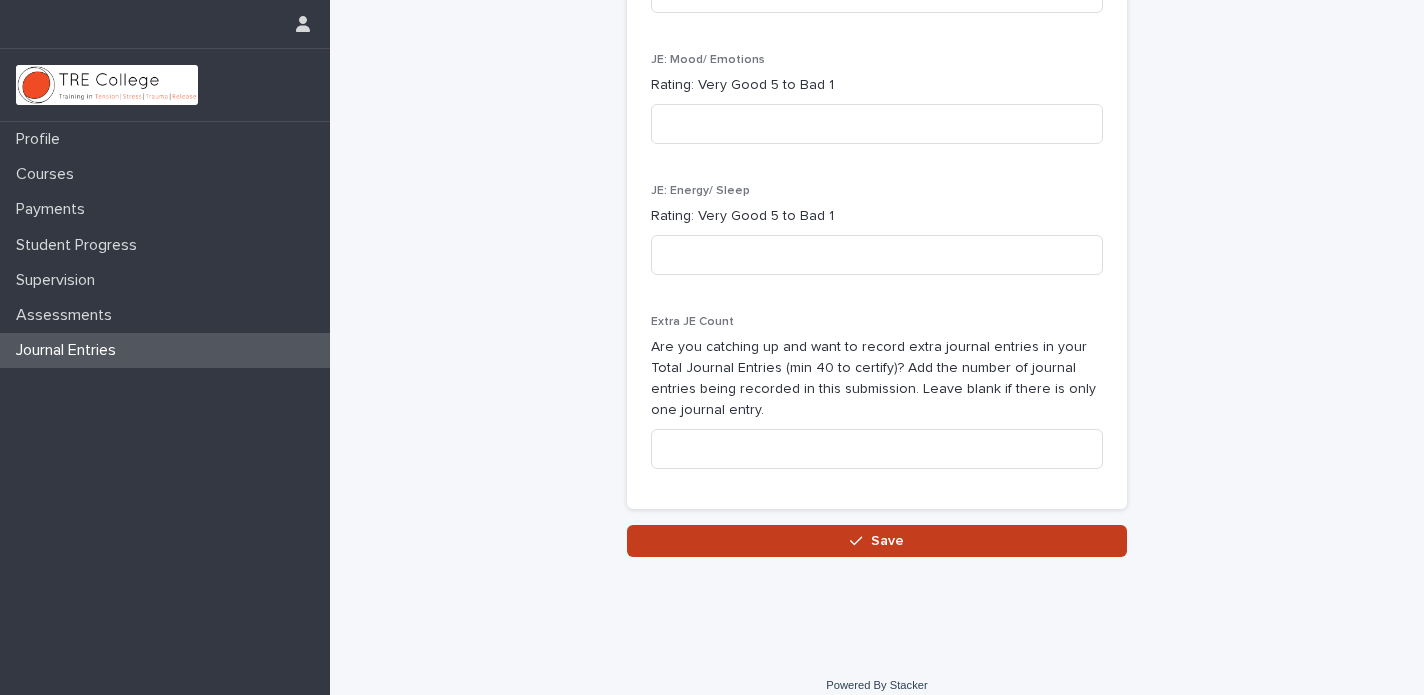 click on "Save" at bounding box center (887, 541) 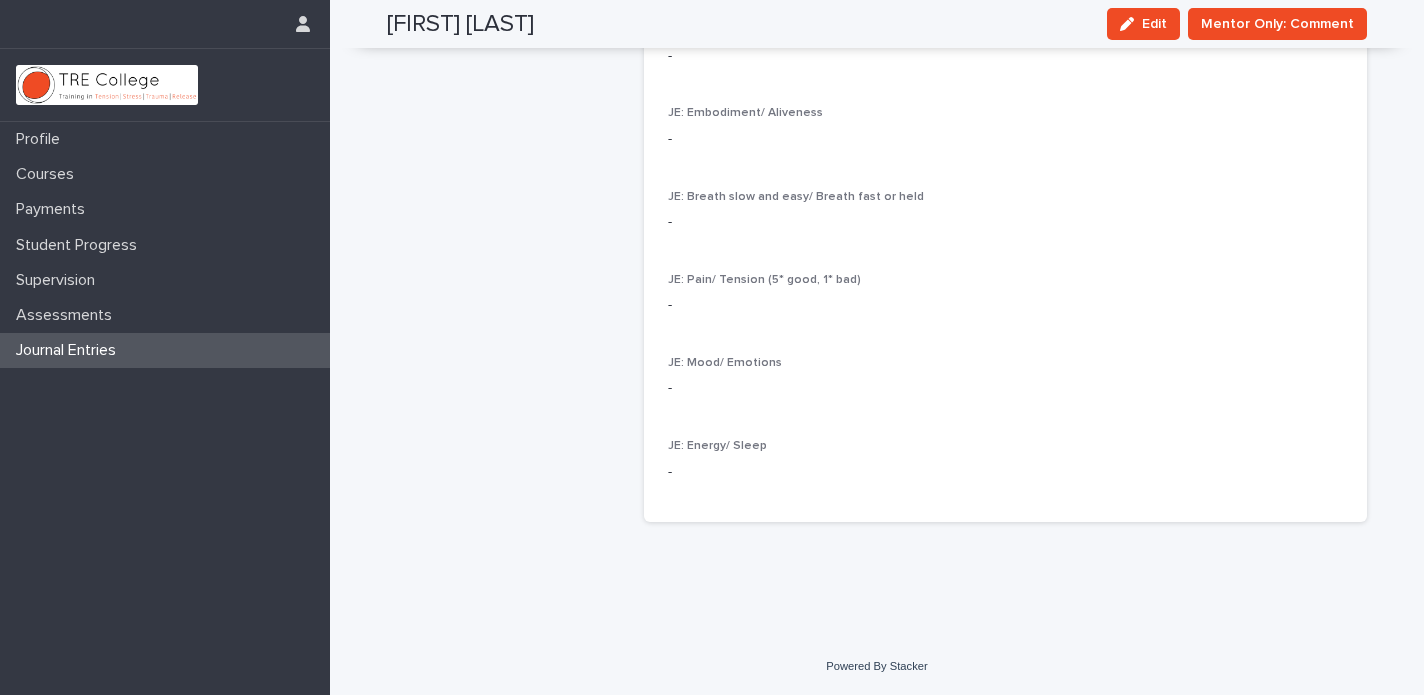 scroll, scrollTop: 456, scrollLeft: 0, axis: vertical 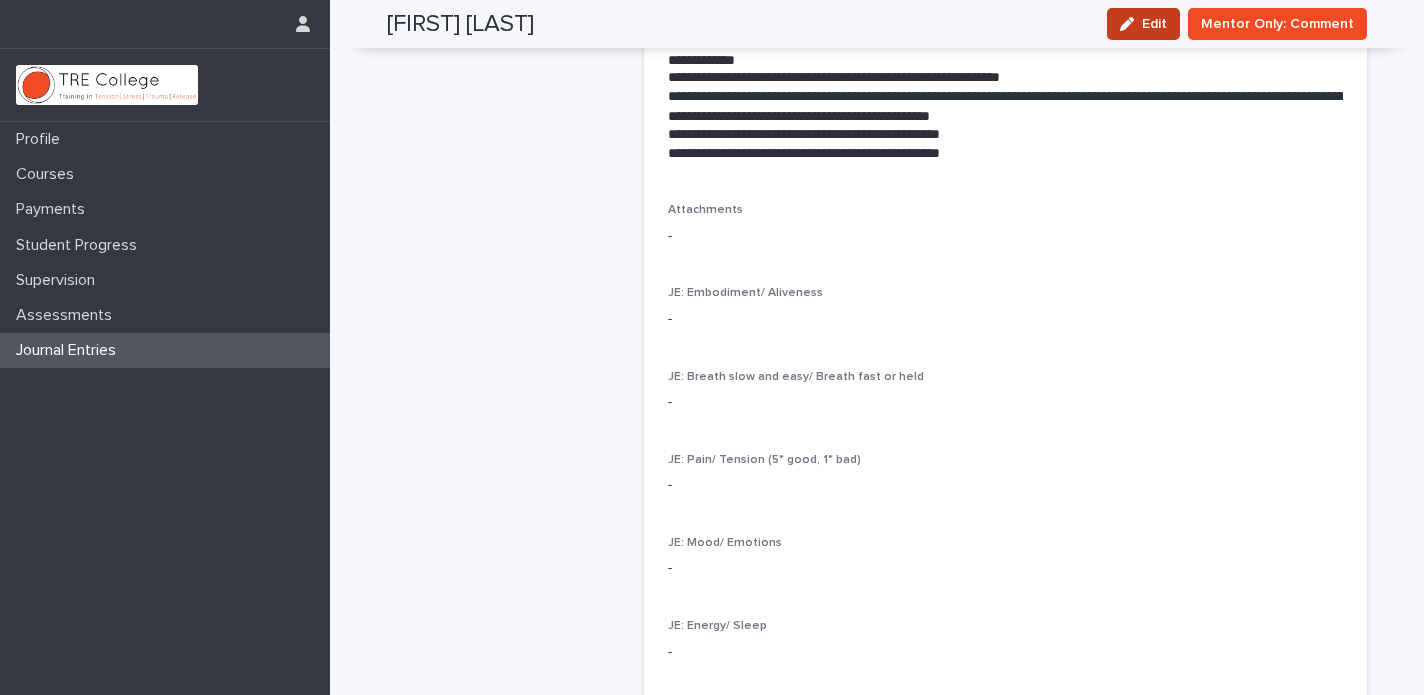click on "Edit" at bounding box center [1154, 24] 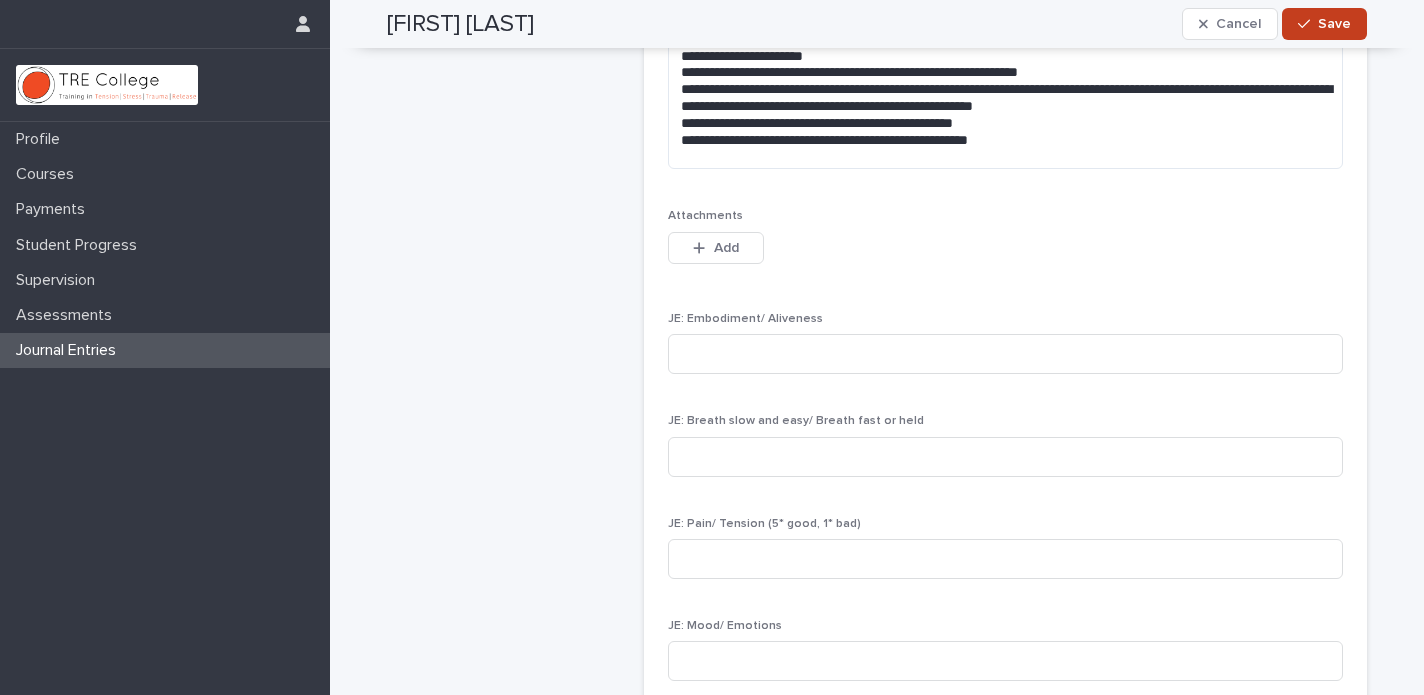 click on "Save" at bounding box center [1324, 24] 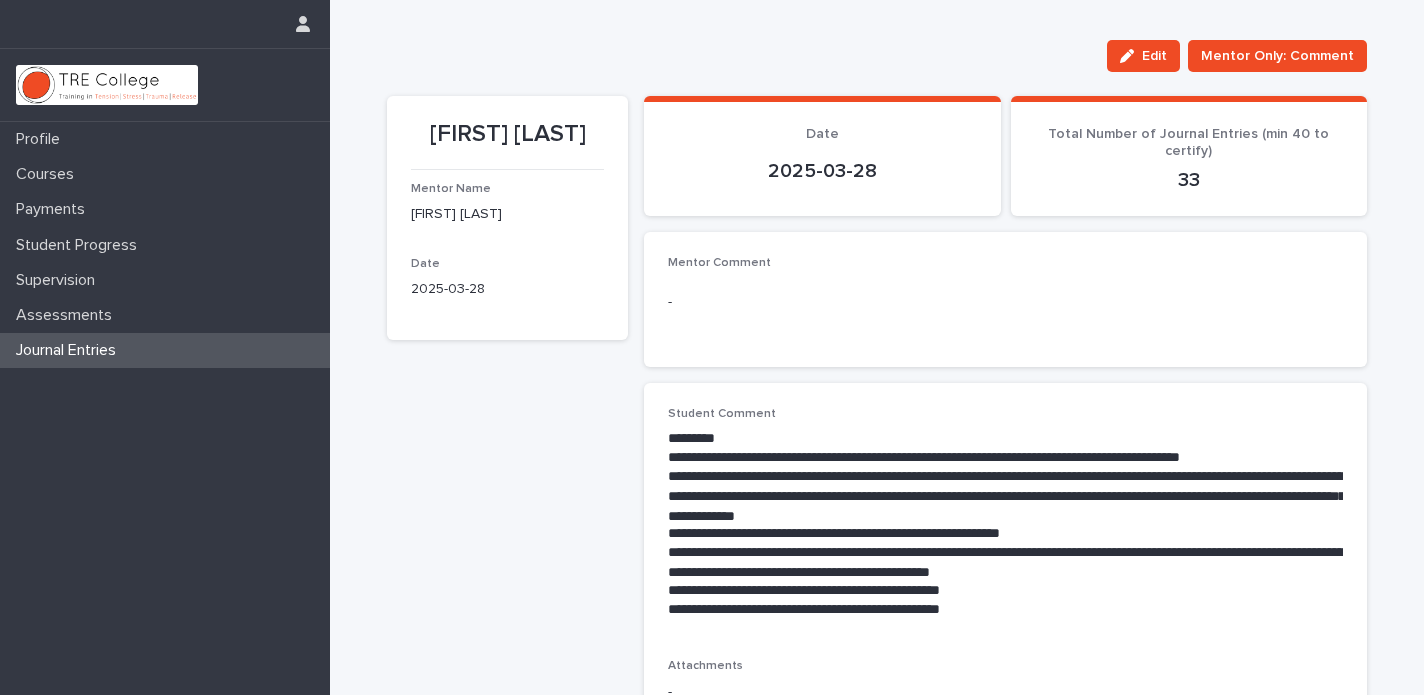 scroll, scrollTop: 0, scrollLeft: 0, axis: both 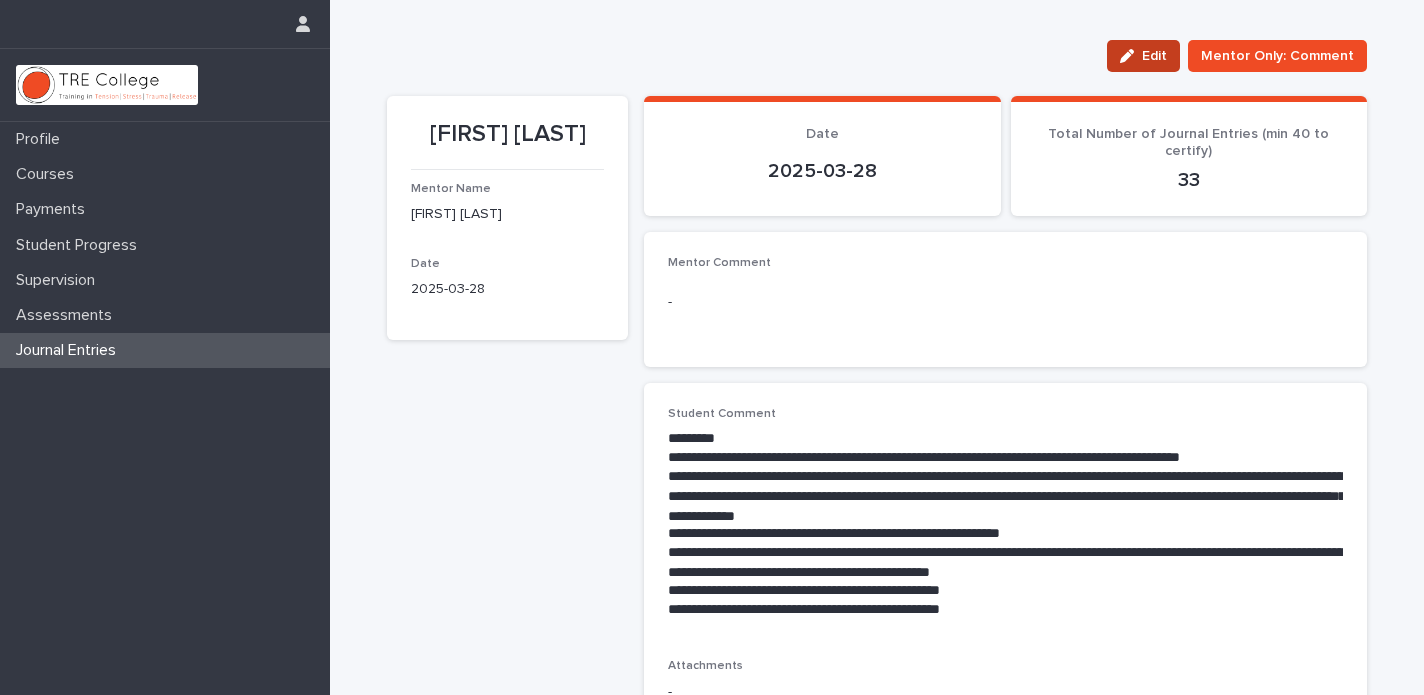 click on "Edit" at bounding box center (1154, 56) 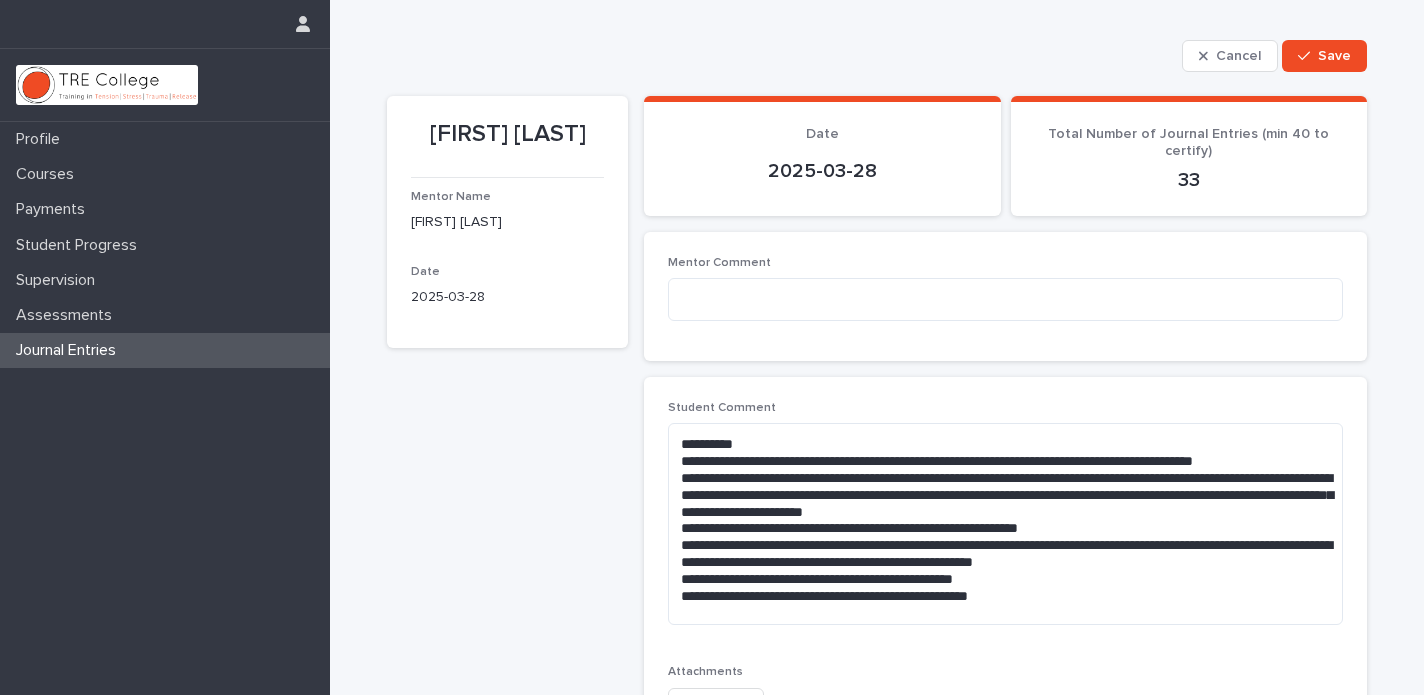 click on "Journal Entries" at bounding box center (70, 350) 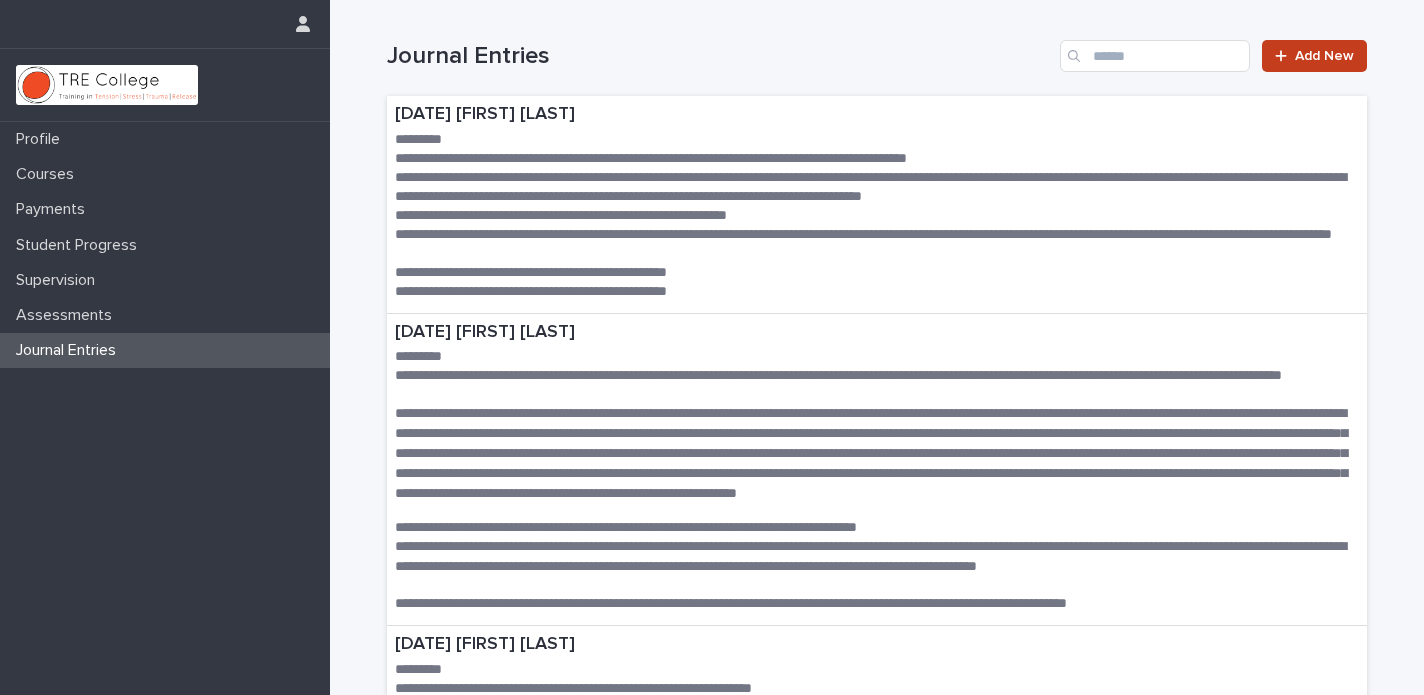 click on "Add New" at bounding box center [1324, 56] 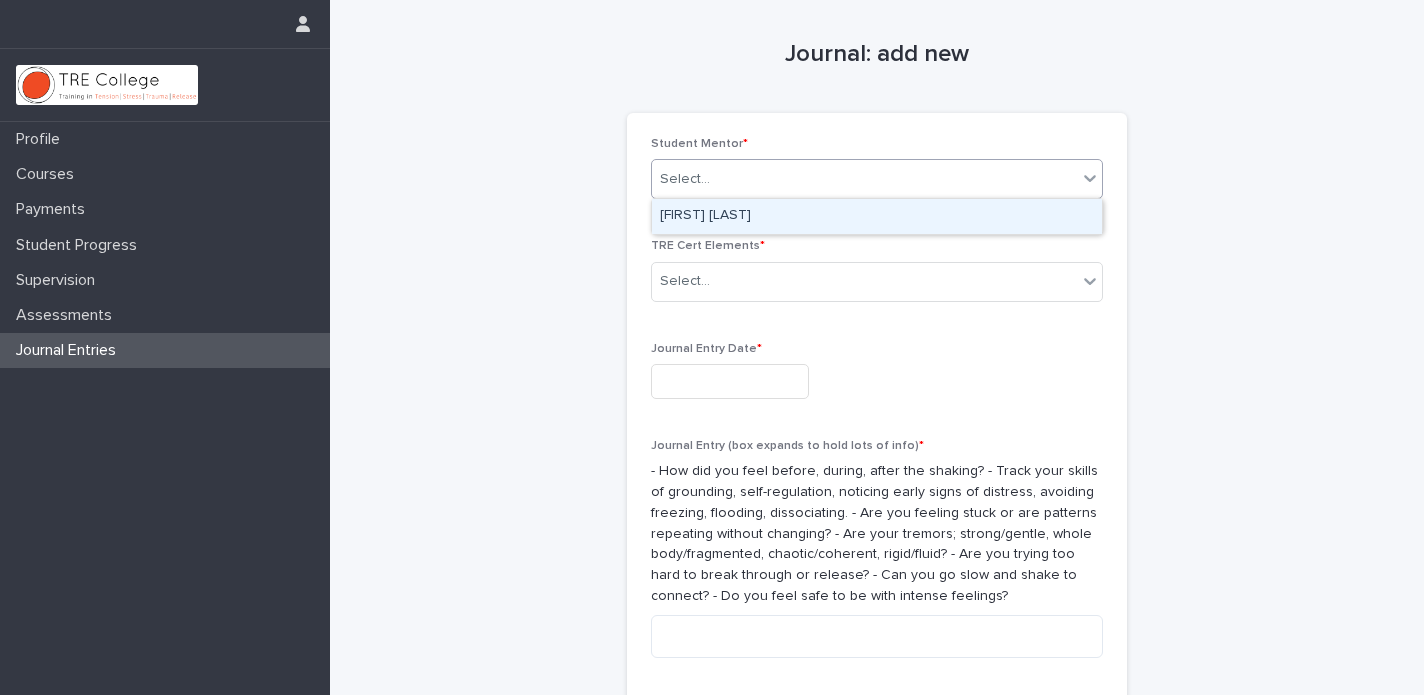 click on "Select..." at bounding box center (864, 179) 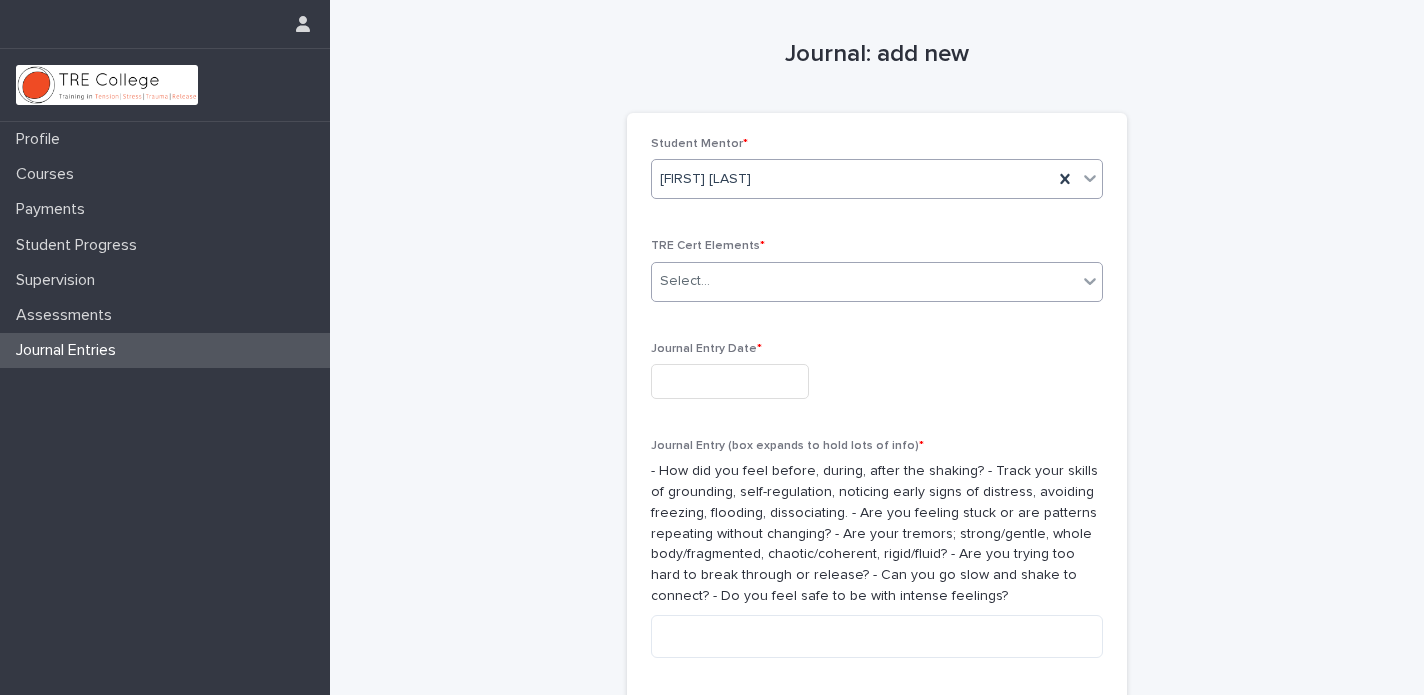 click on "Select..." at bounding box center [864, 281] 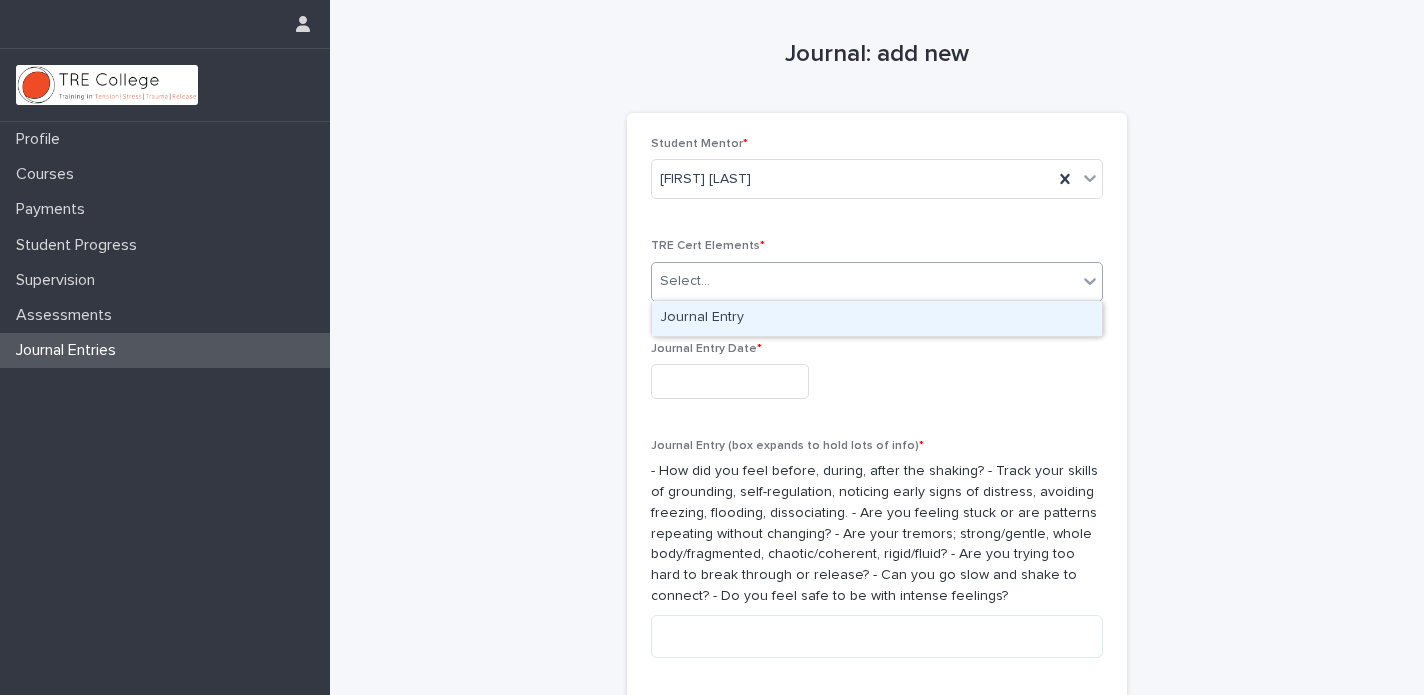 click on "Journal Entry" at bounding box center [877, 318] 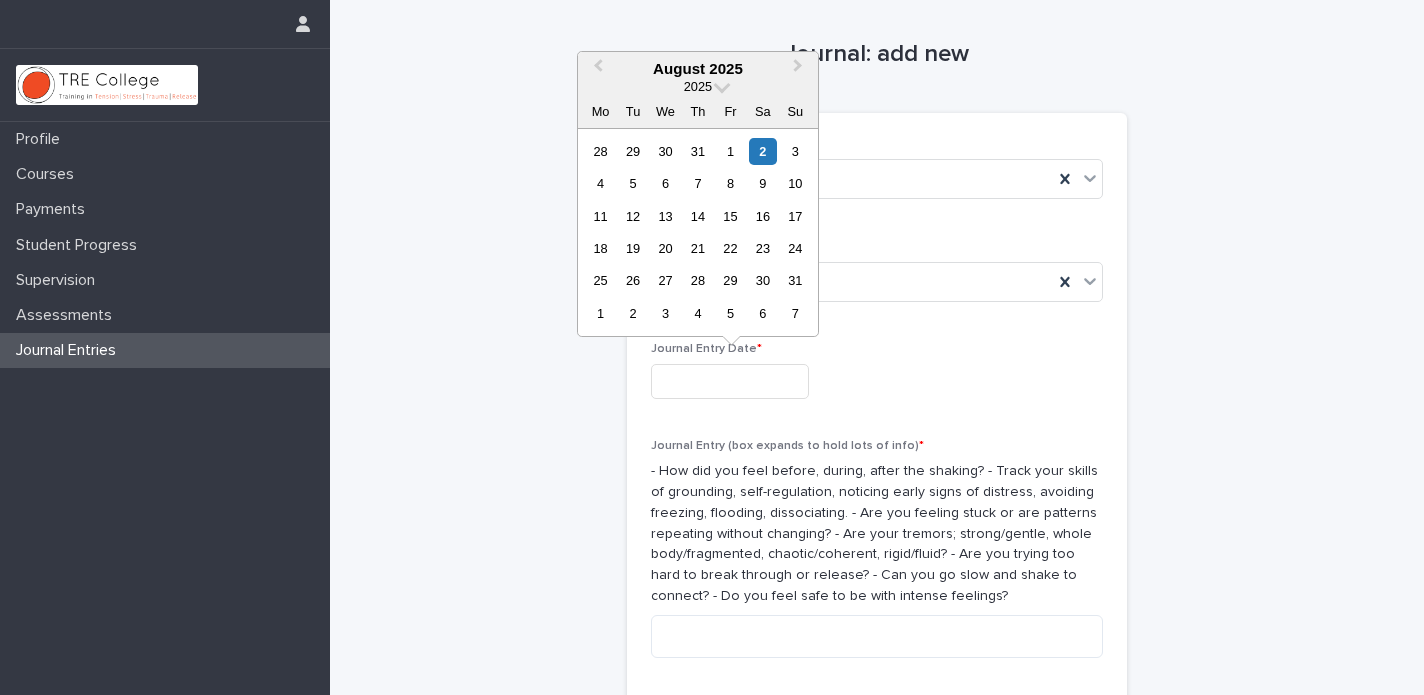 click at bounding box center [730, 381] 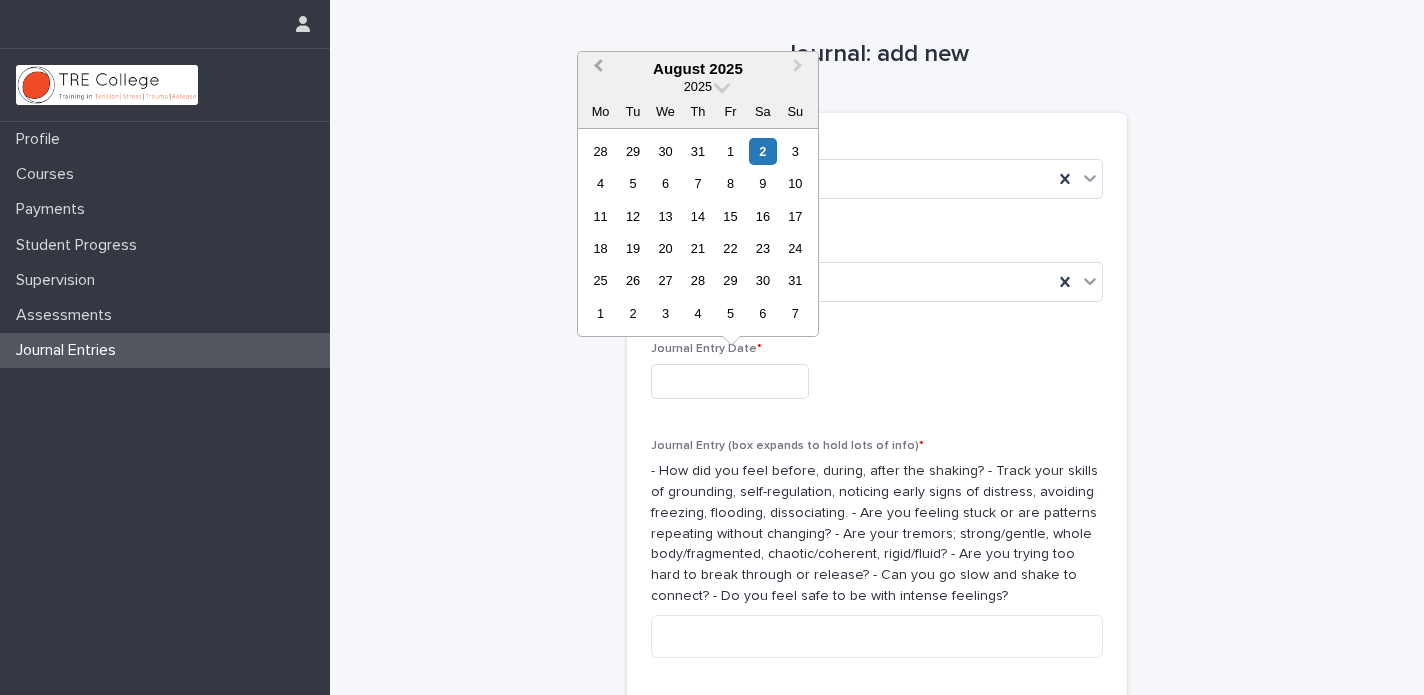 click on "Previous Month" at bounding box center [598, 68] 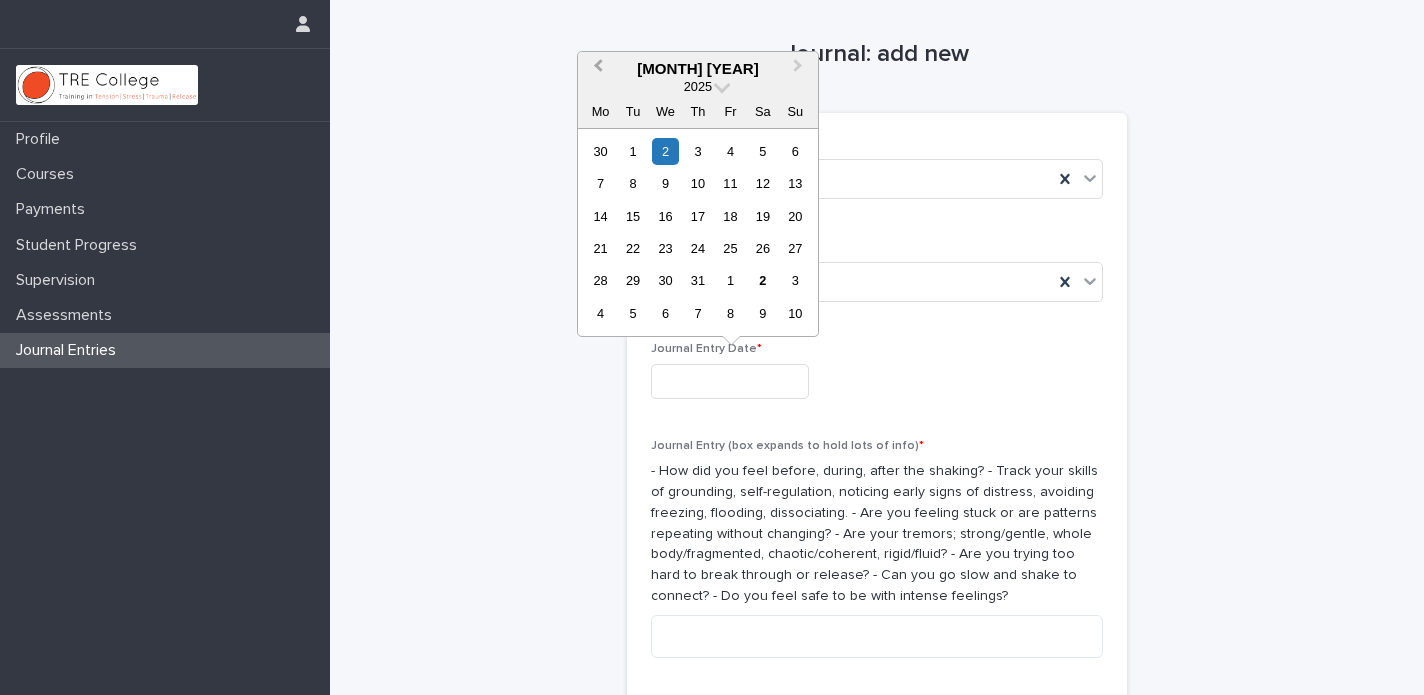 click on "Previous Month" at bounding box center (598, 68) 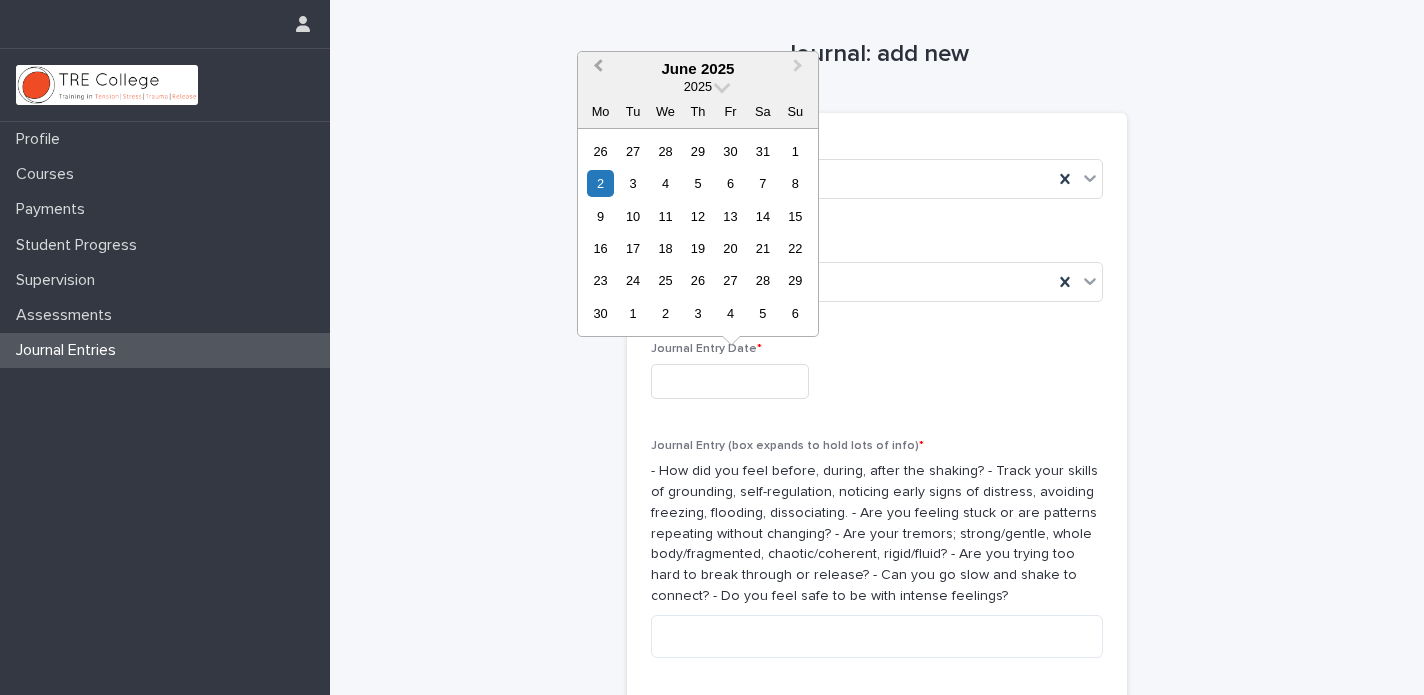 click on "Previous Month" at bounding box center [598, 68] 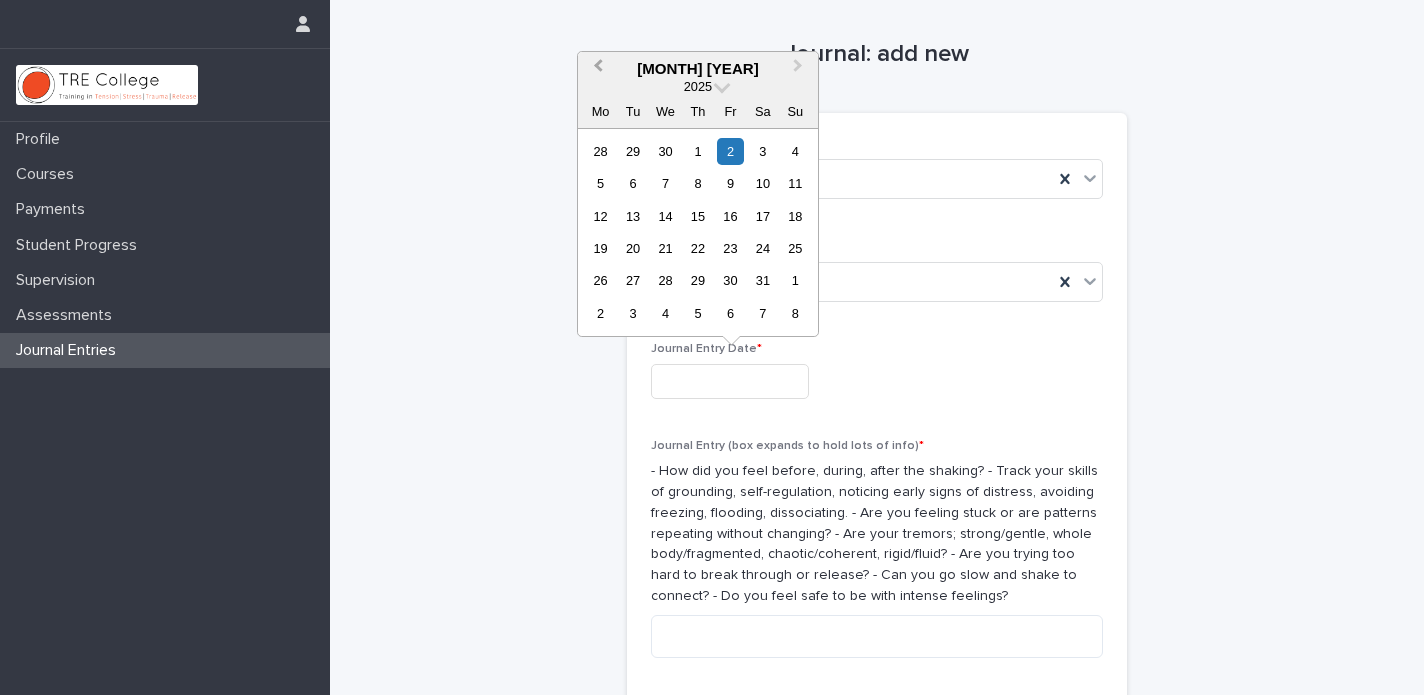 click on "Previous Month" at bounding box center (598, 68) 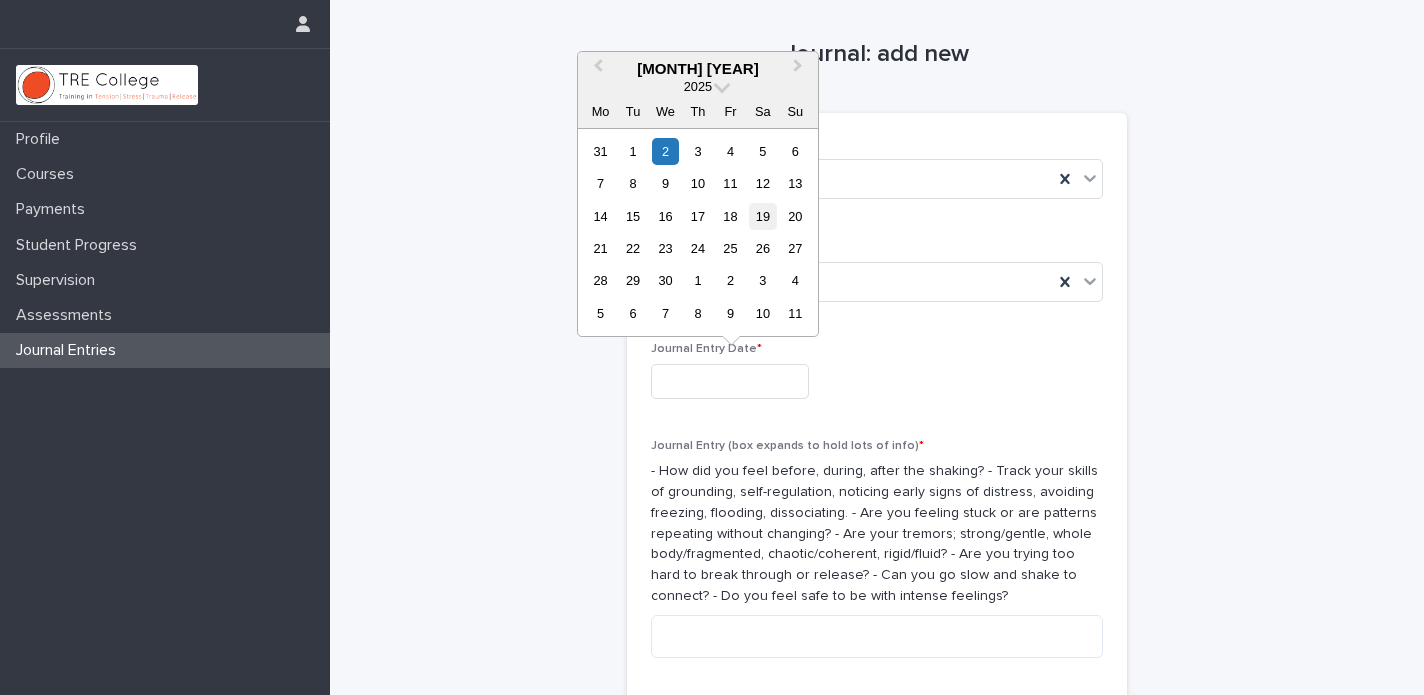 click on "19" at bounding box center [762, 216] 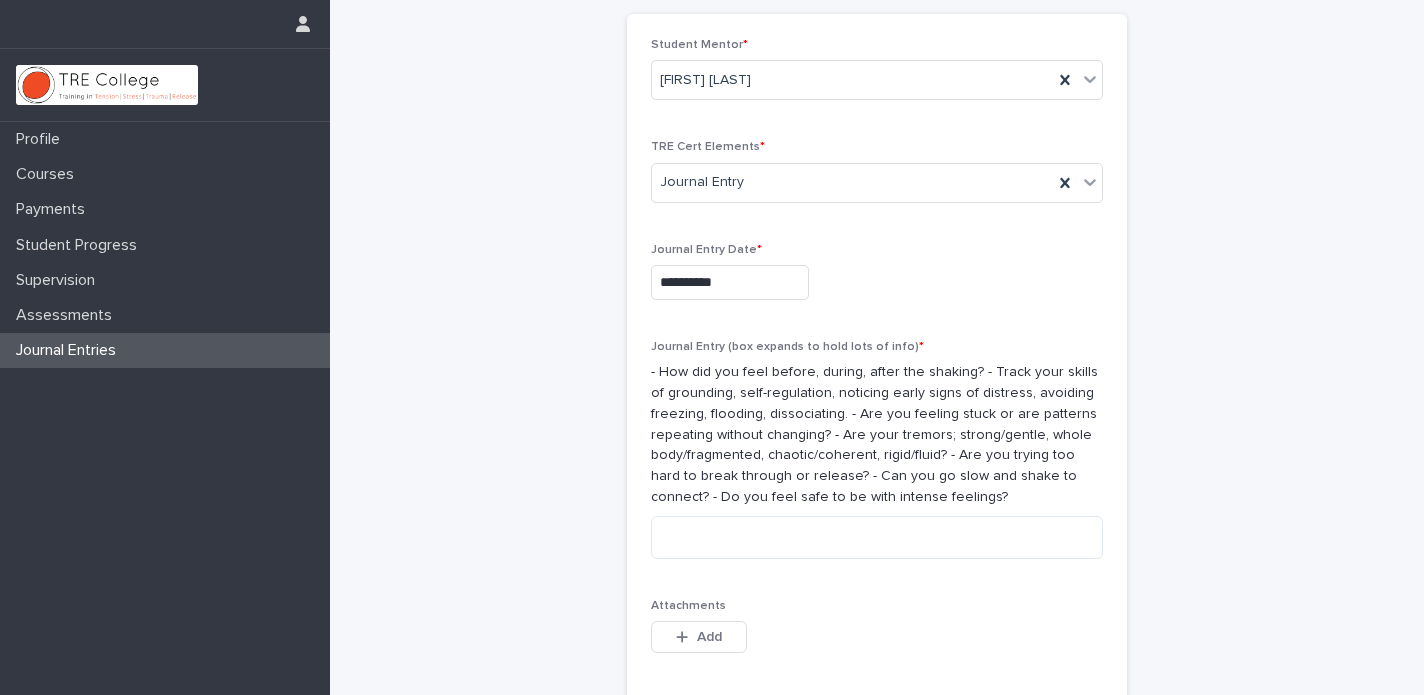 scroll, scrollTop: 150, scrollLeft: 0, axis: vertical 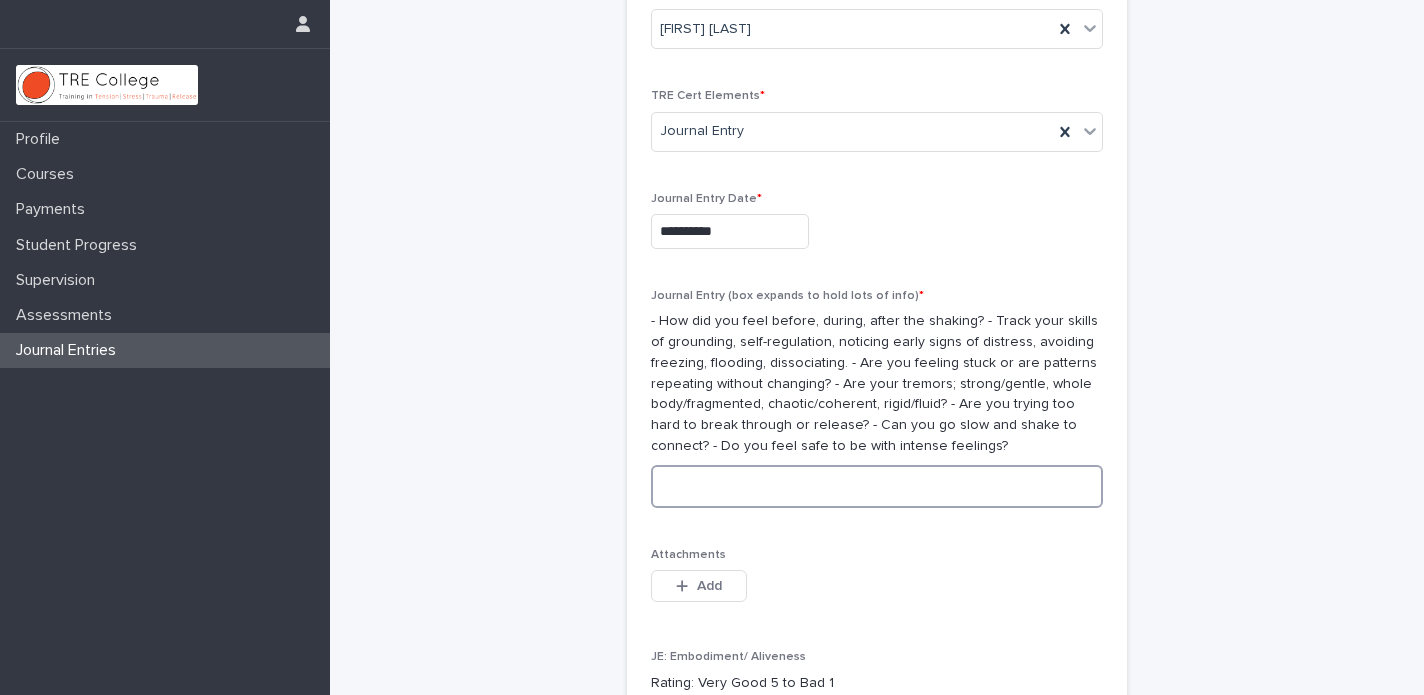 click at bounding box center [877, 486] 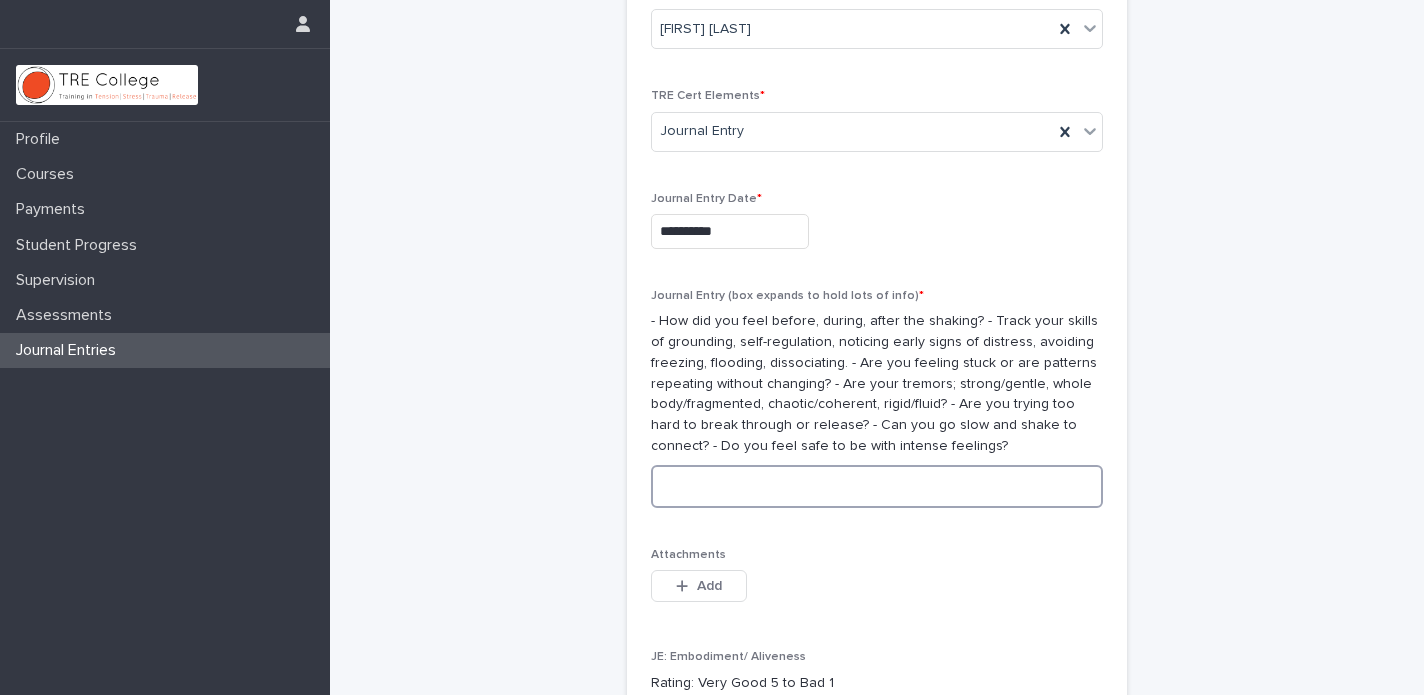 paste on "*********" 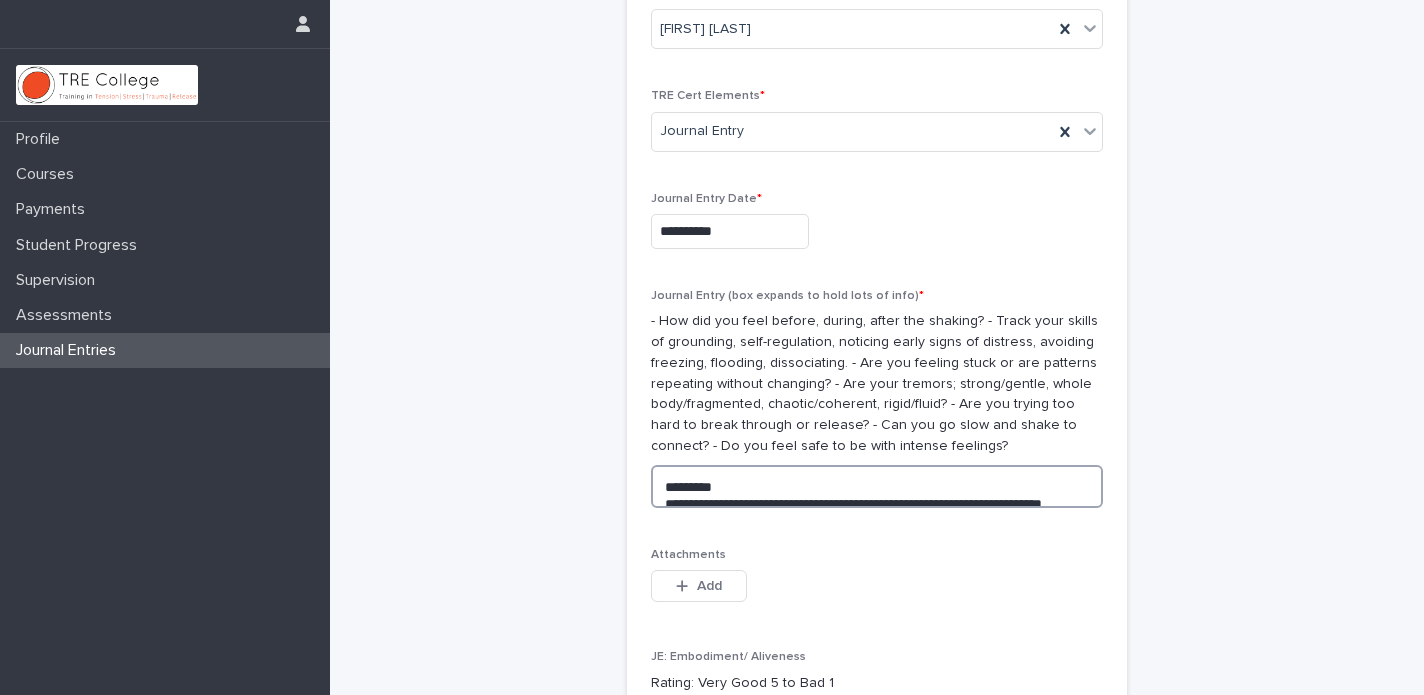 scroll, scrollTop: 600, scrollLeft: 0, axis: vertical 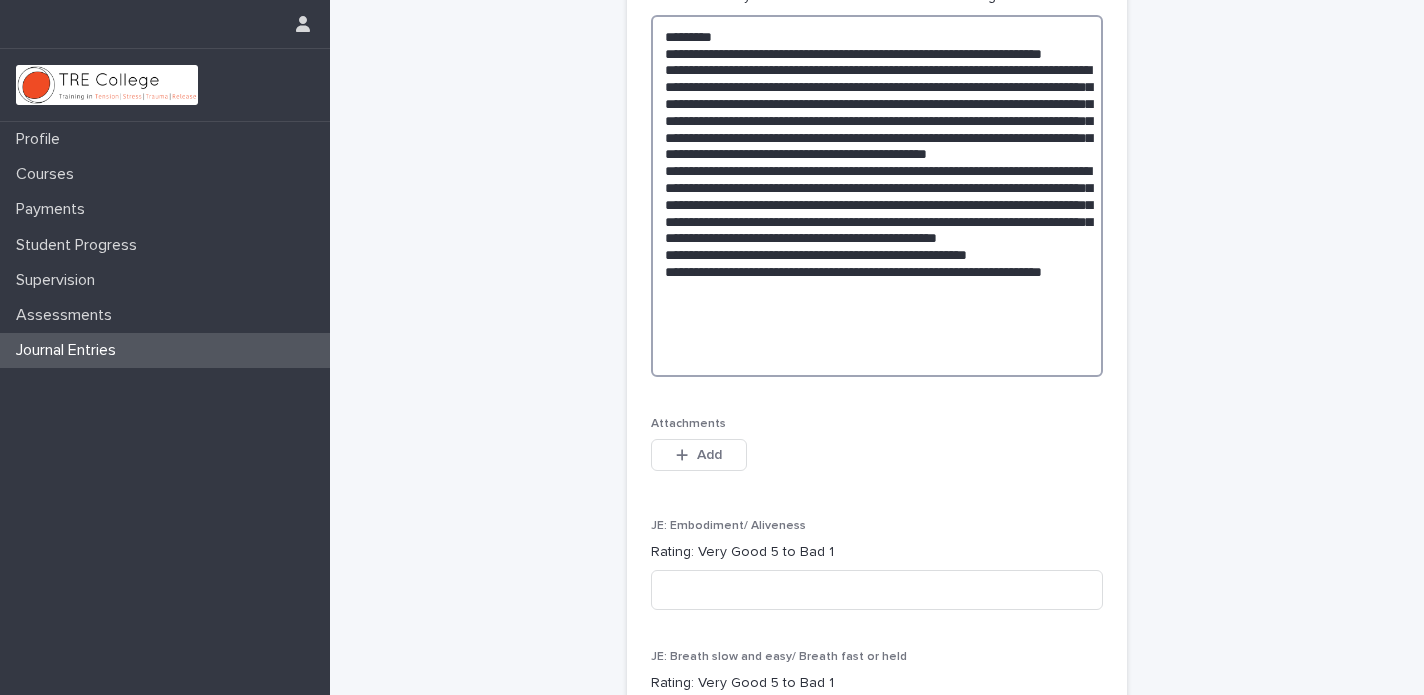 click at bounding box center (877, 196) 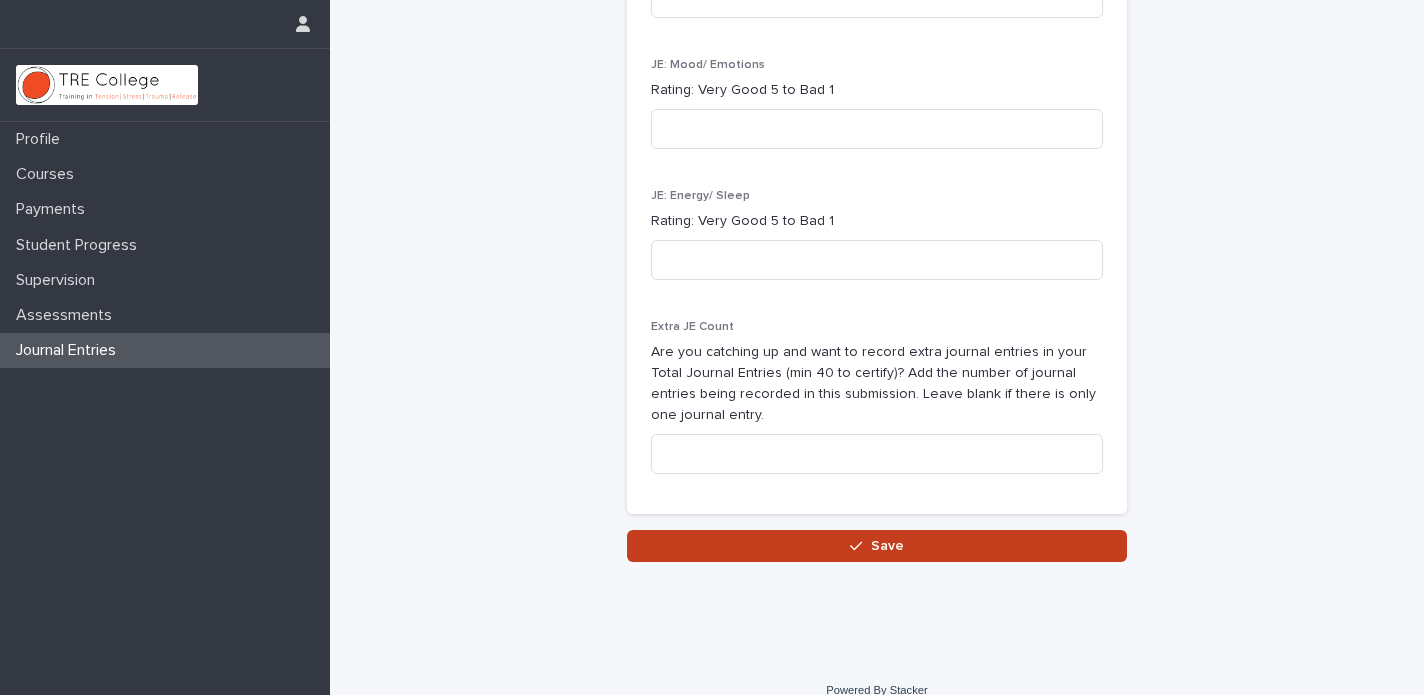type on "*********" 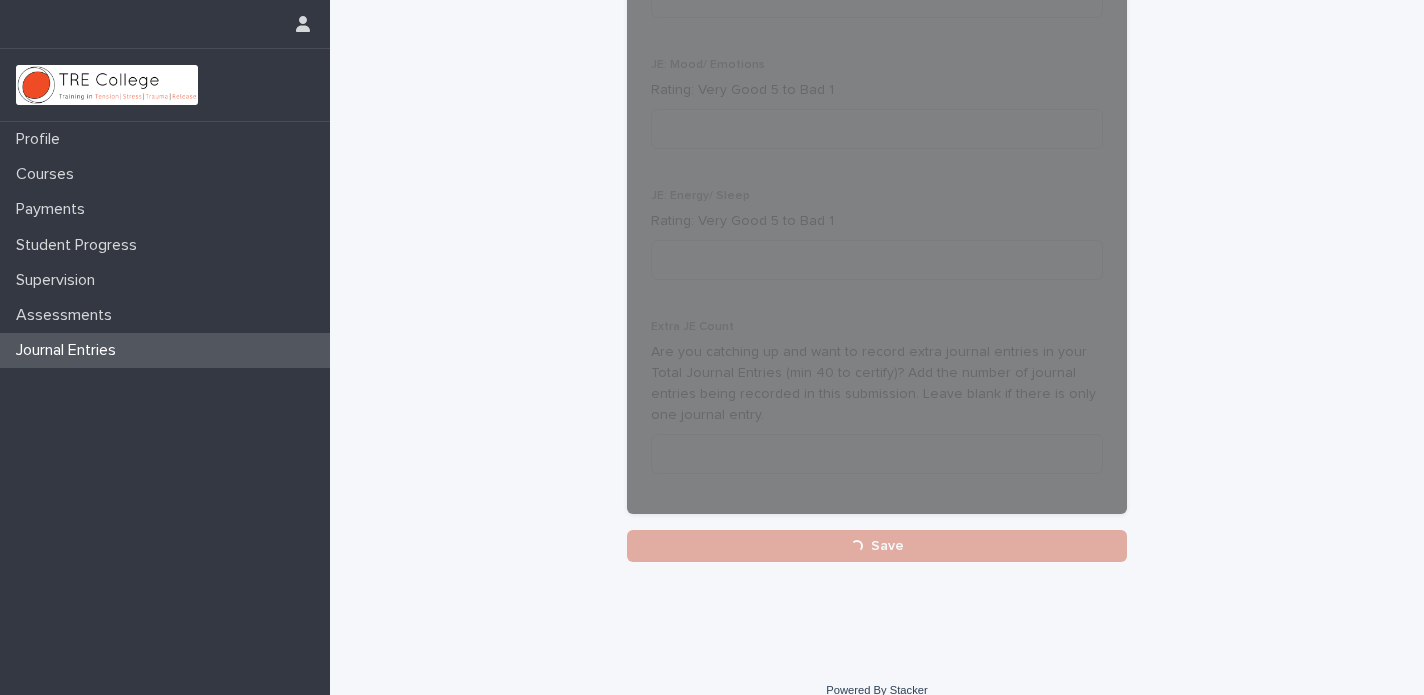 scroll, scrollTop: 1455, scrollLeft: 0, axis: vertical 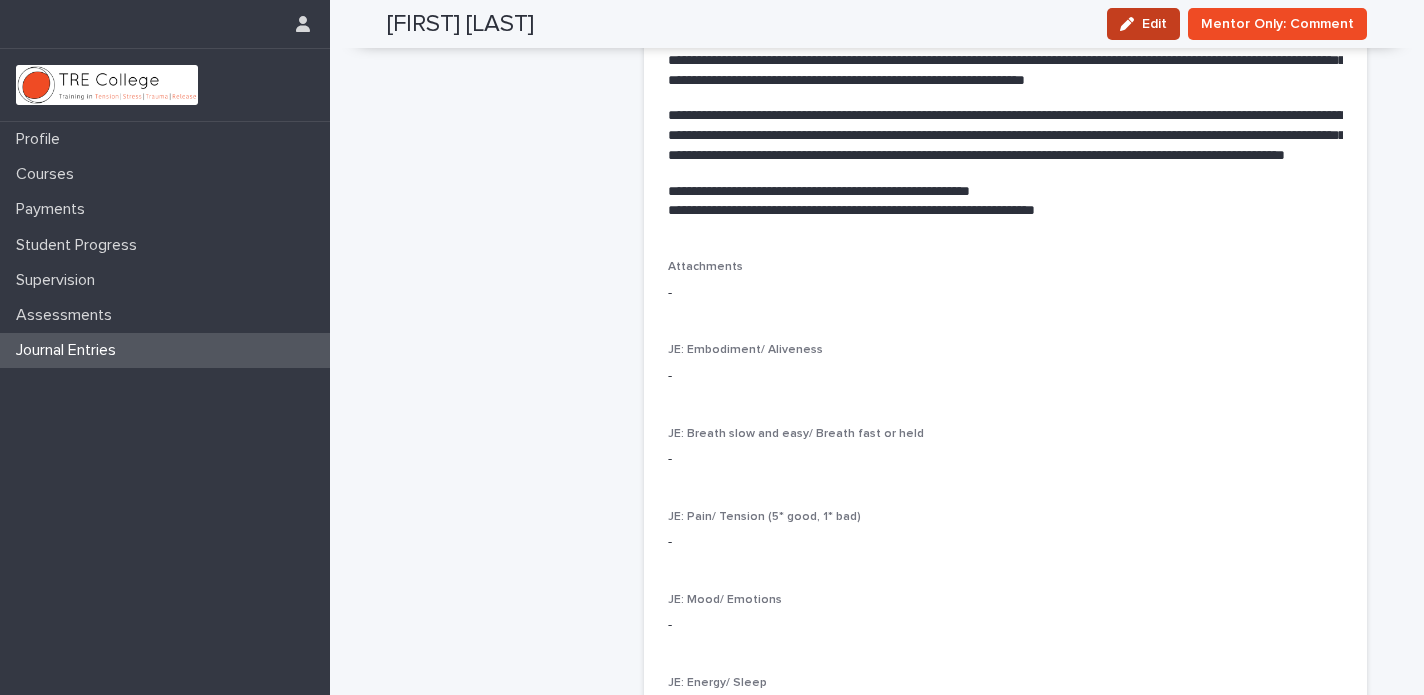 click at bounding box center [1131, 24] 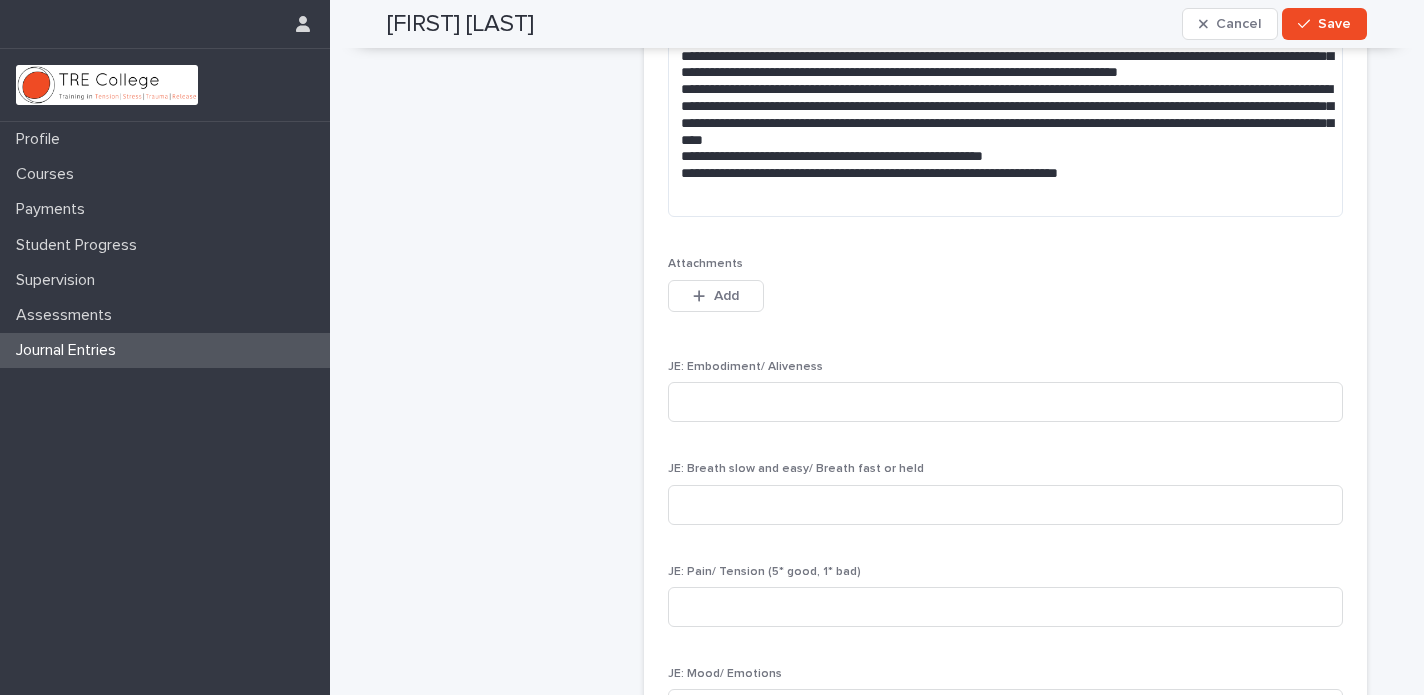 click on "Journal Entries" at bounding box center [70, 350] 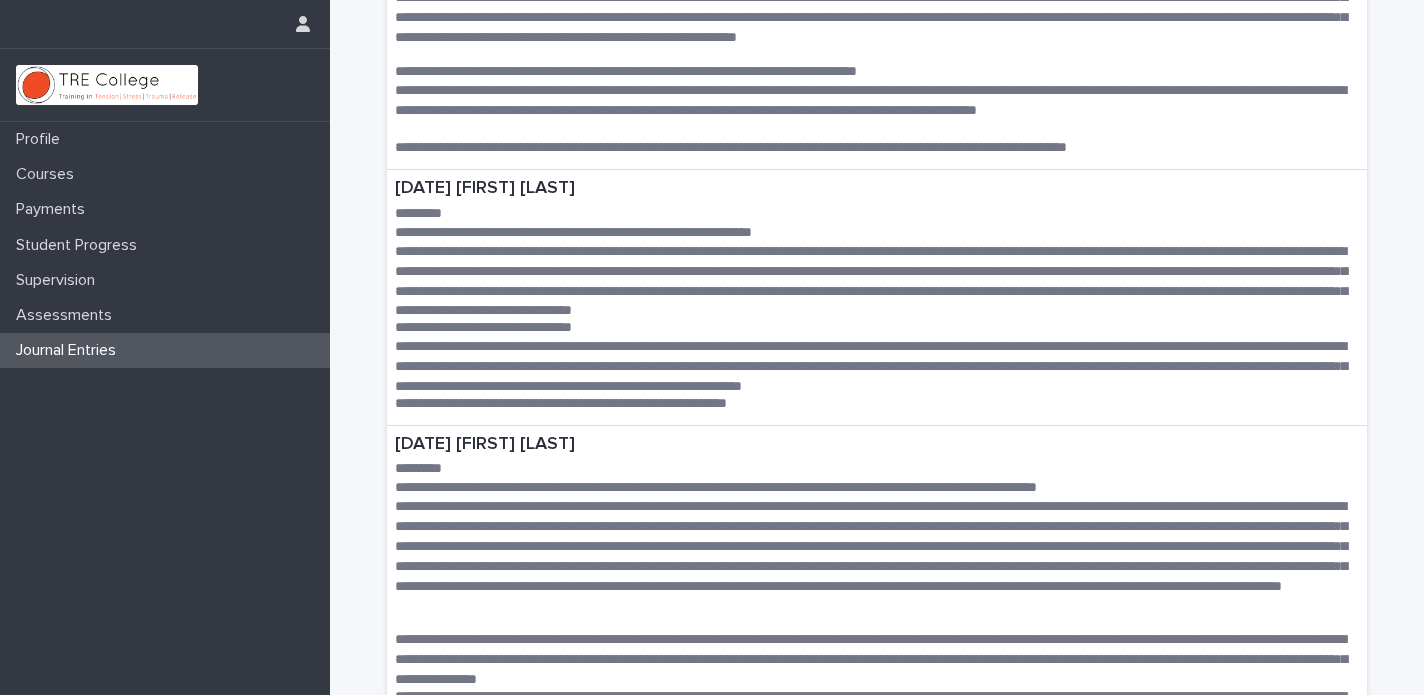 scroll, scrollTop: 0, scrollLeft: 0, axis: both 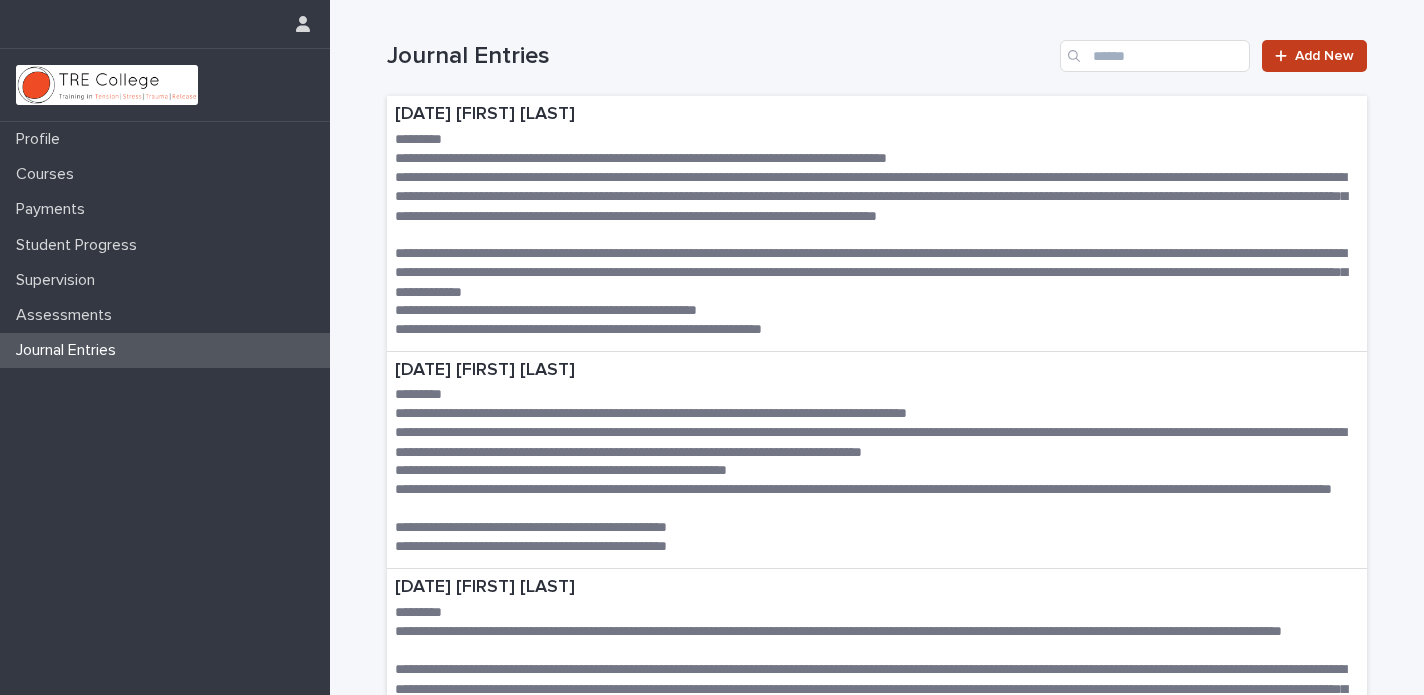 click on "Add New" at bounding box center [1324, 56] 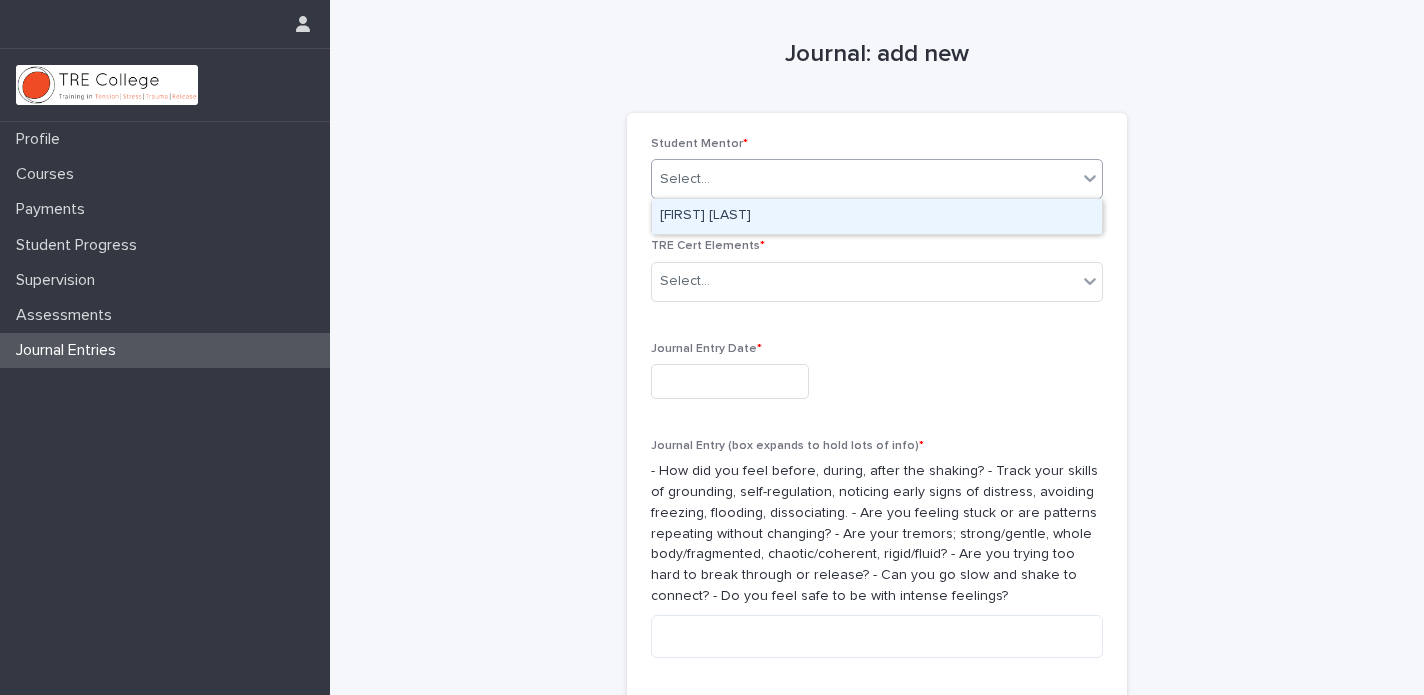 click on "Select..." at bounding box center (864, 179) 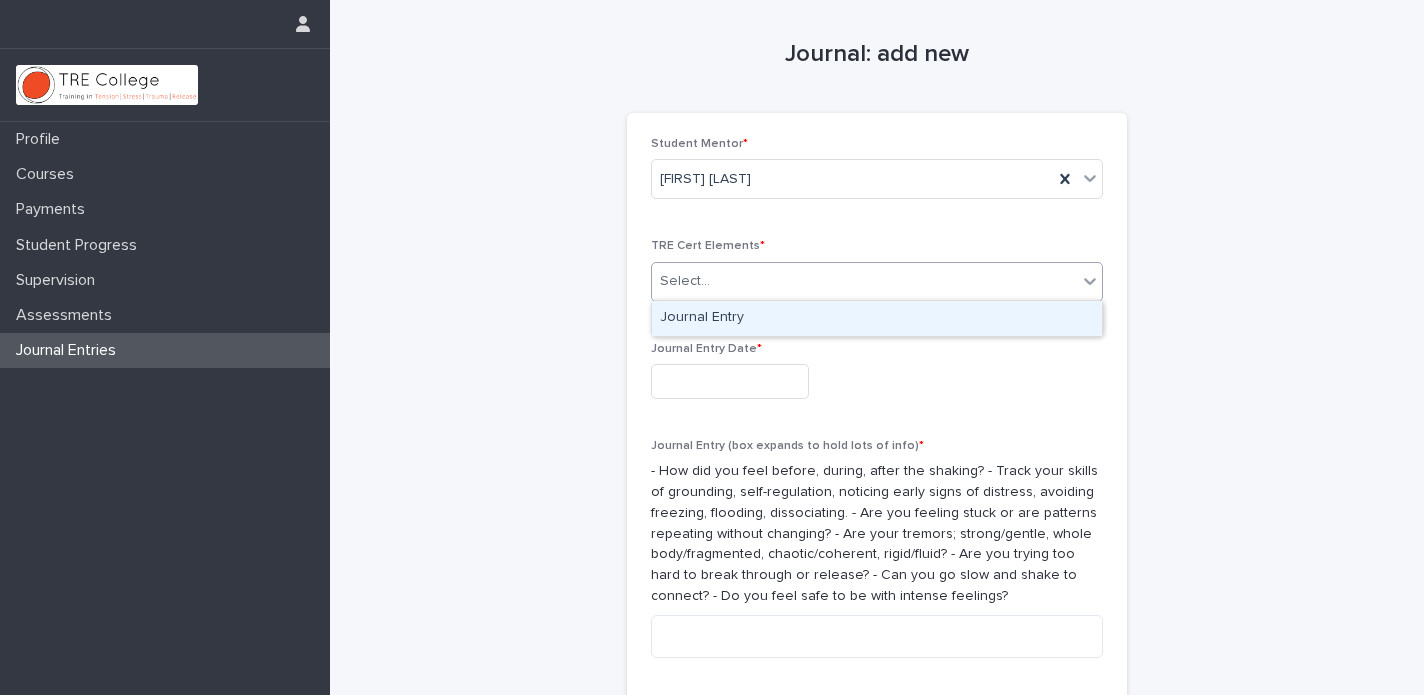 click on "Select..." at bounding box center [864, 281] 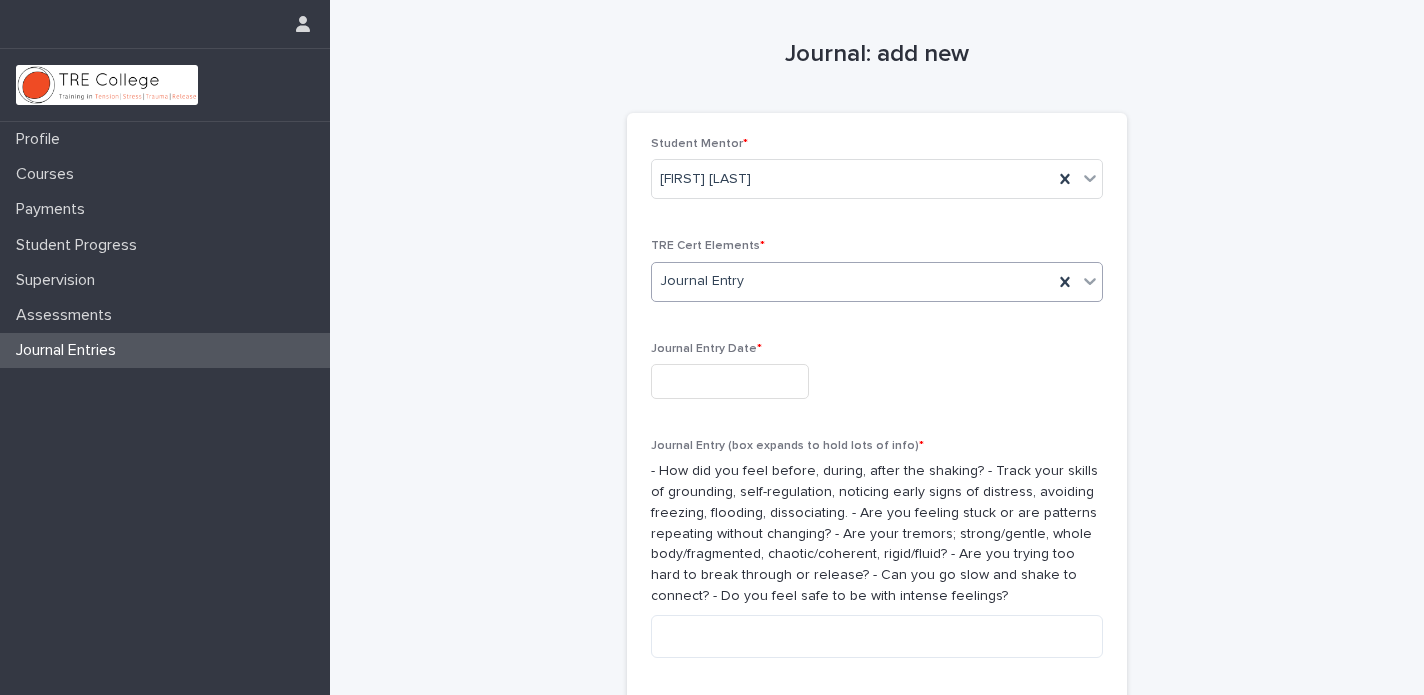 click at bounding box center [730, 381] 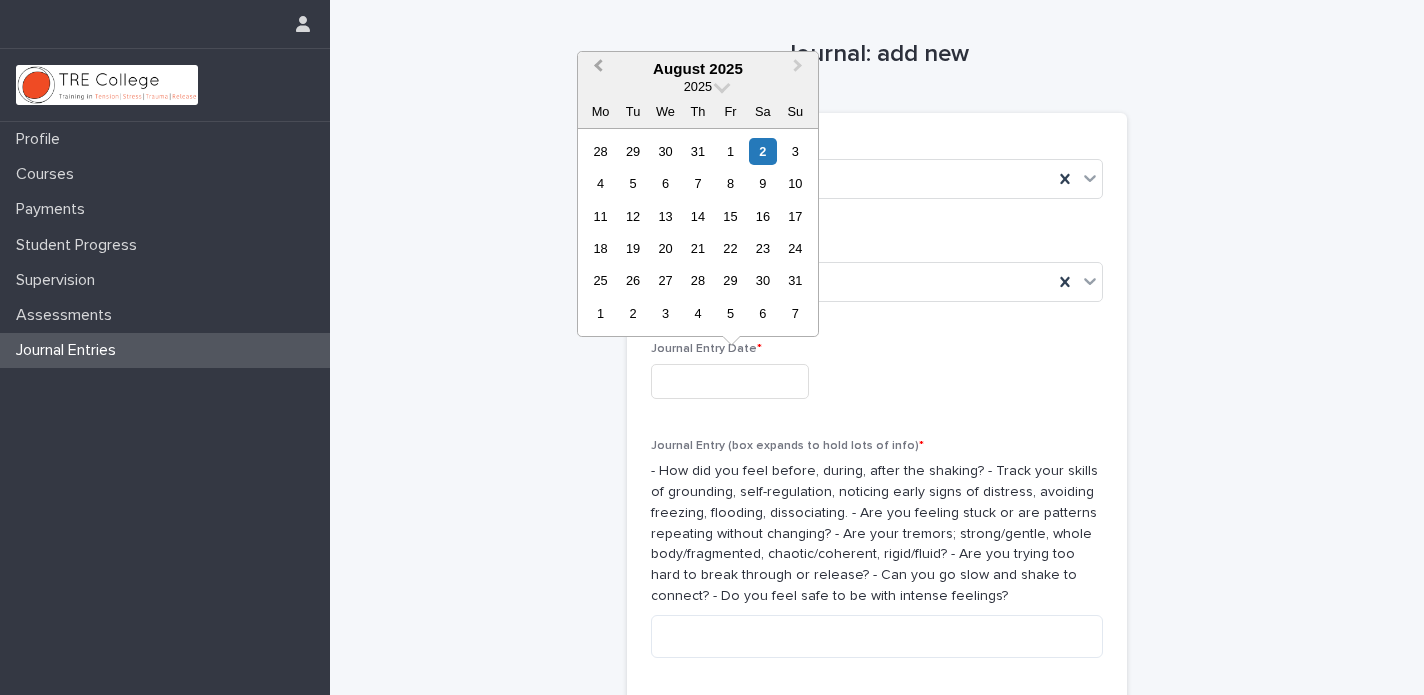 click on "Previous Month" at bounding box center (596, 70) 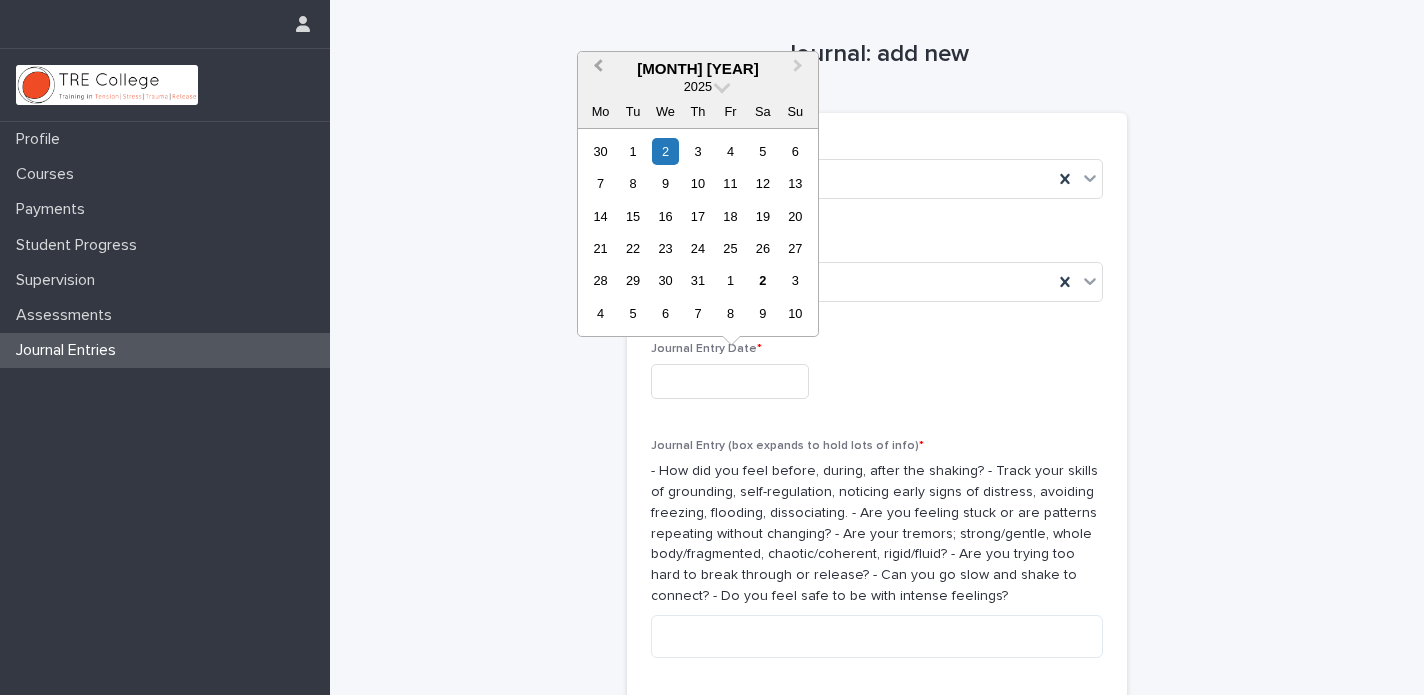 click on "Previous Month" at bounding box center (596, 70) 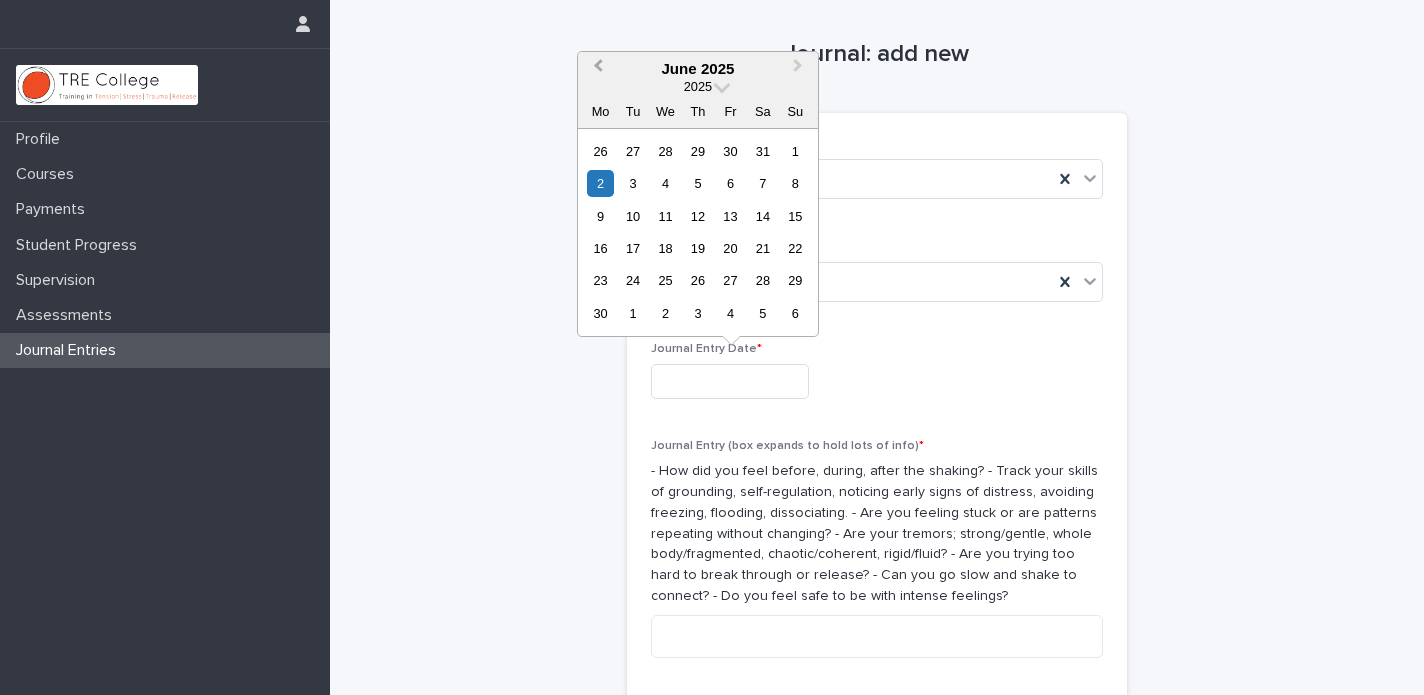 click on "Previous Month" at bounding box center [596, 70] 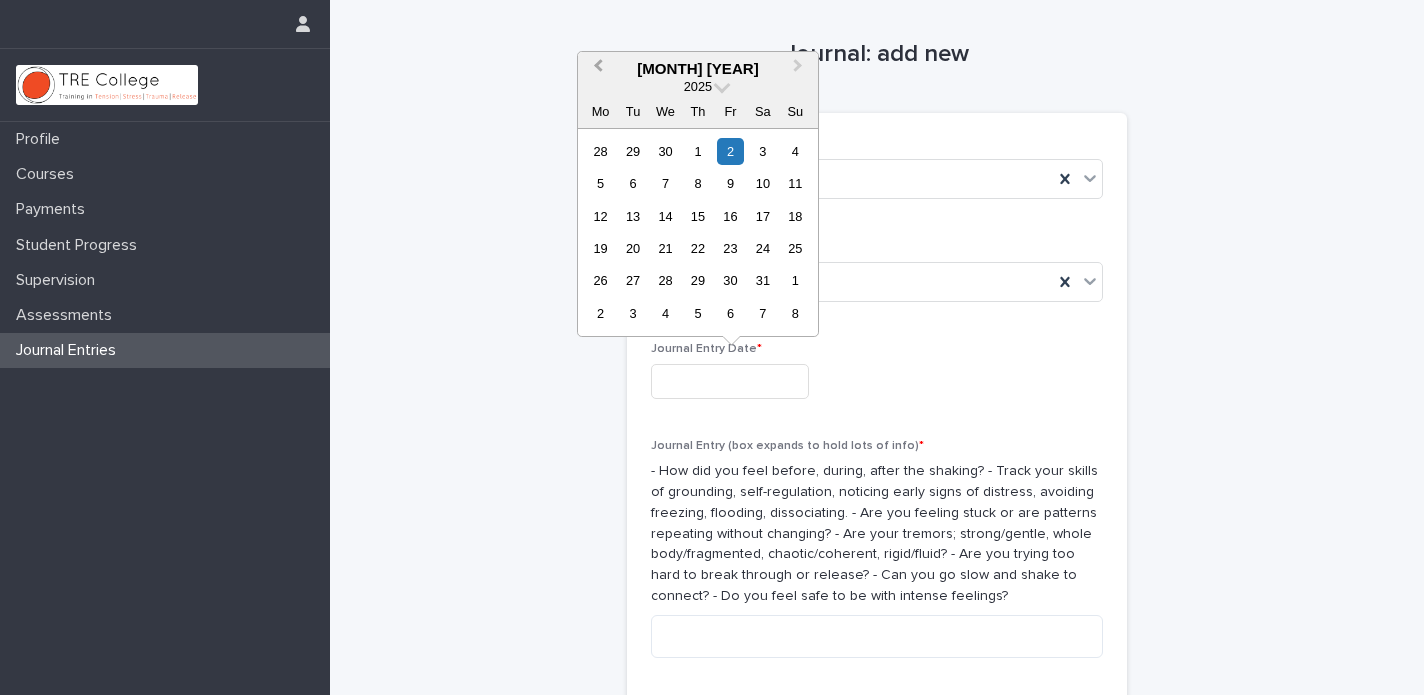 click on "Previous Month" at bounding box center (596, 70) 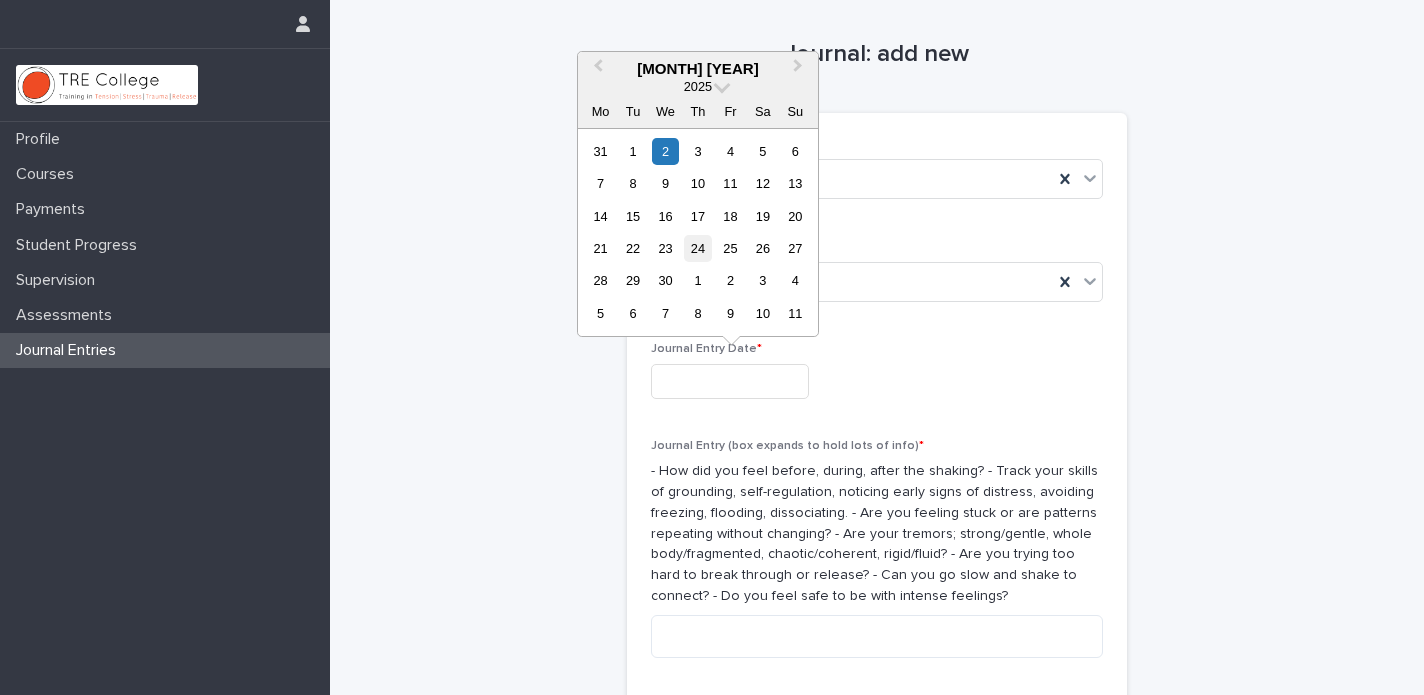 click on "24" at bounding box center (697, 248) 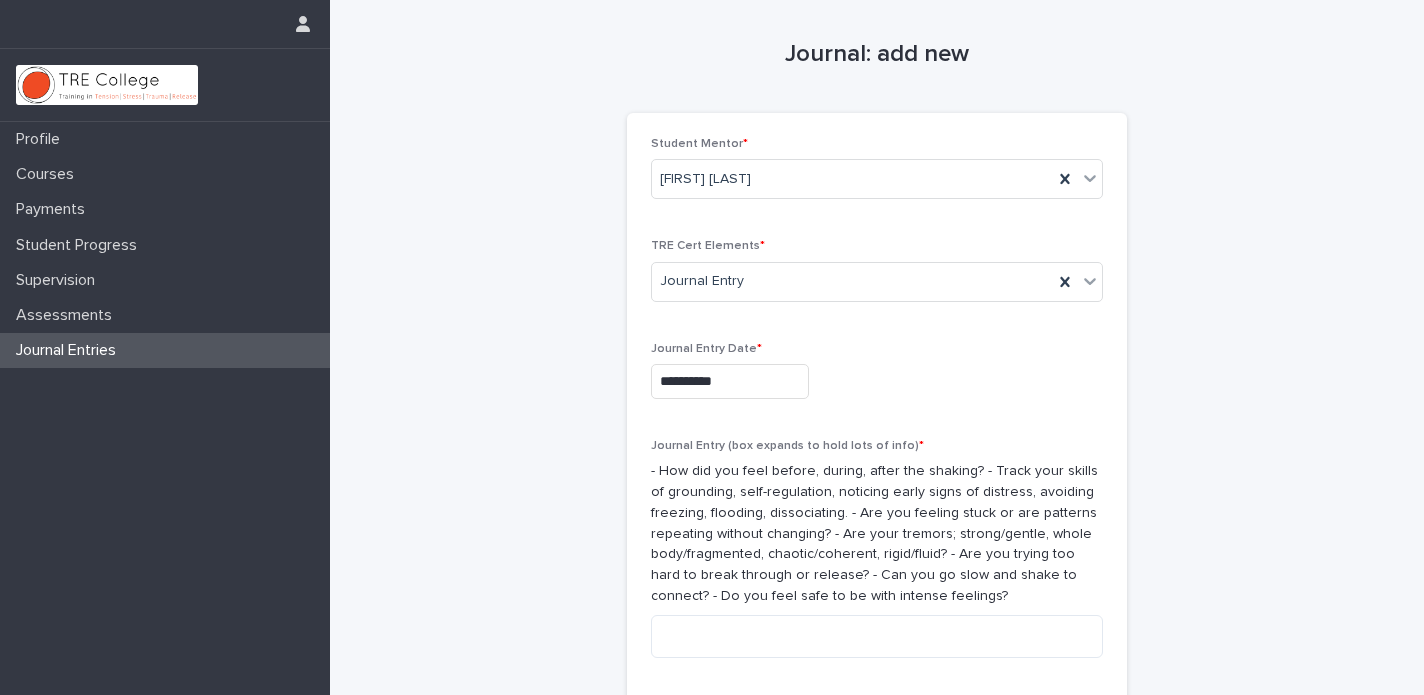 type on "**********" 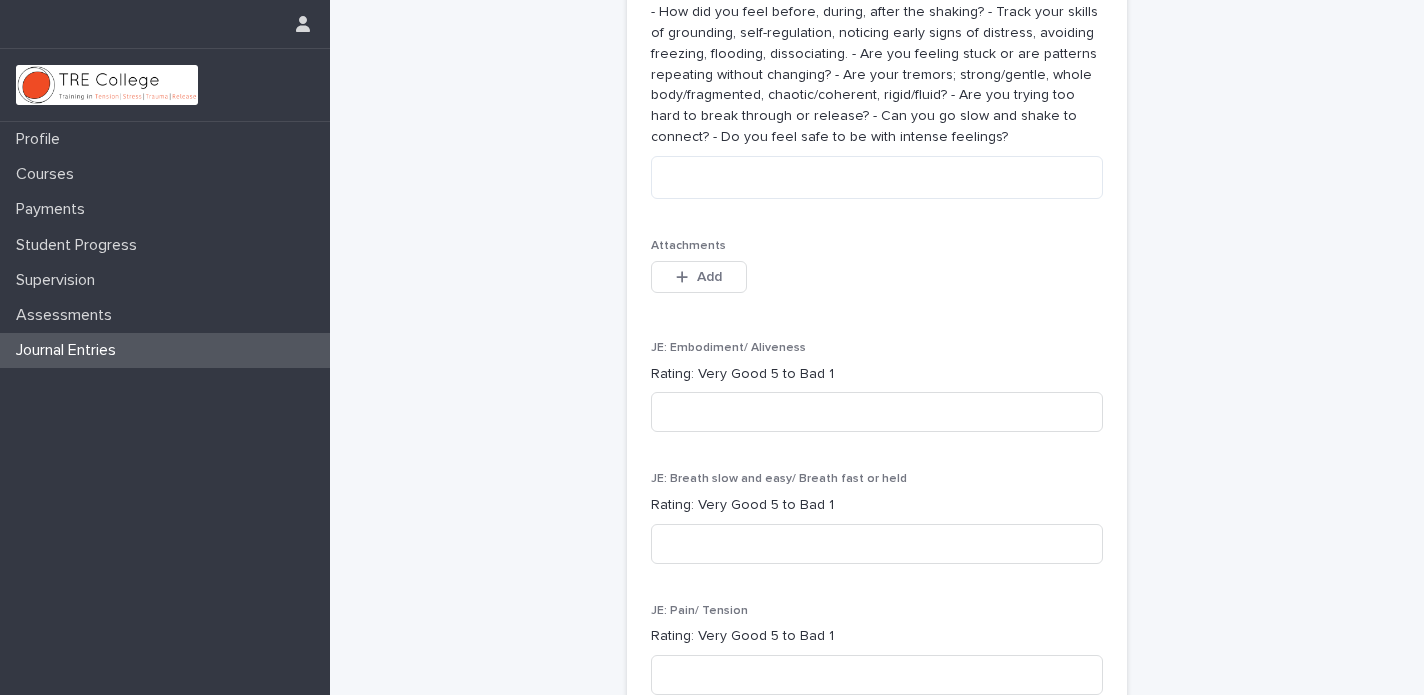 scroll, scrollTop: 196, scrollLeft: 0, axis: vertical 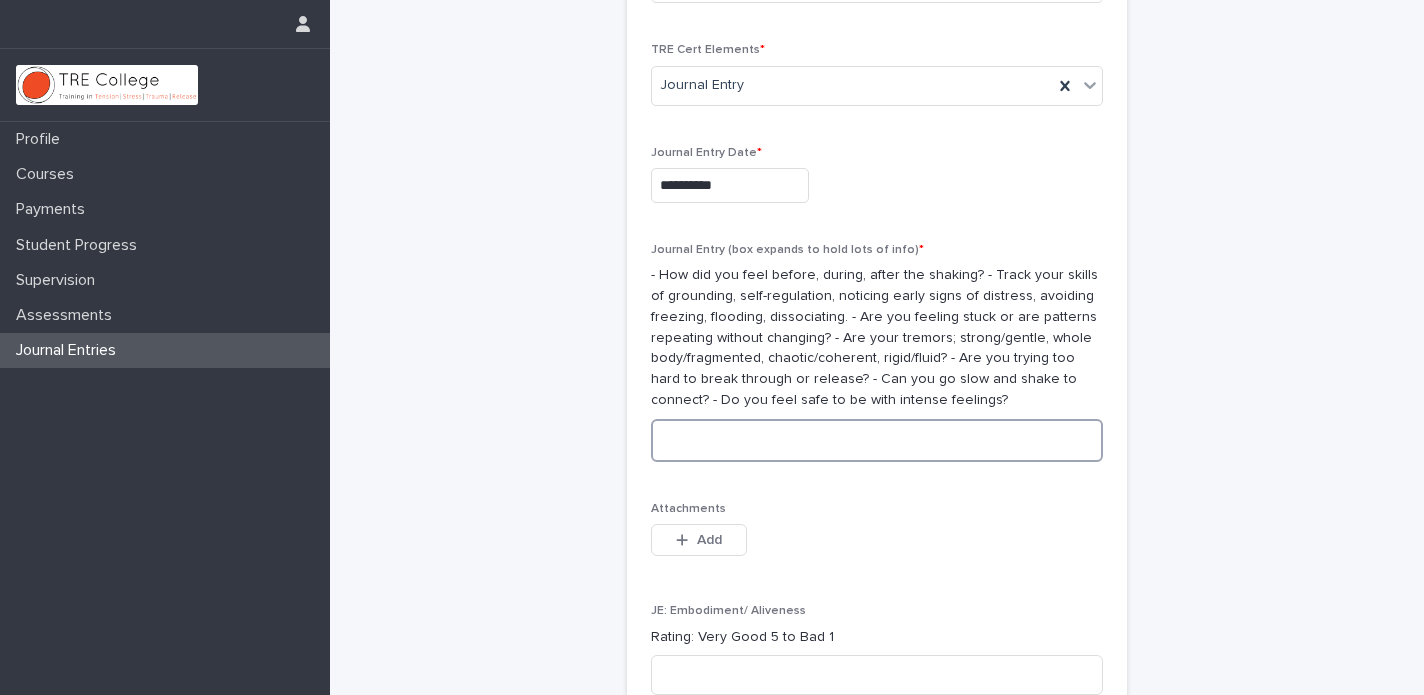 click at bounding box center [877, 440] 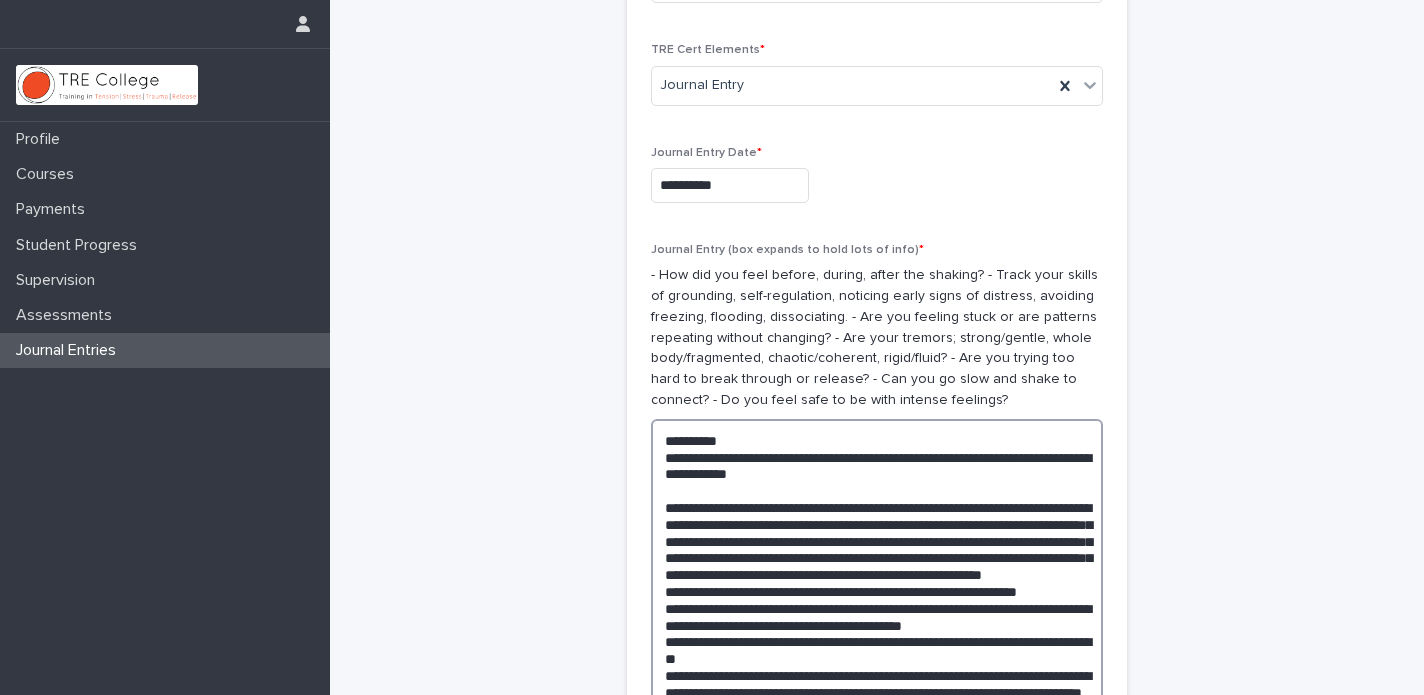 scroll, scrollTop: 776, scrollLeft: 0, axis: vertical 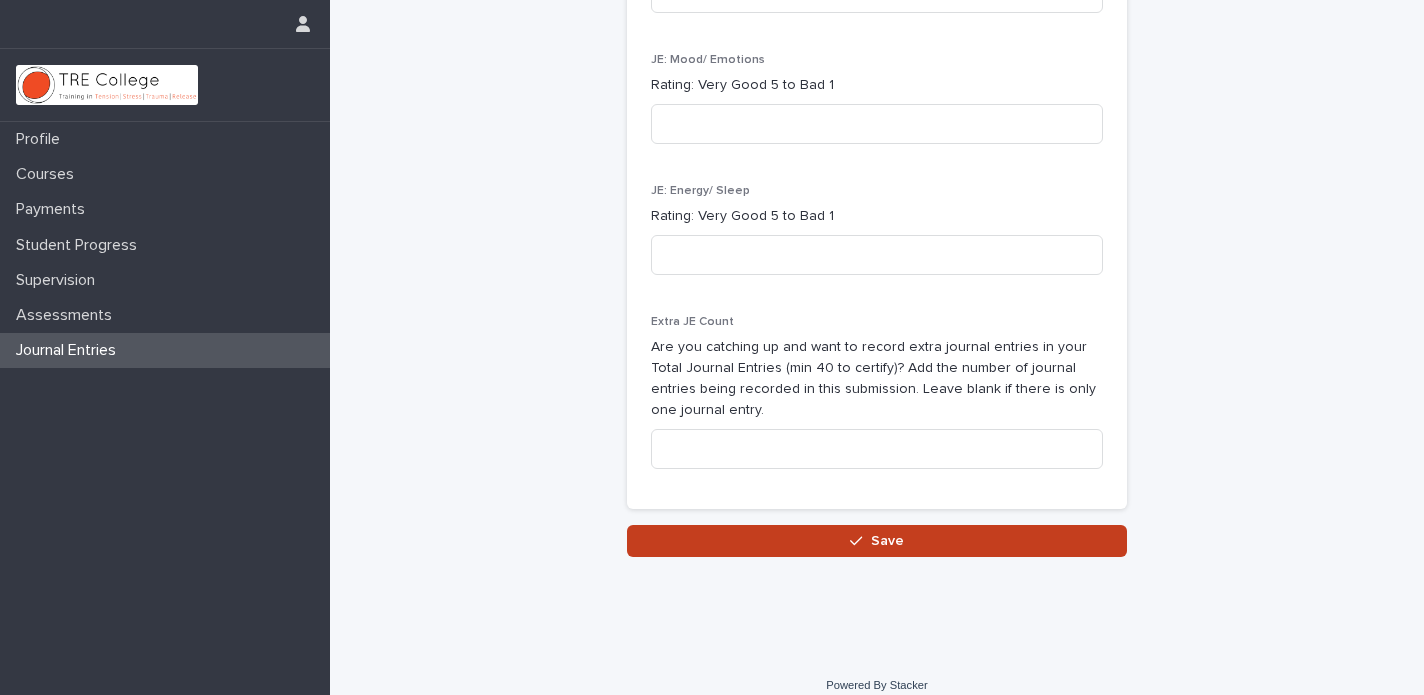 type on "**********" 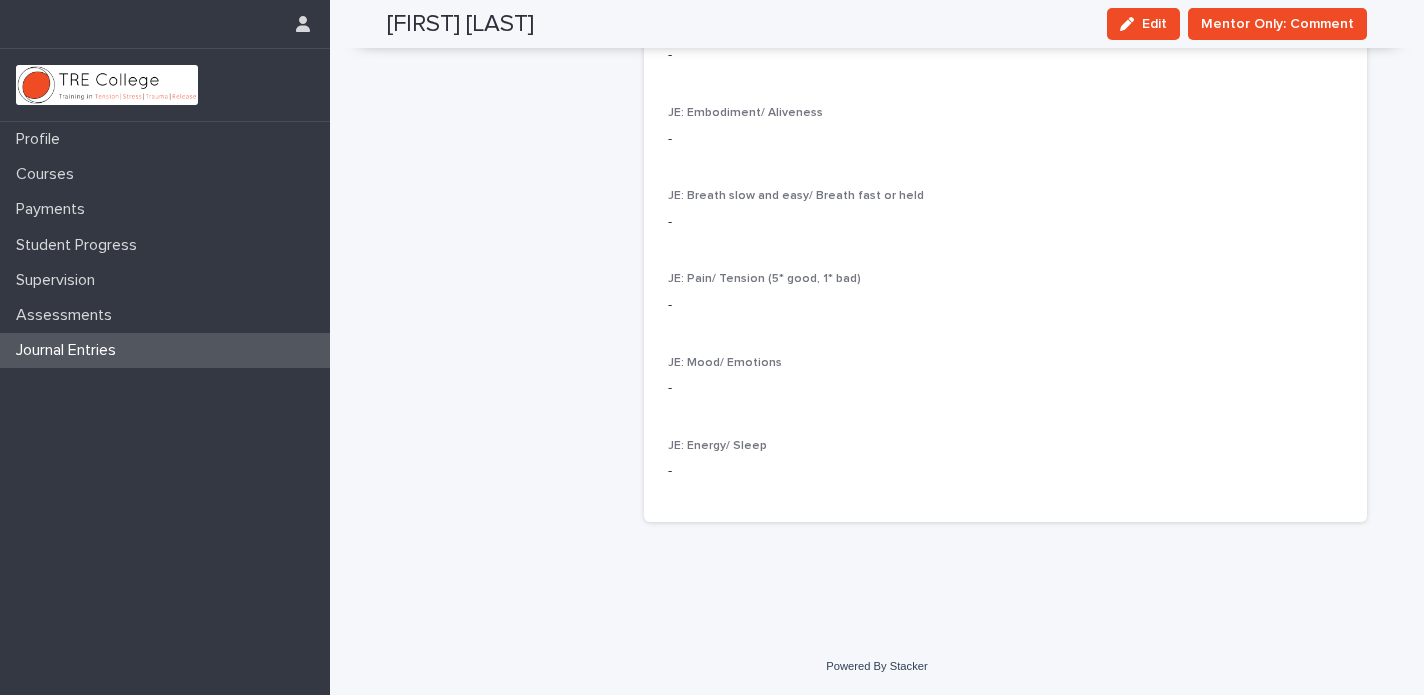 scroll, scrollTop: 739, scrollLeft: 0, axis: vertical 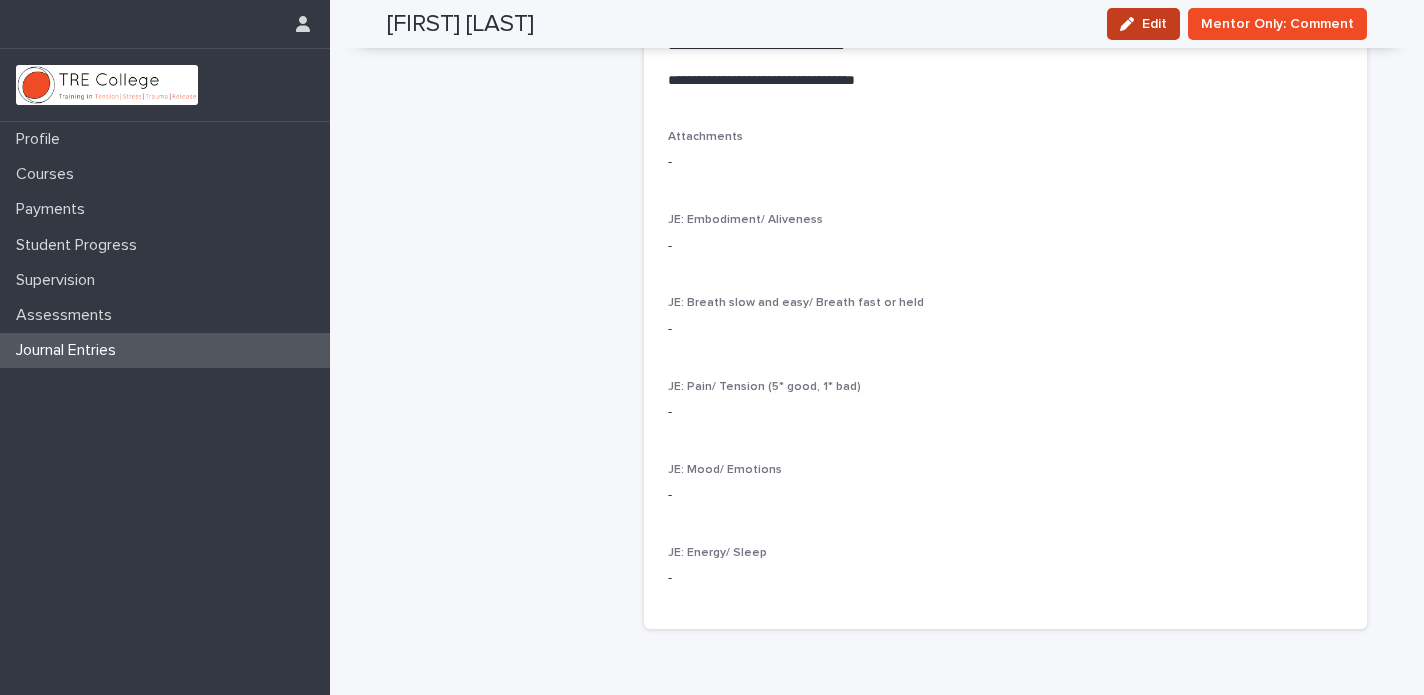 click on "Edit" at bounding box center (1143, 24) 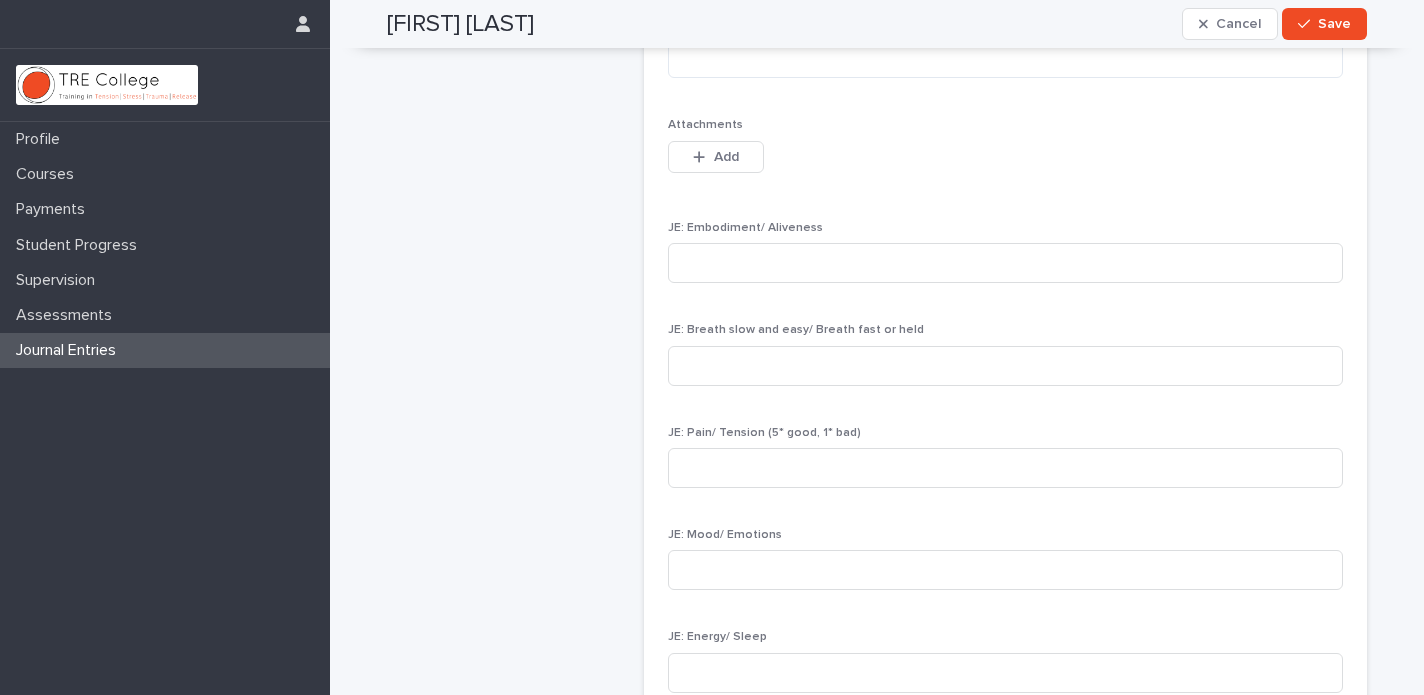 scroll, scrollTop: 561, scrollLeft: 0, axis: vertical 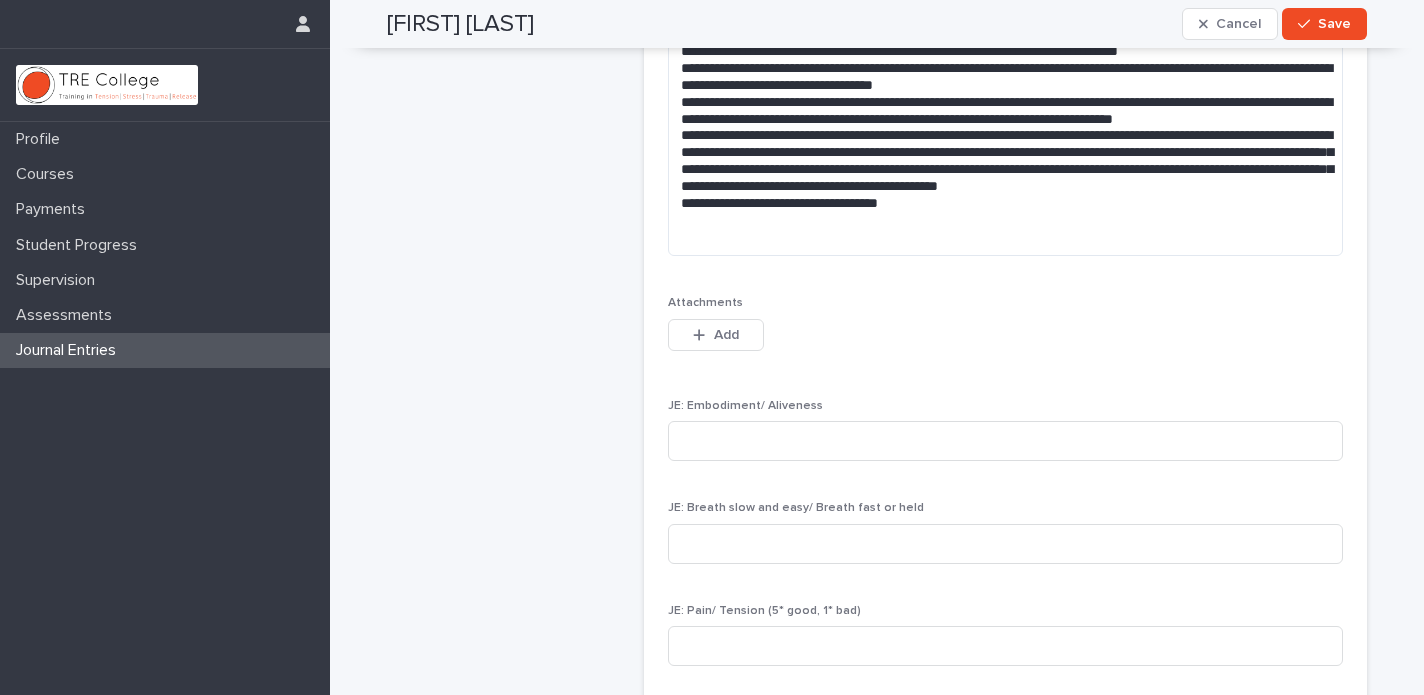 click on "Journal Entries" at bounding box center (165, 350) 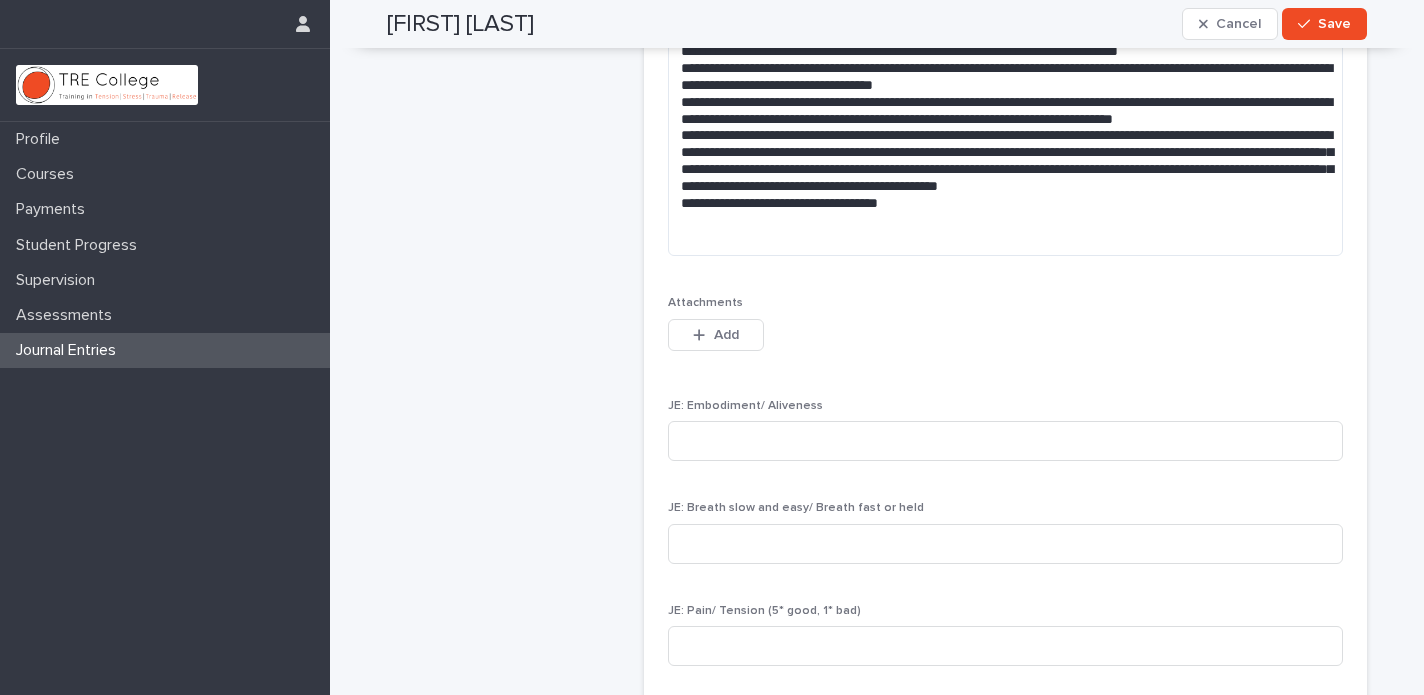 scroll, scrollTop: 0, scrollLeft: 0, axis: both 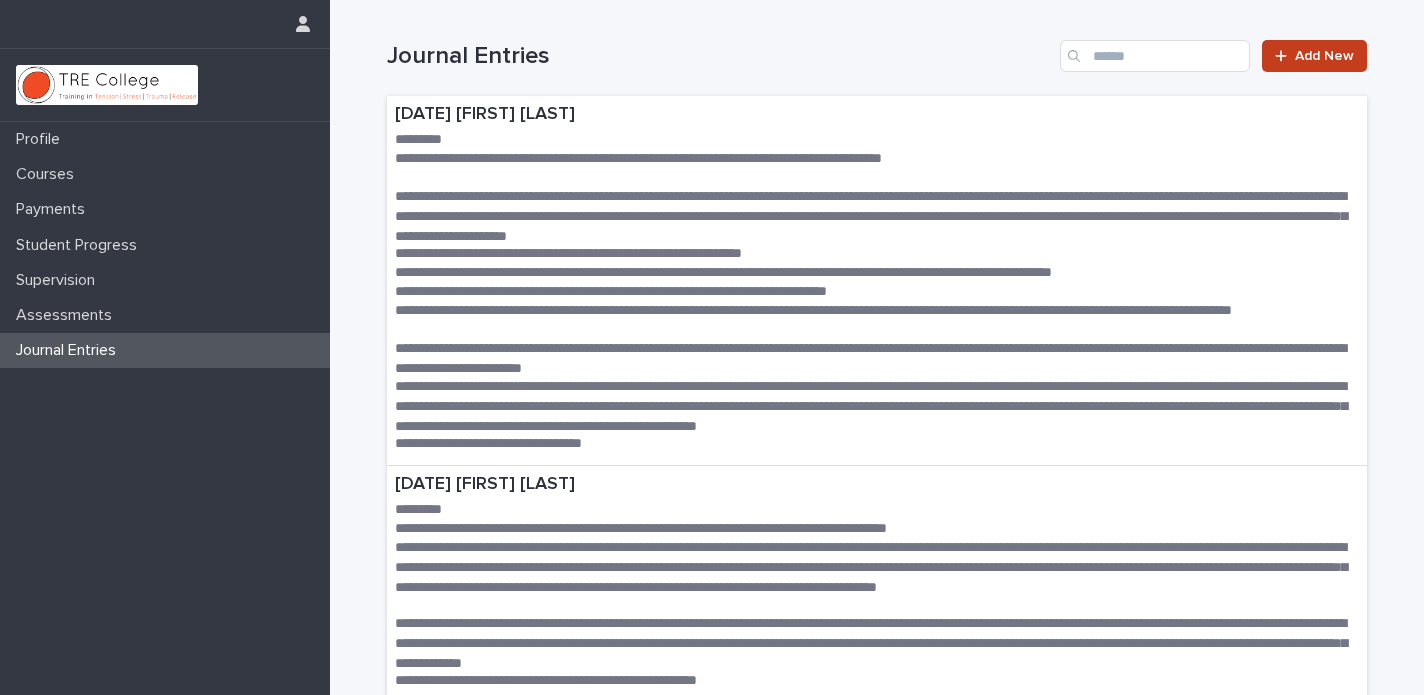 click on "Add New" at bounding box center (1314, 56) 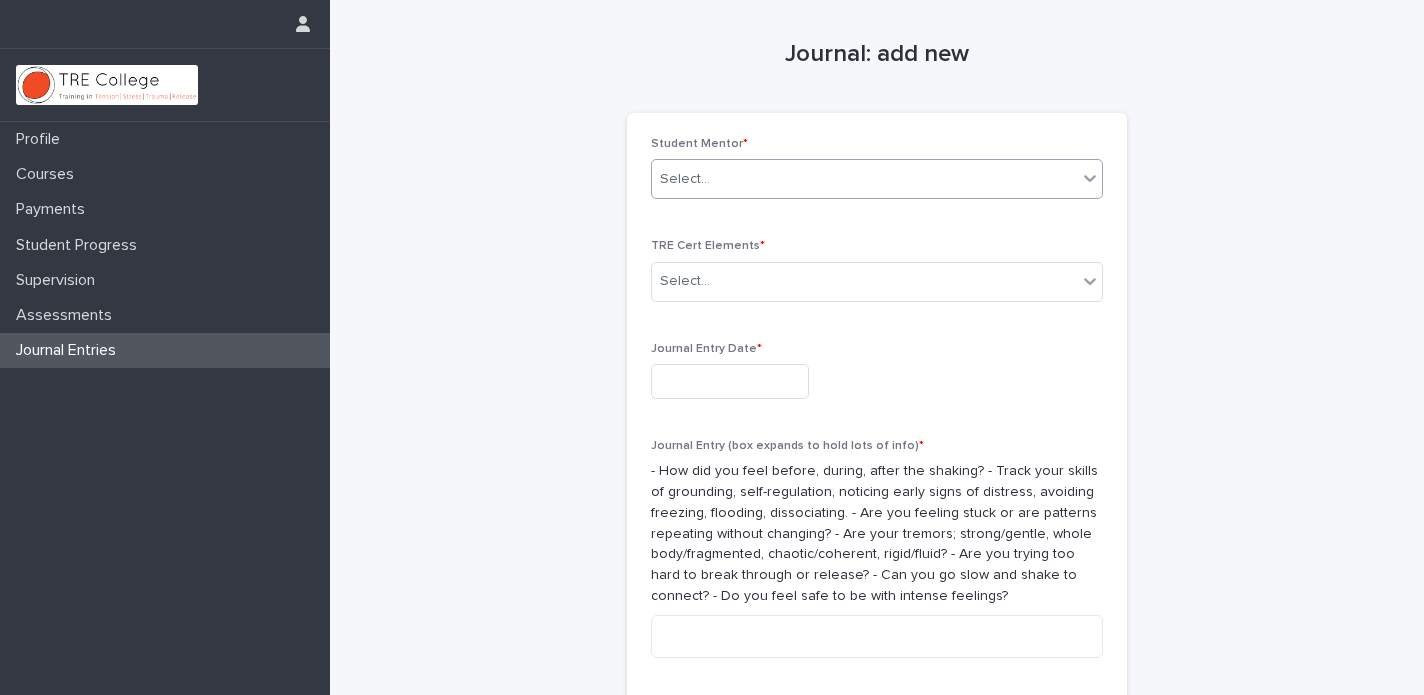 click on "Select..." at bounding box center (864, 179) 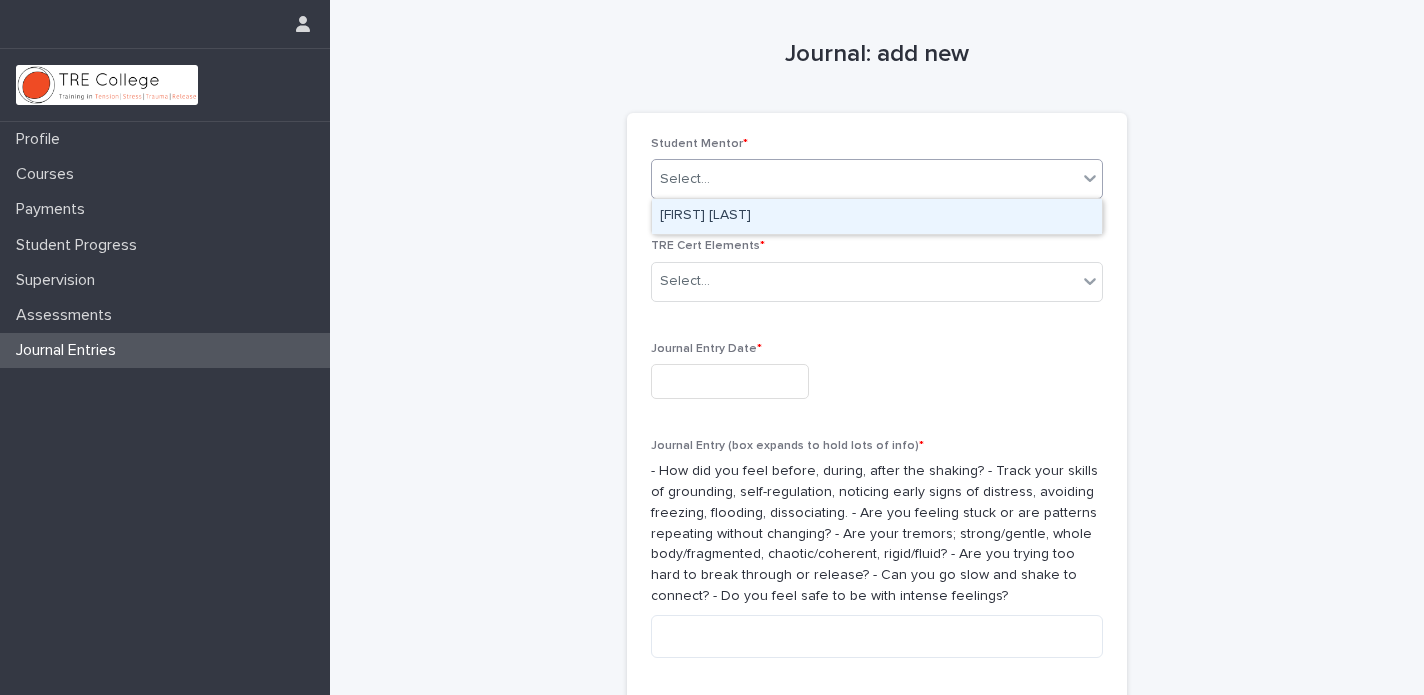 click on "[FIRST] [LAST]" at bounding box center [877, 216] 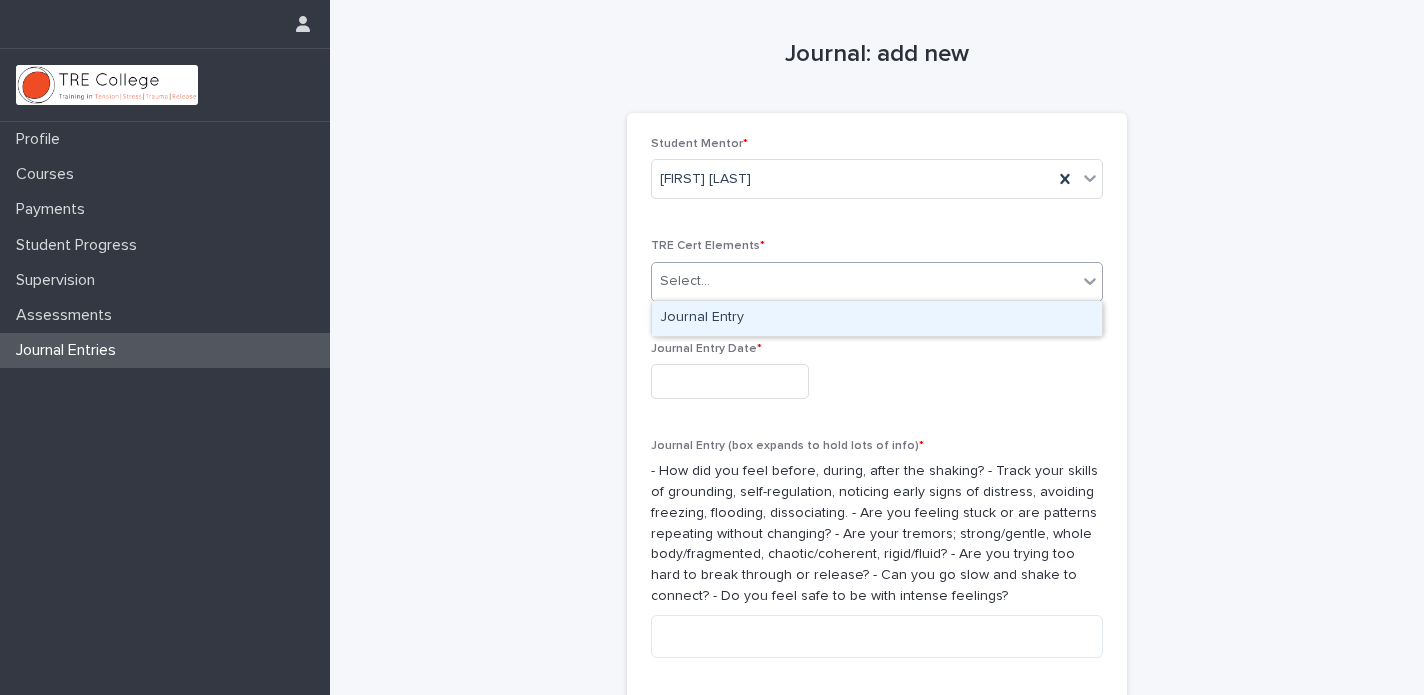 click on "Select..." at bounding box center [877, 282] 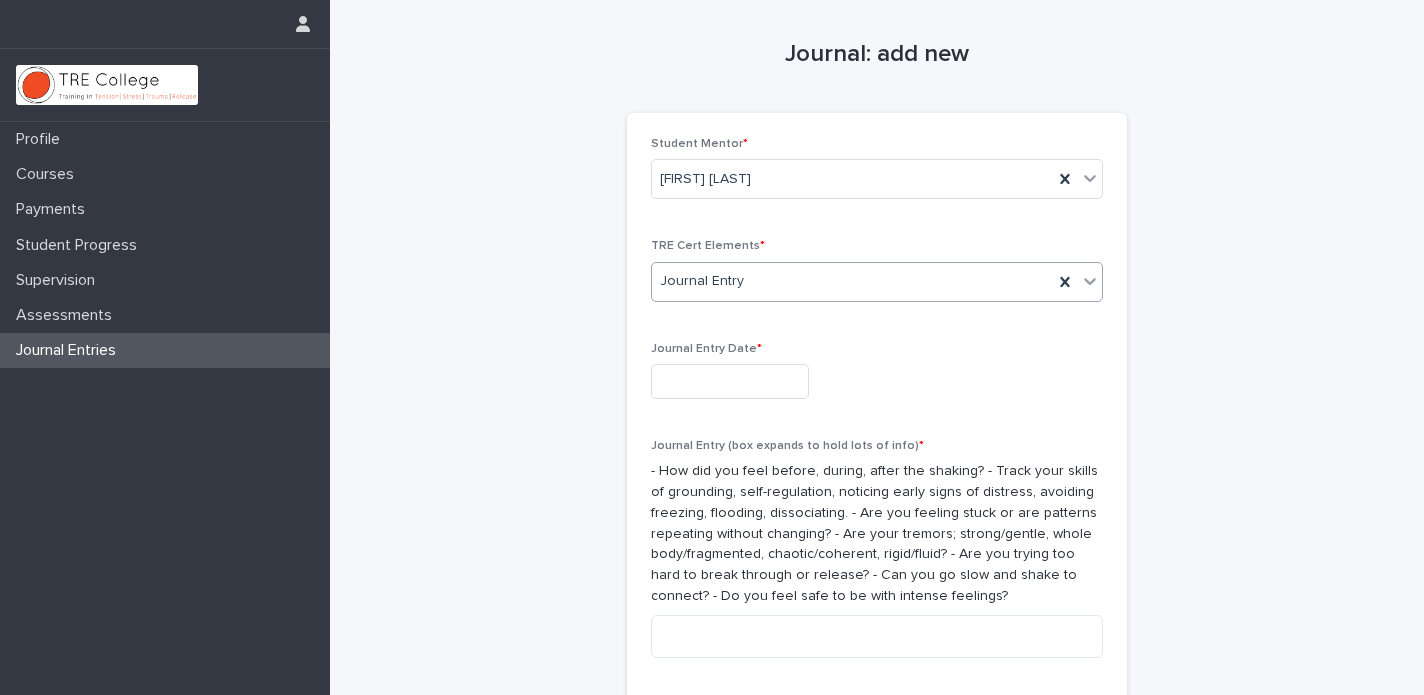 click at bounding box center [730, 381] 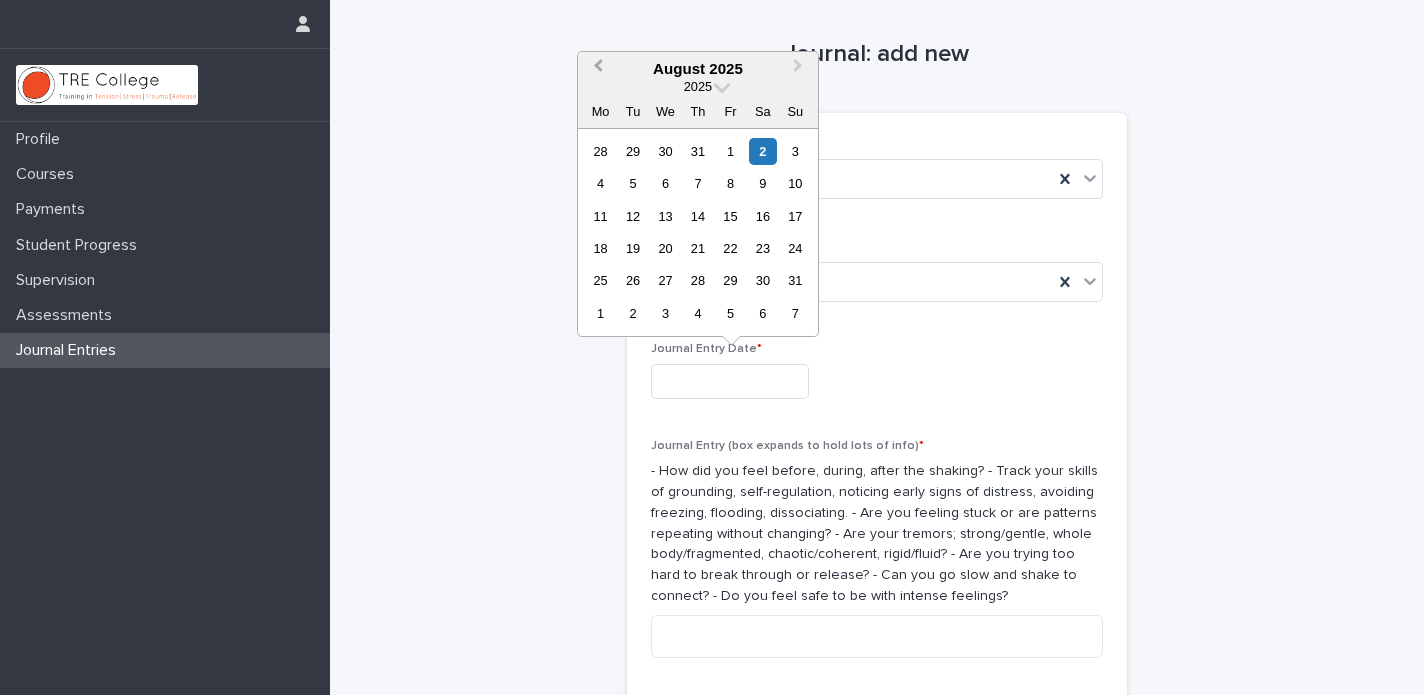 click on "Previous Month" at bounding box center [598, 68] 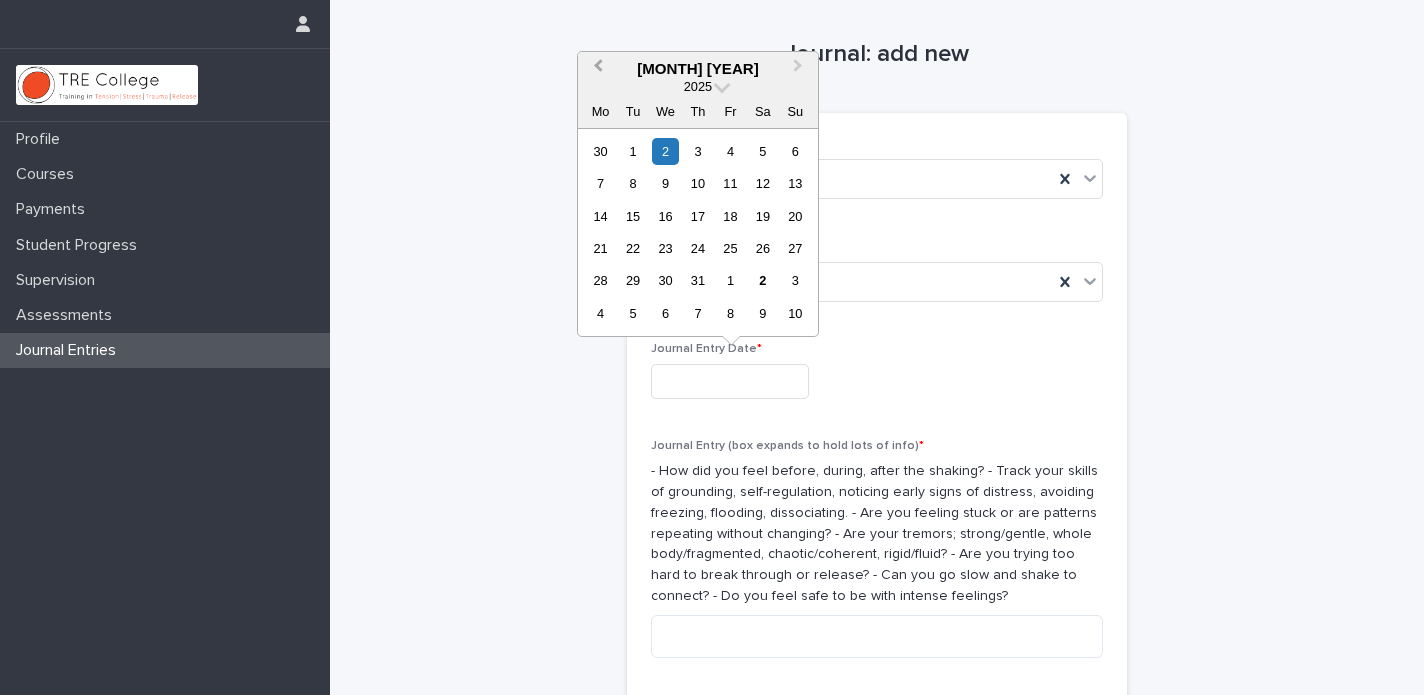click on "Previous Month" at bounding box center (598, 68) 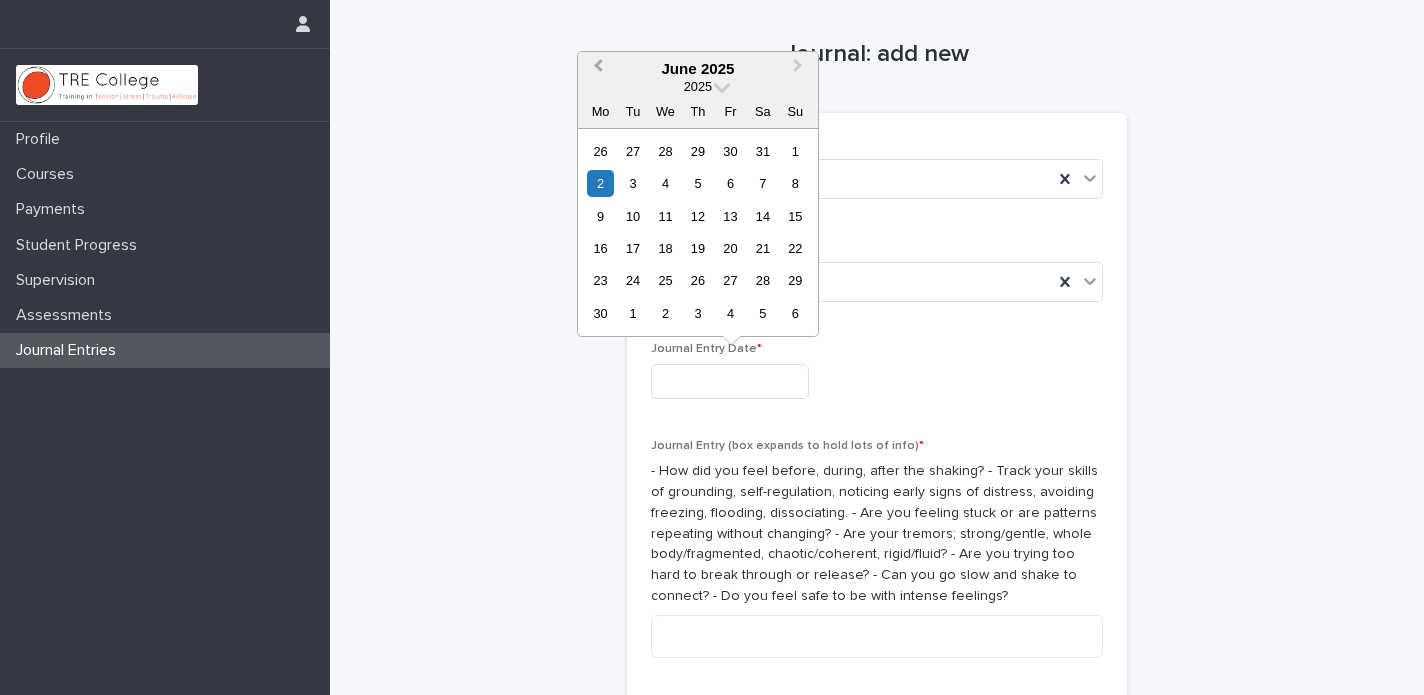 click on "Previous Month" at bounding box center (598, 68) 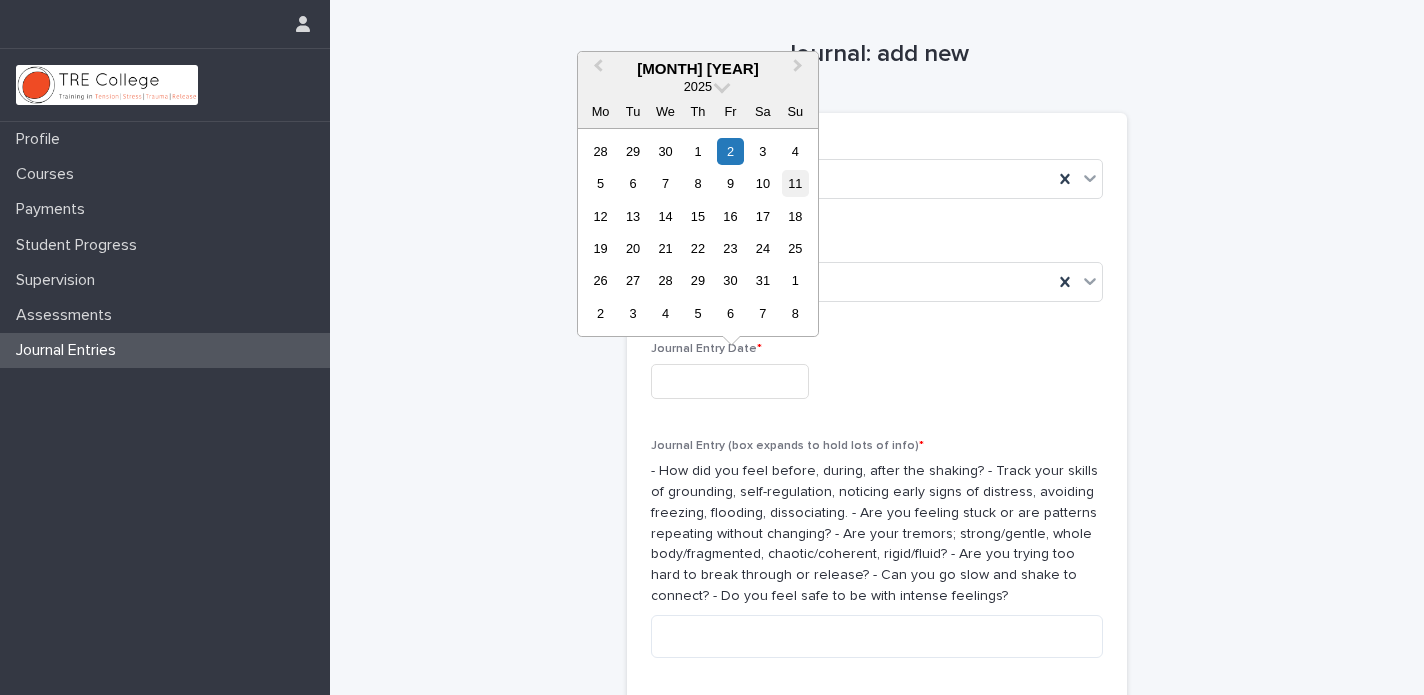 click on "11" at bounding box center (795, 183) 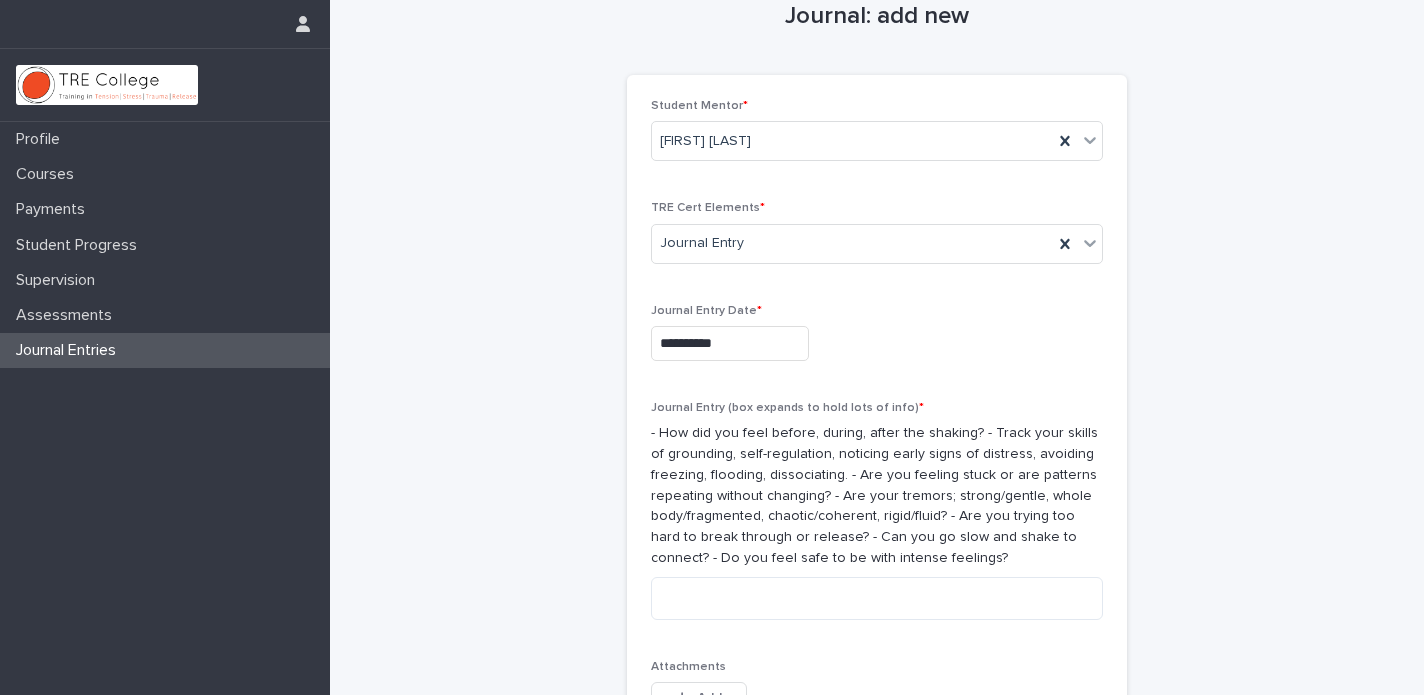 scroll, scrollTop: 64, scrollLeft: 0, axis: vertical 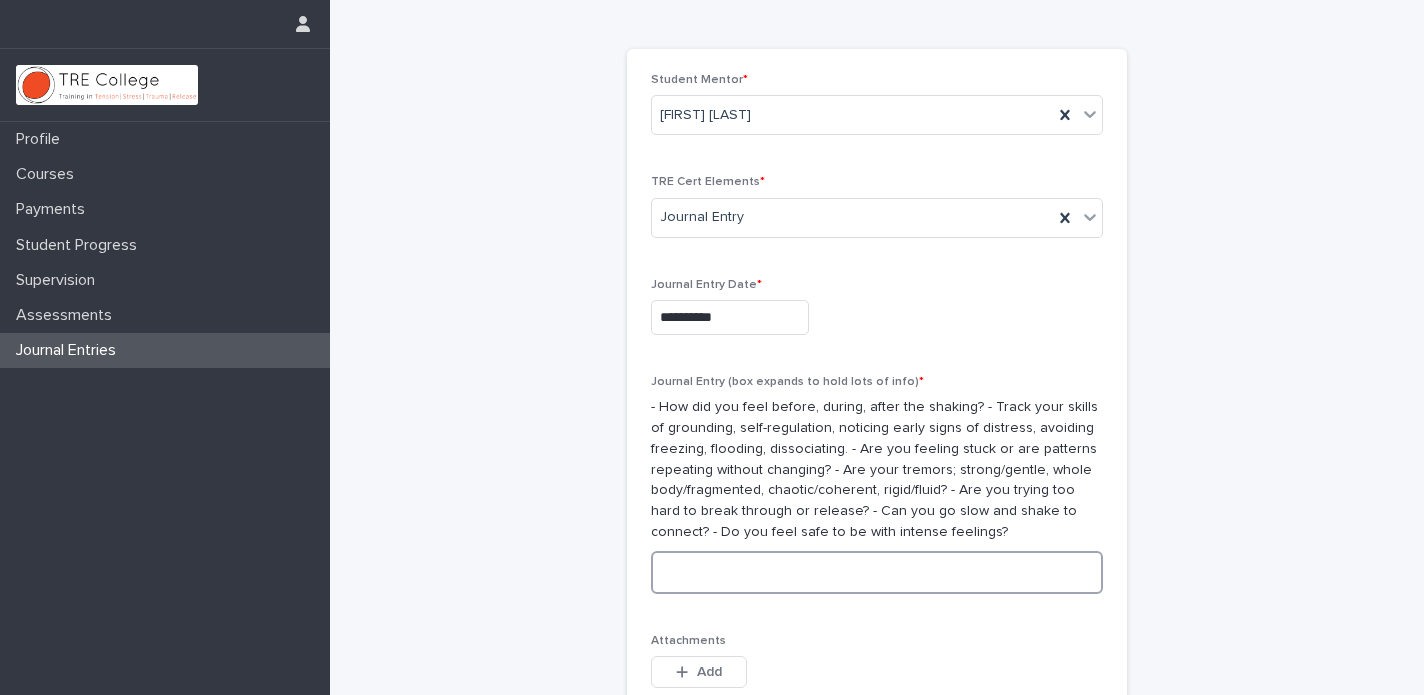 click at bounding box center (877, 572) 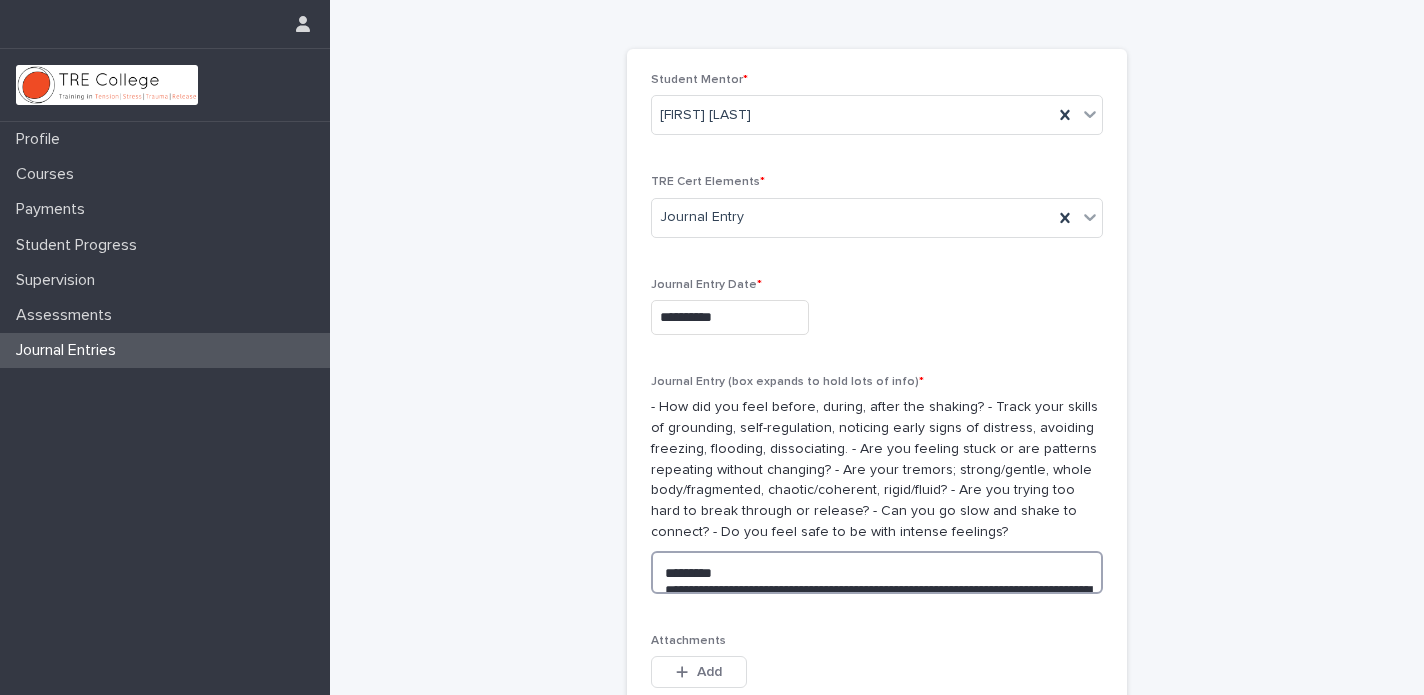 scroll, scrollTop: 696, scrollLeft: 0, axis: vertical 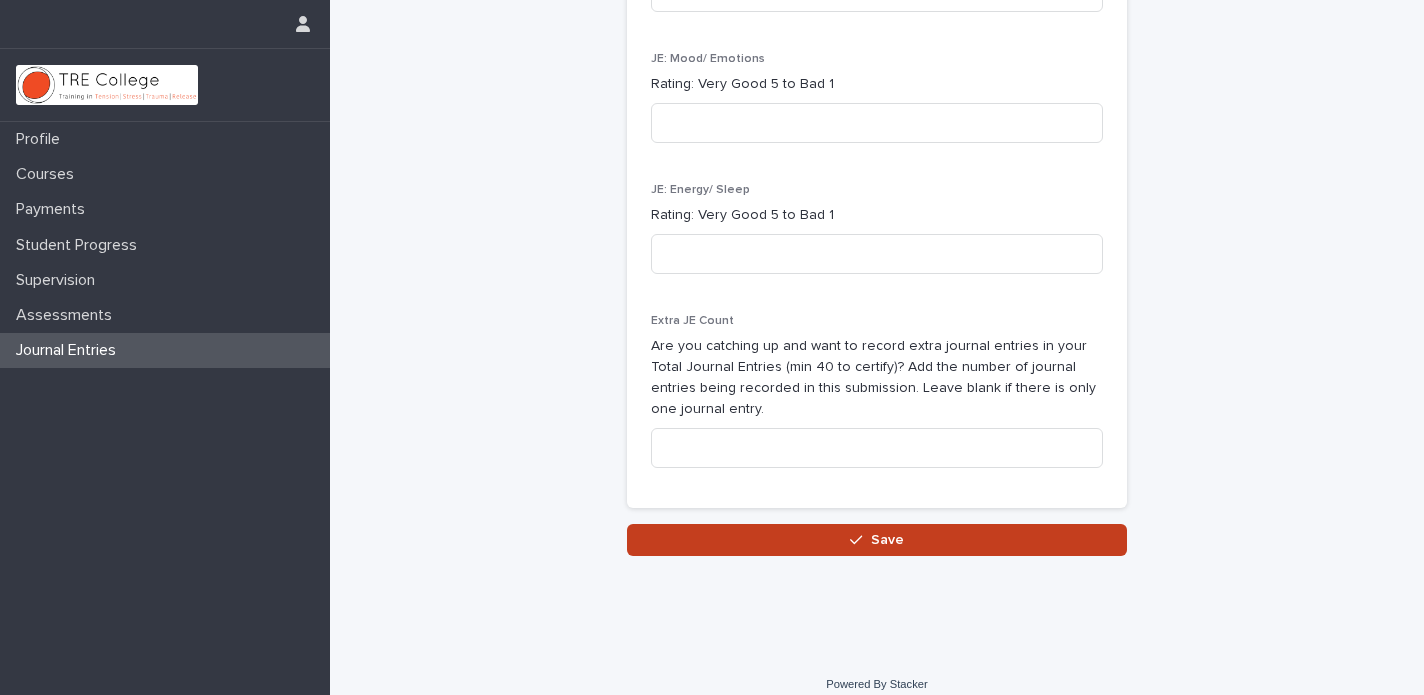 type on "*********" 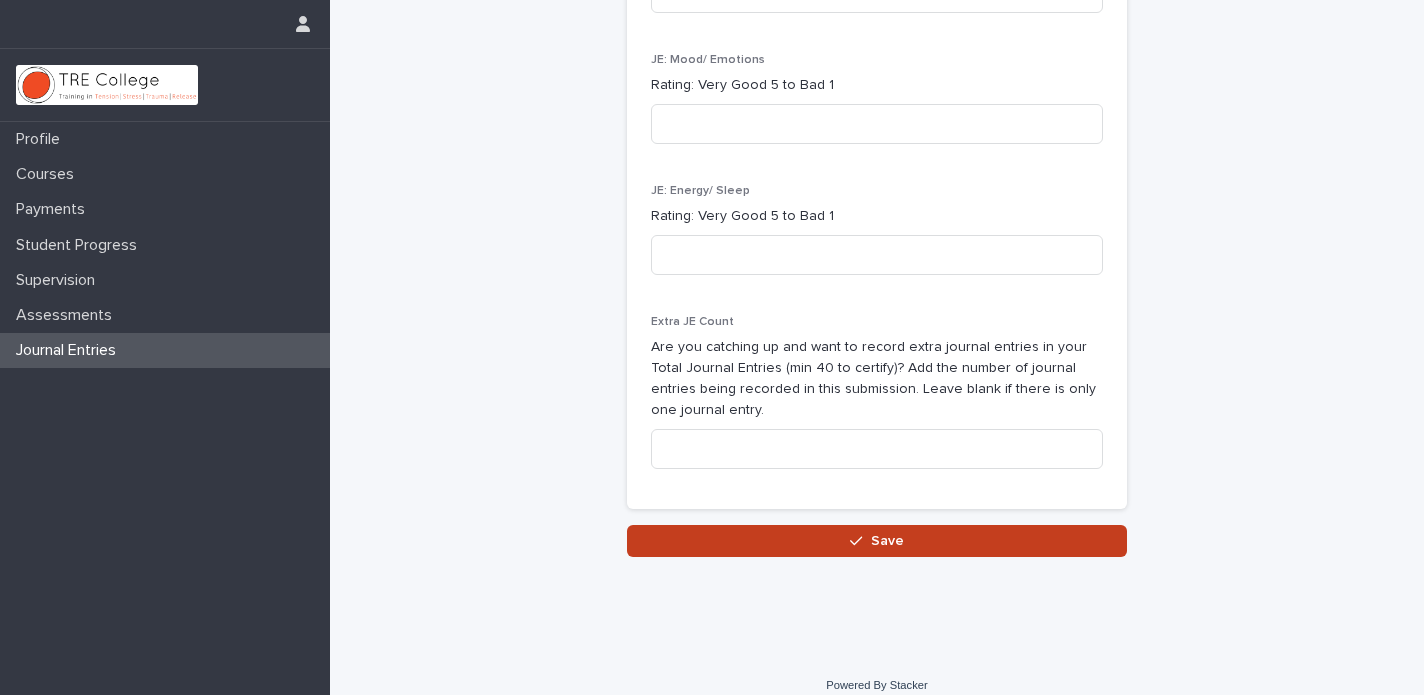 click on "Save" at bounding box center [877, 541] 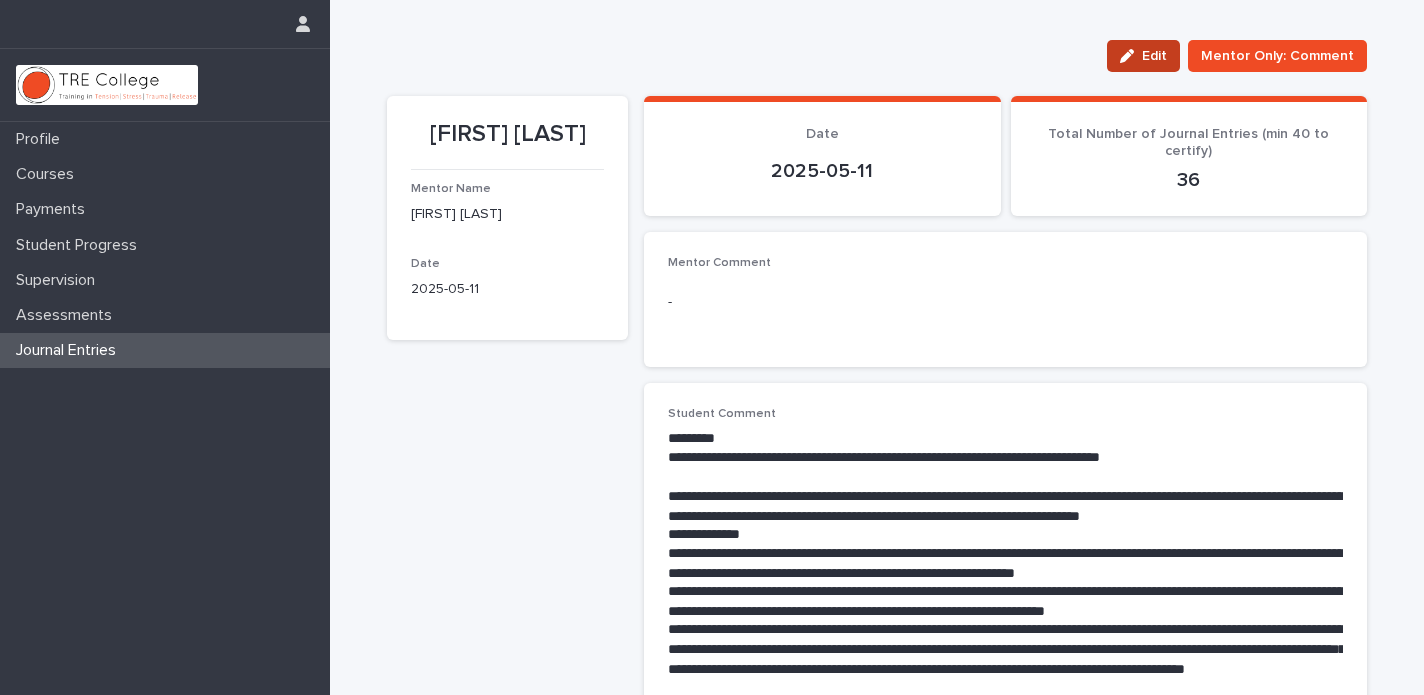 scroll, scrollTop: 0, scrollLeft: 0, axis: both 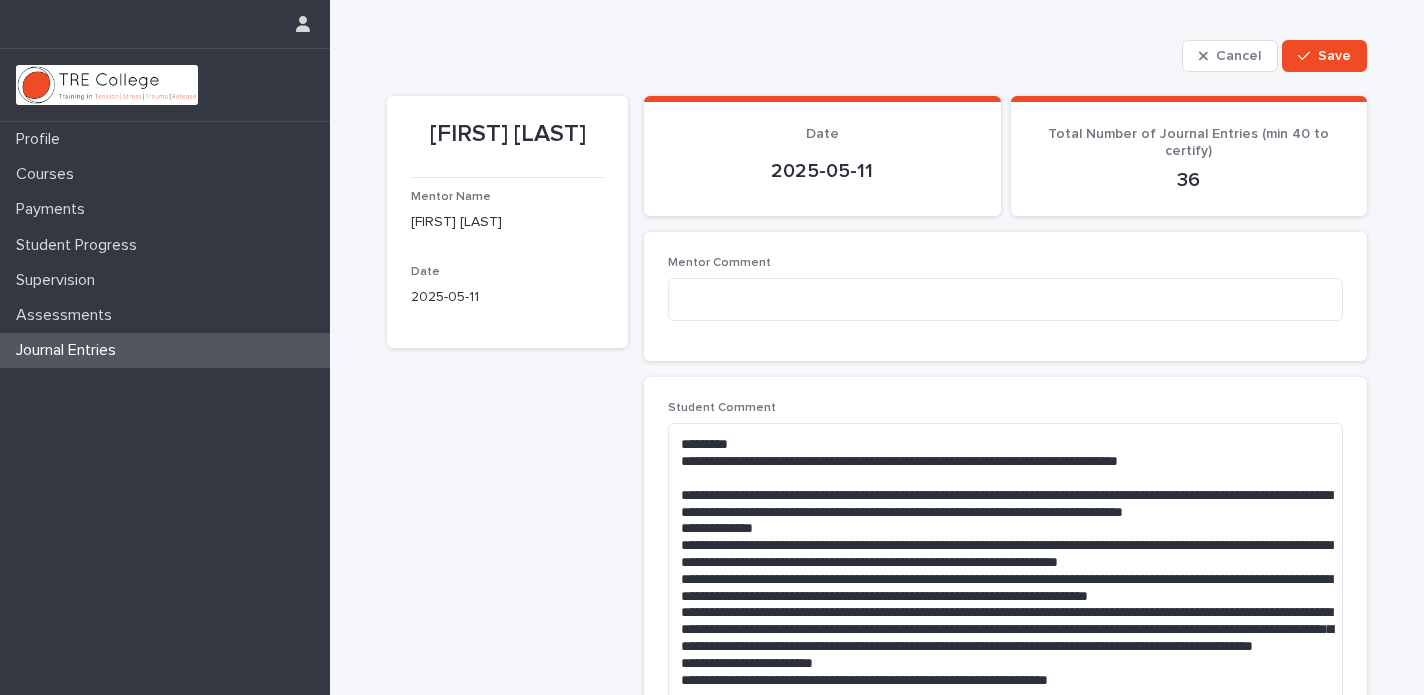 click on "Journal Entries" at bounding box center (70, 350) 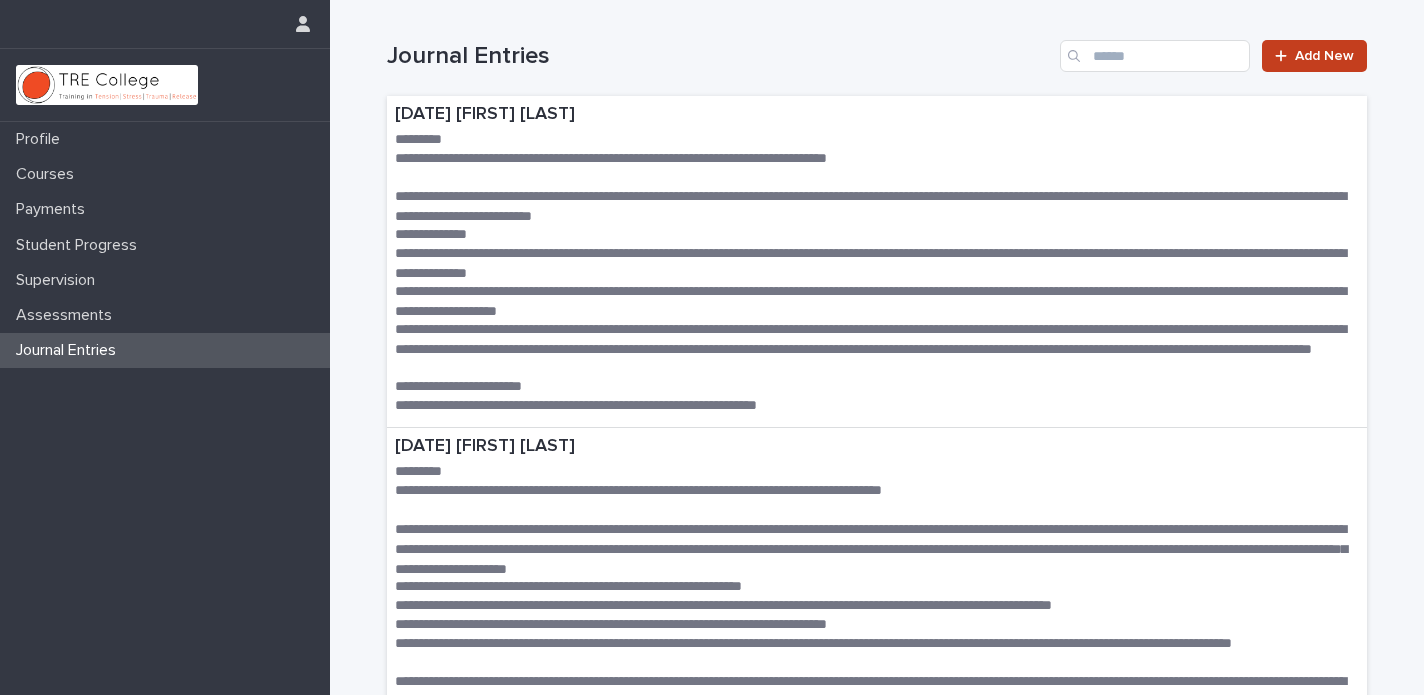 click on "Add New" at bounding box center [1324, 56] 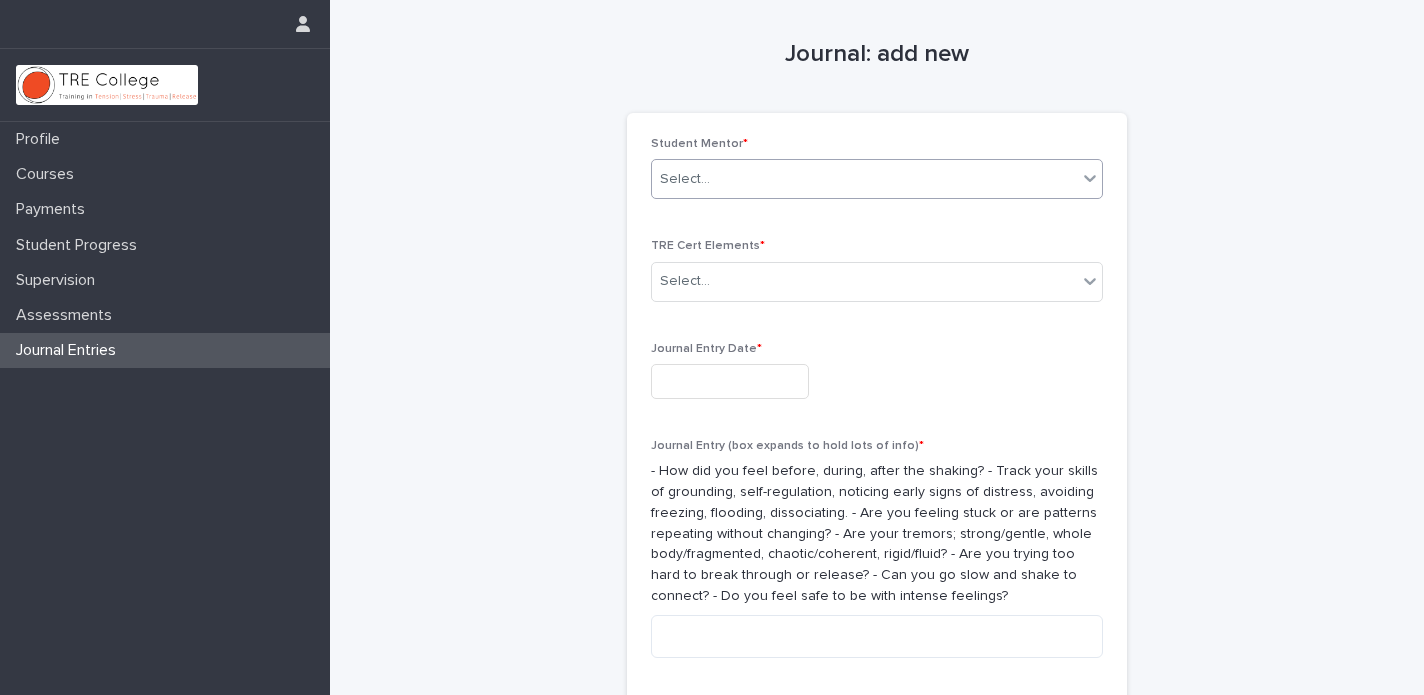 click on "Select..." at bounding box center (864, 179) 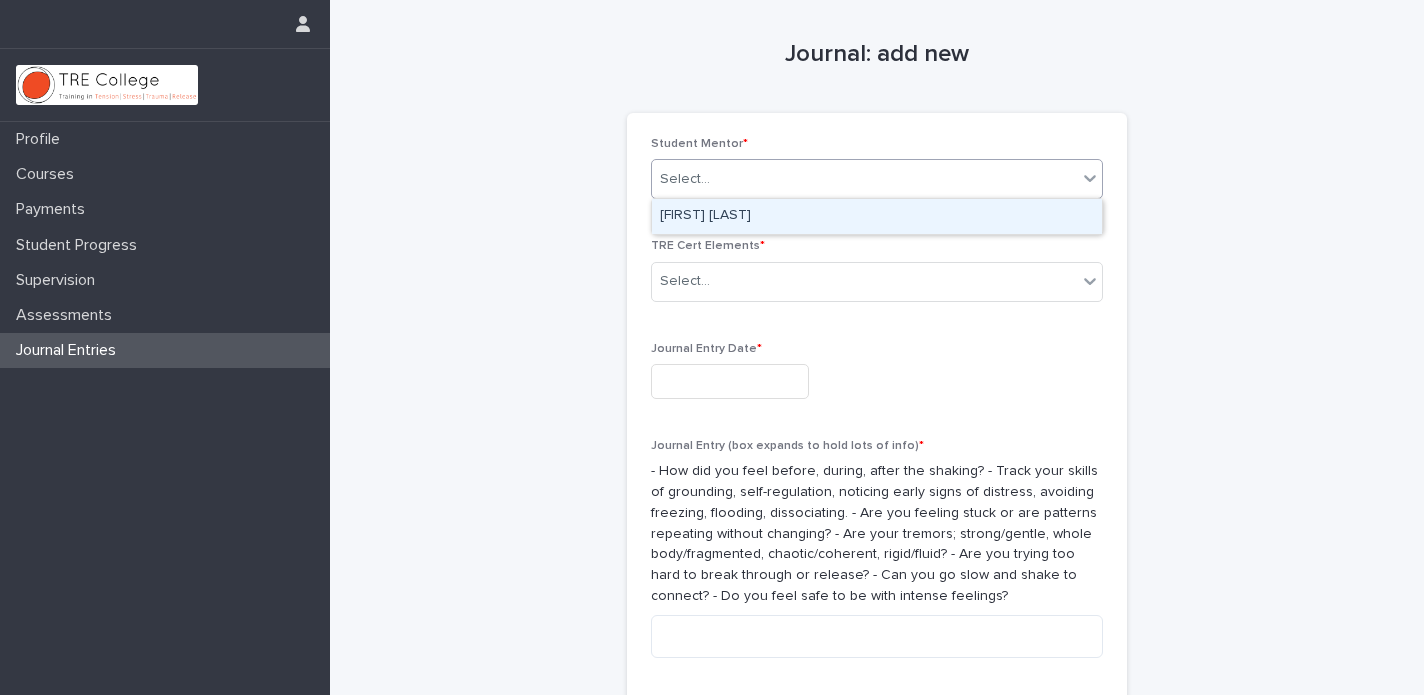 click on "[FIRST] [LAST]" at bounding box center (877, 216) 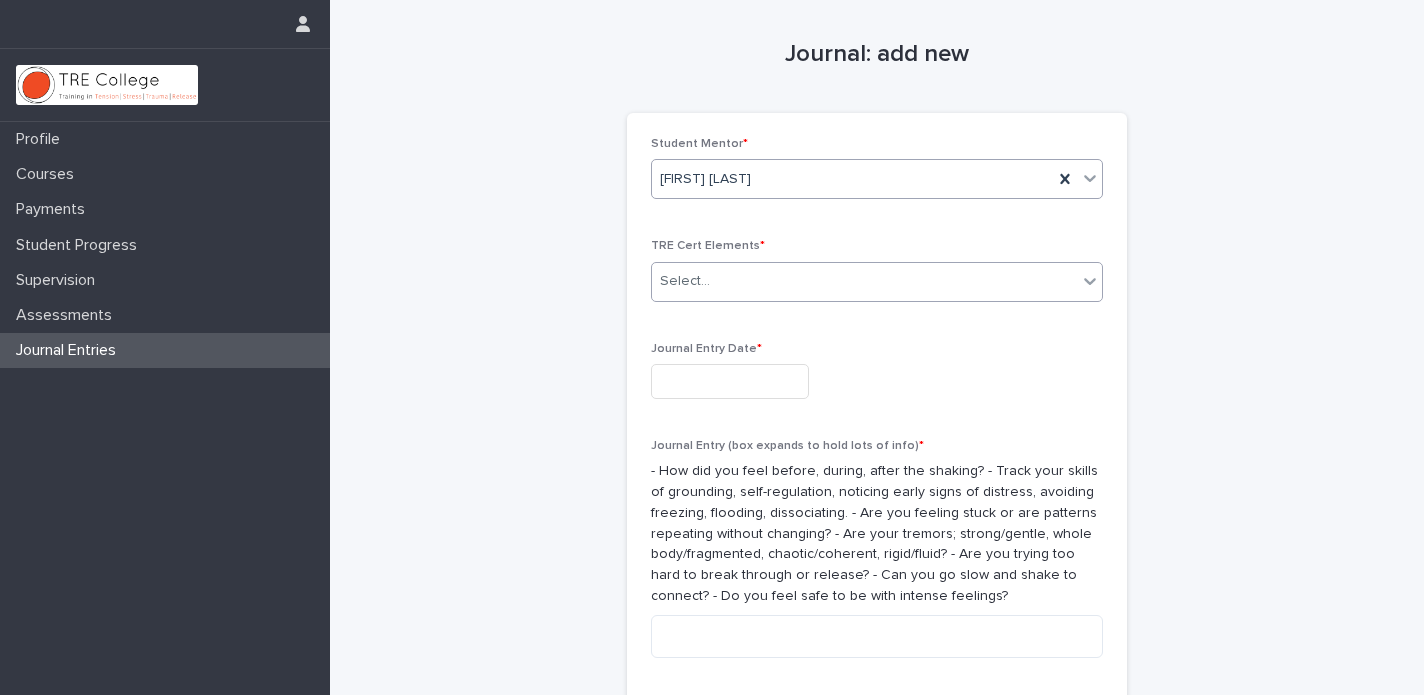 click on "Select..." at bounding box center (864, 281) 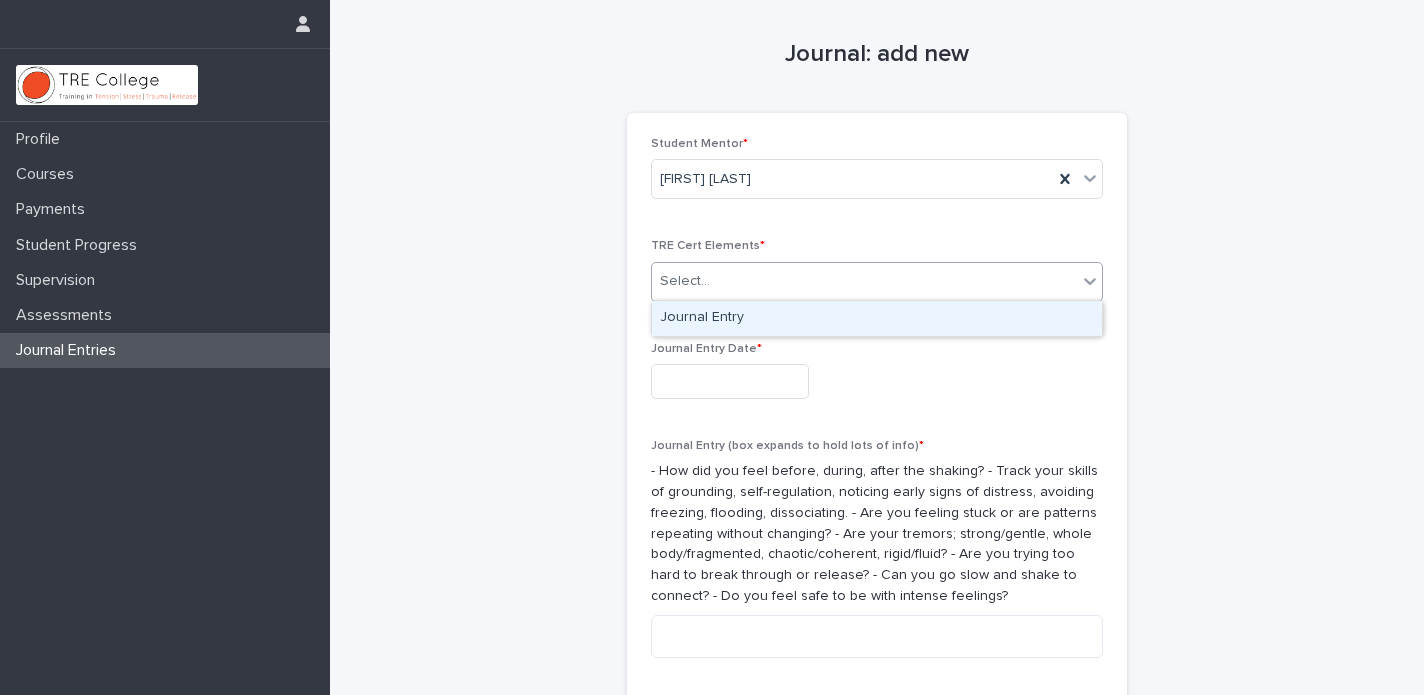 click on "Journal Entry" at bounding box center (877, 318) 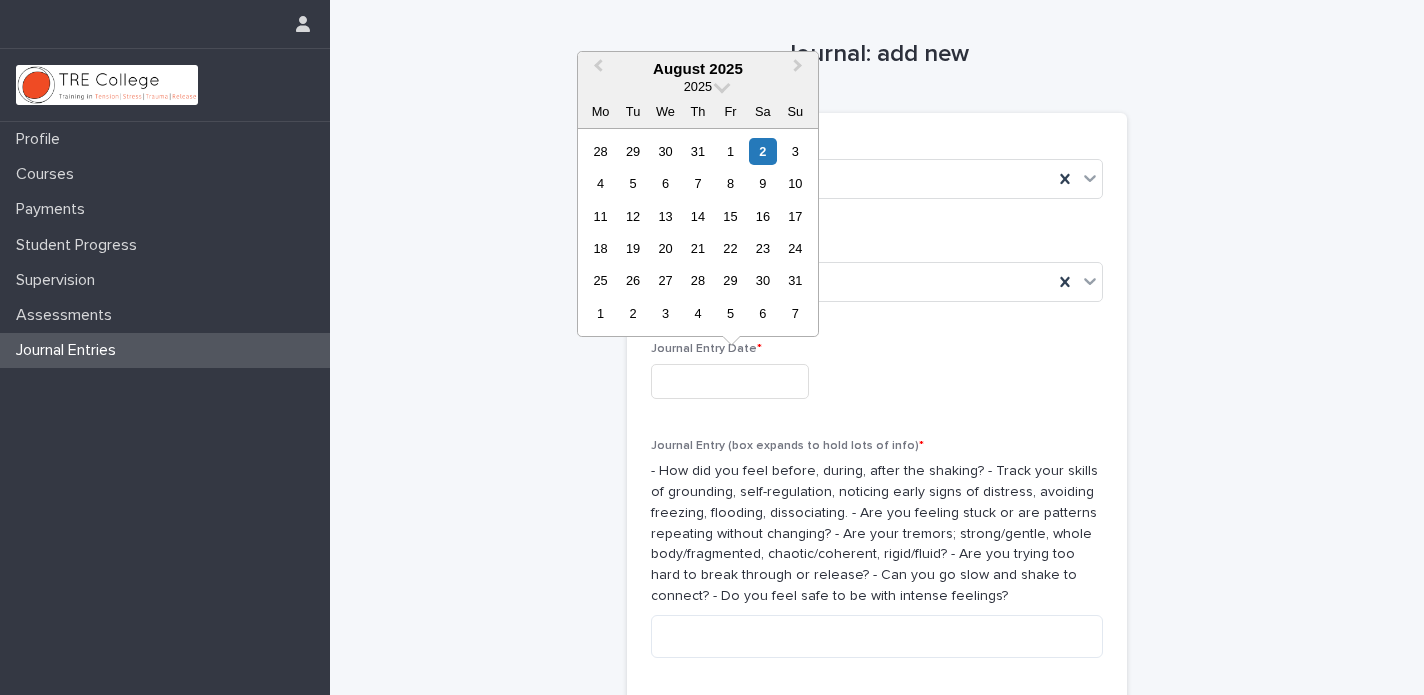 click at bounding box center [730, 381] 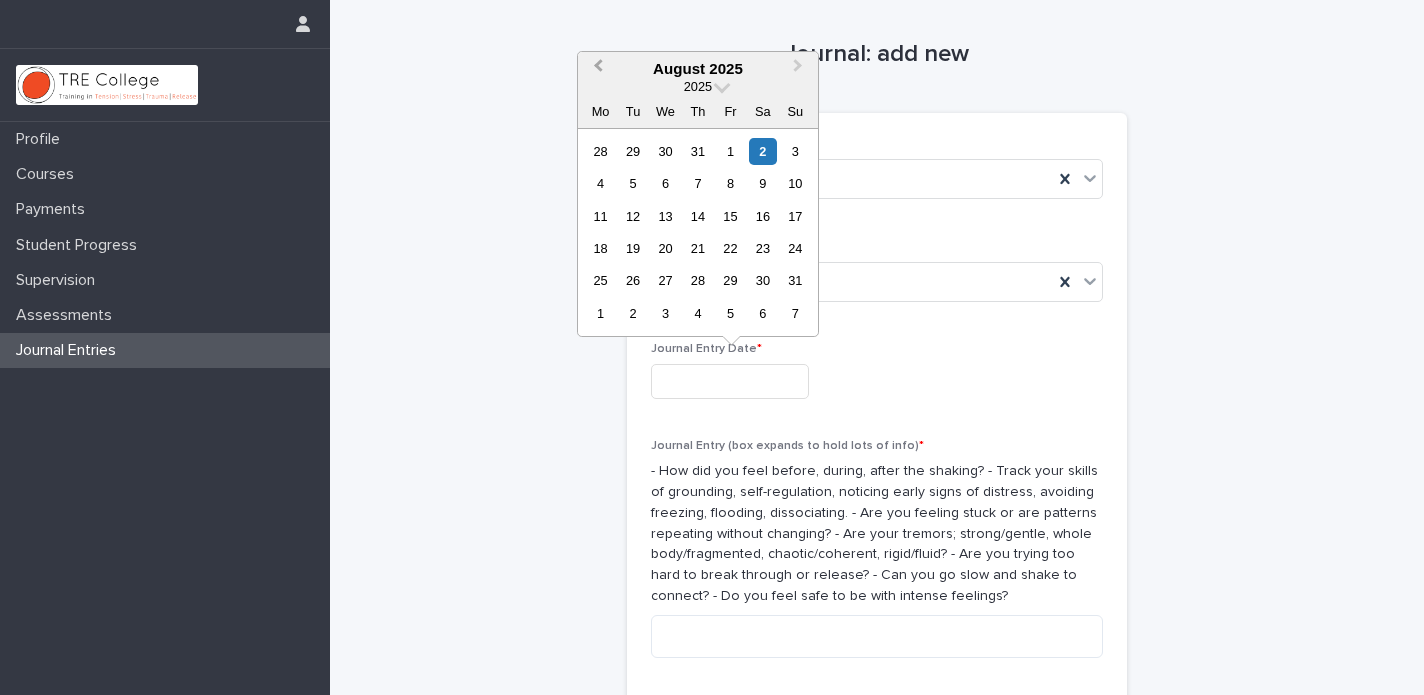 click on "Previous Month" at bounding box center (598, 68) 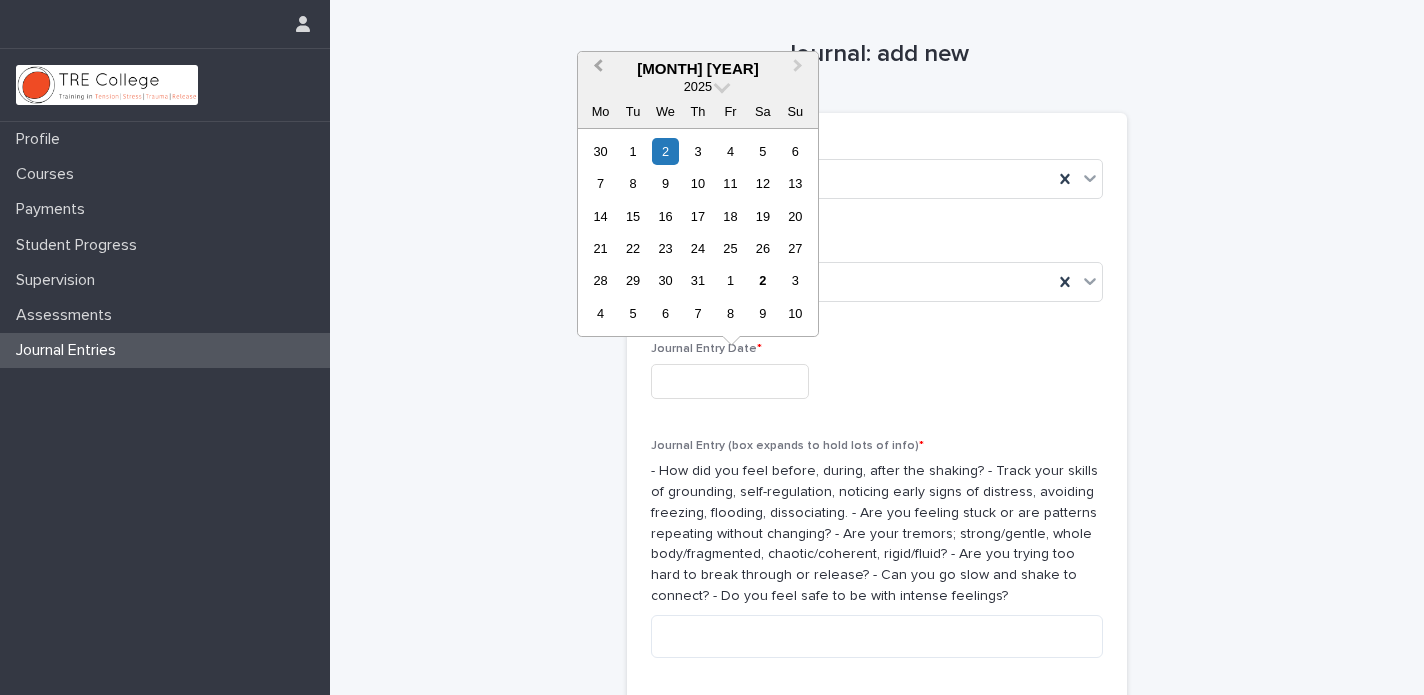 click on "Previous Month" at bounding box center (598, 68) 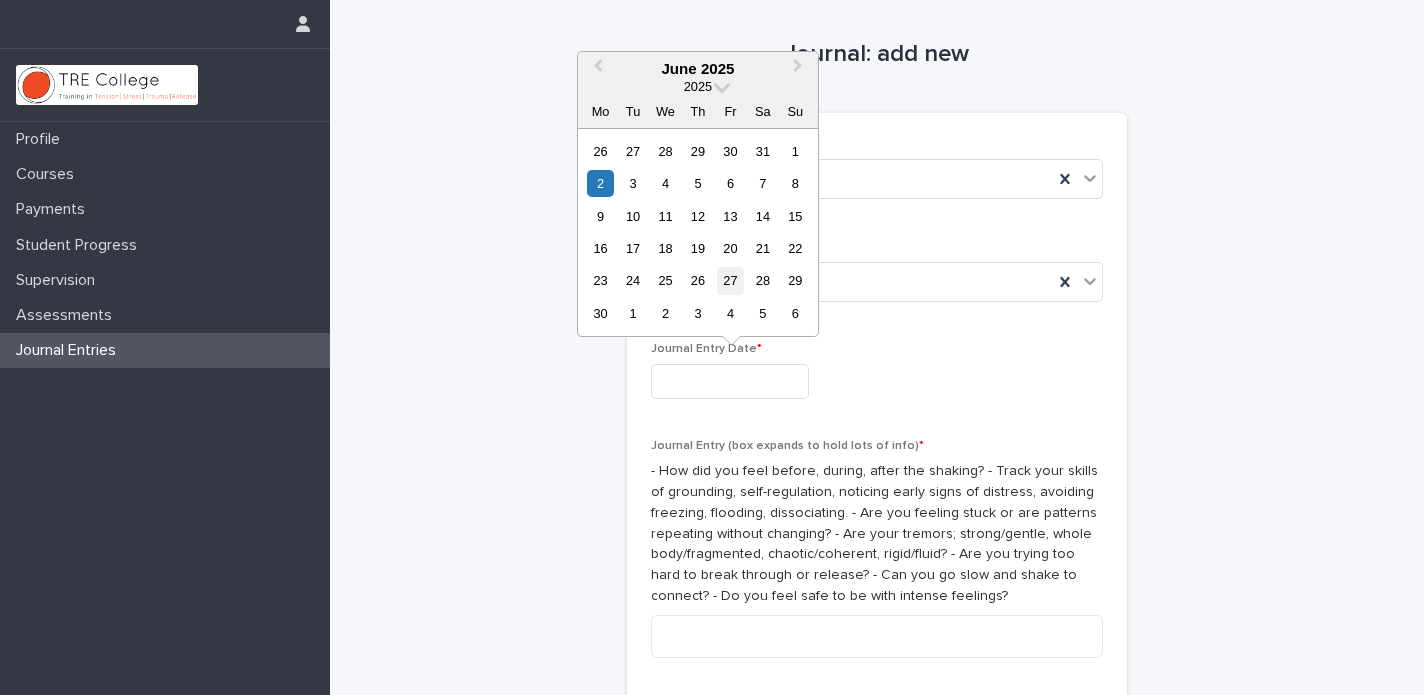 click on "27" at bounding box center (730, 280) 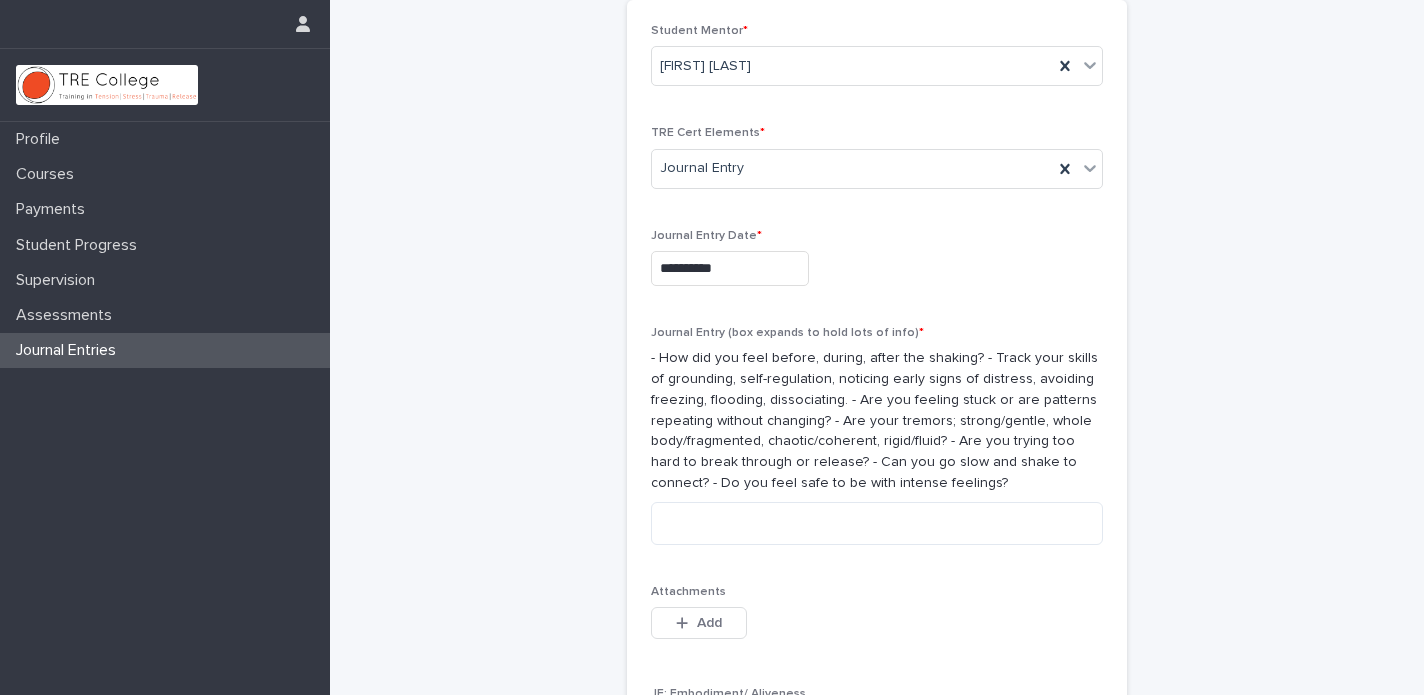 scroll, scrollTop: 162, scrollLeft: 0, axis: vertical 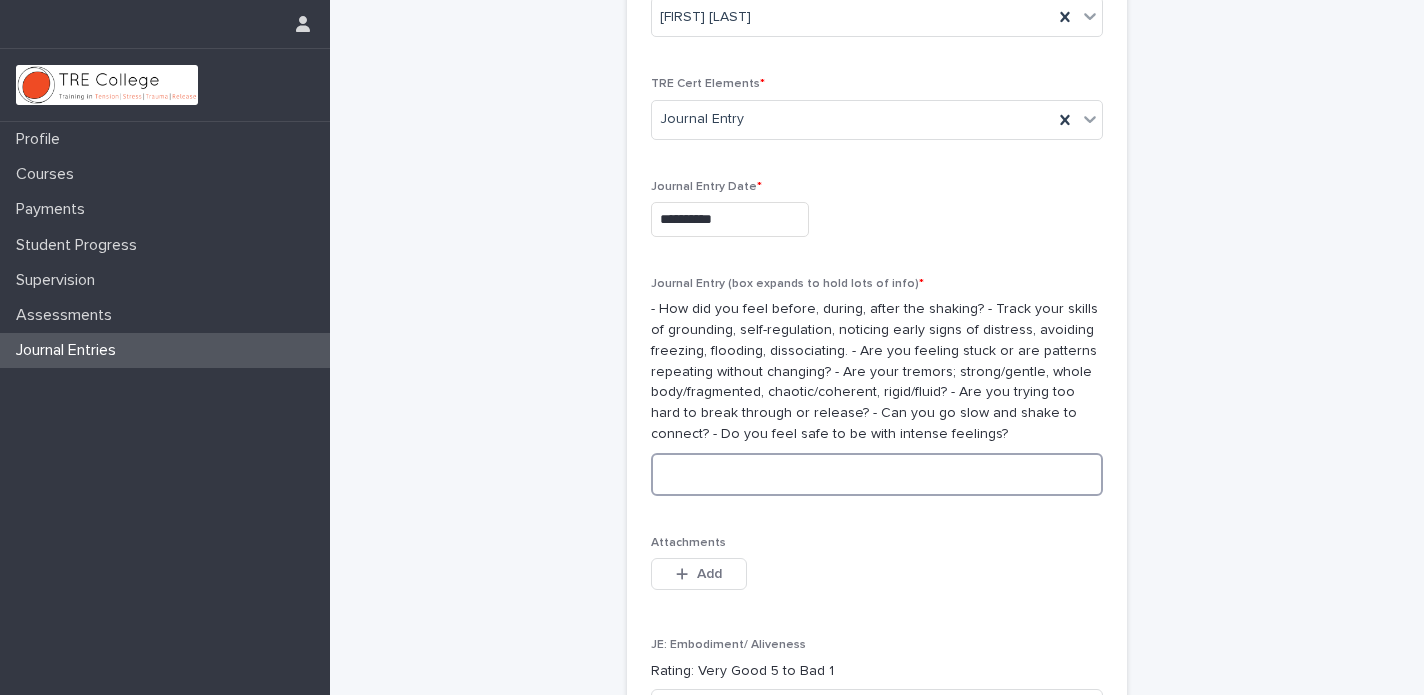 click at bounding box center (877, 474) 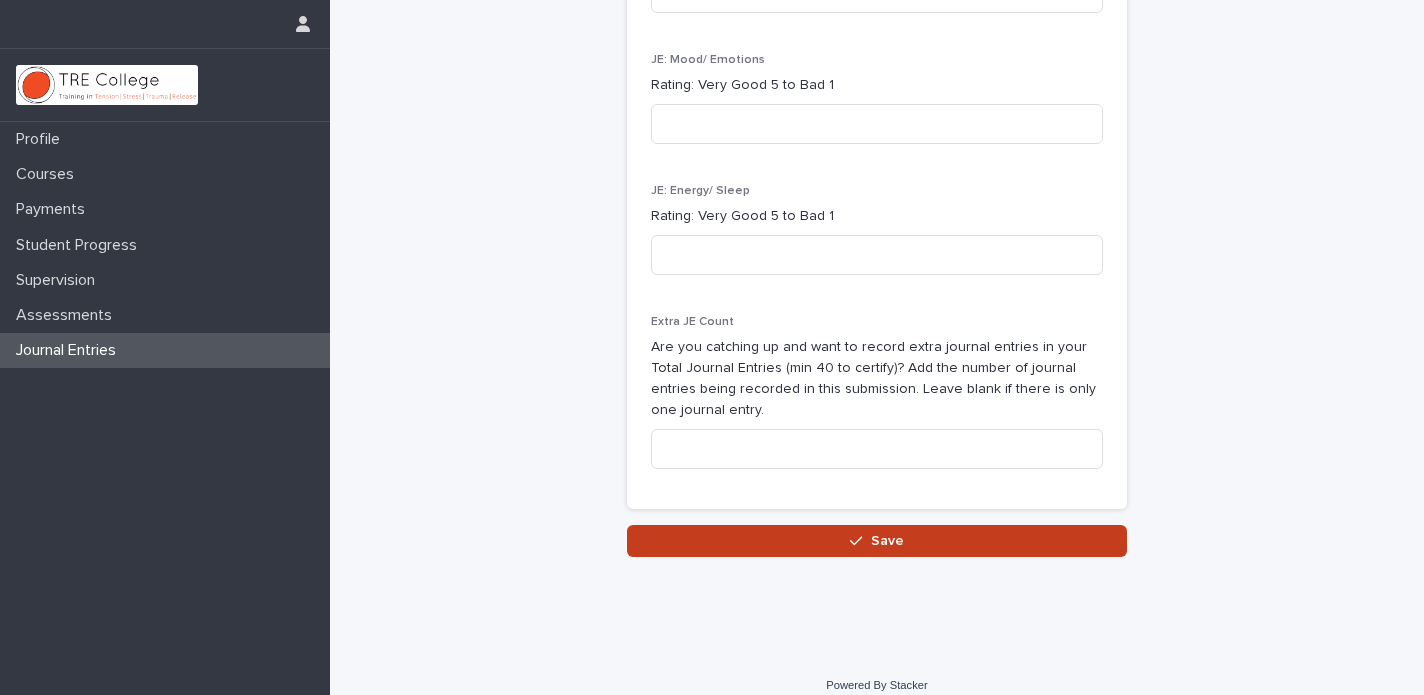 type on "*********" 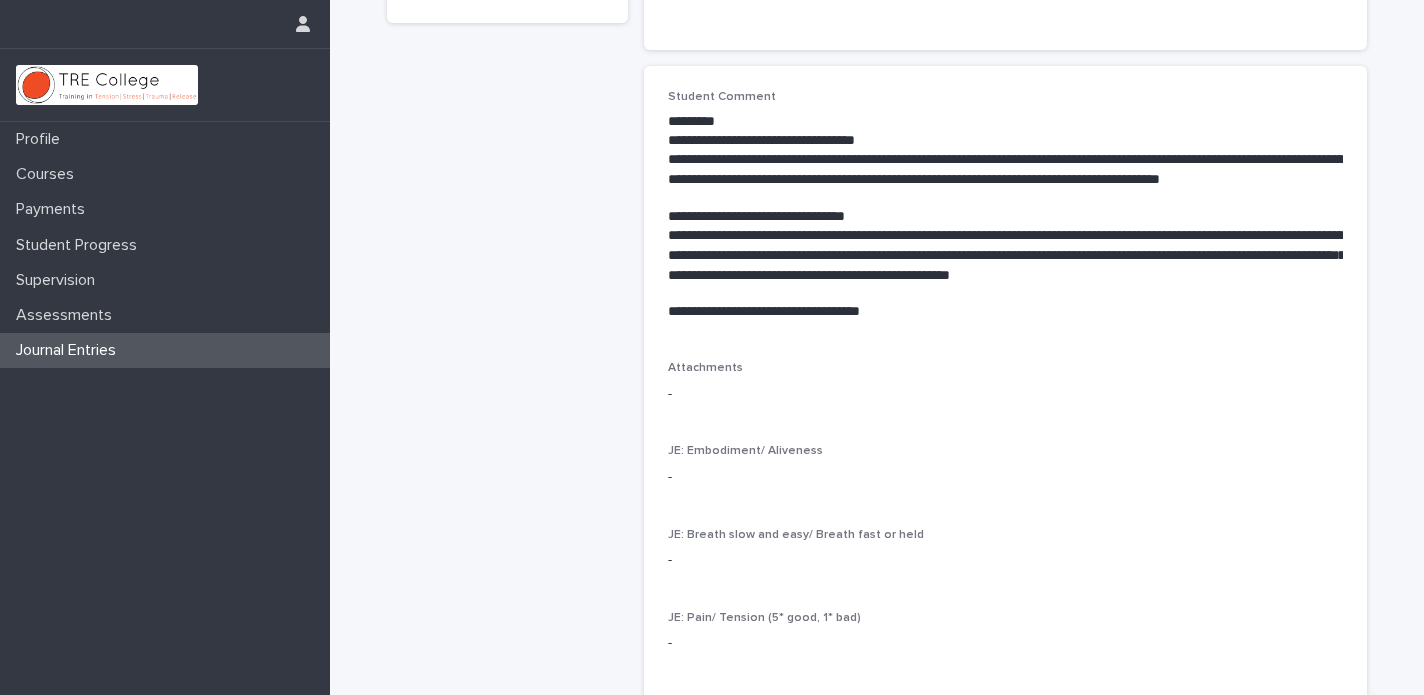scroll, scrollTop: 99, scrollLeft: 0, axis: vertical 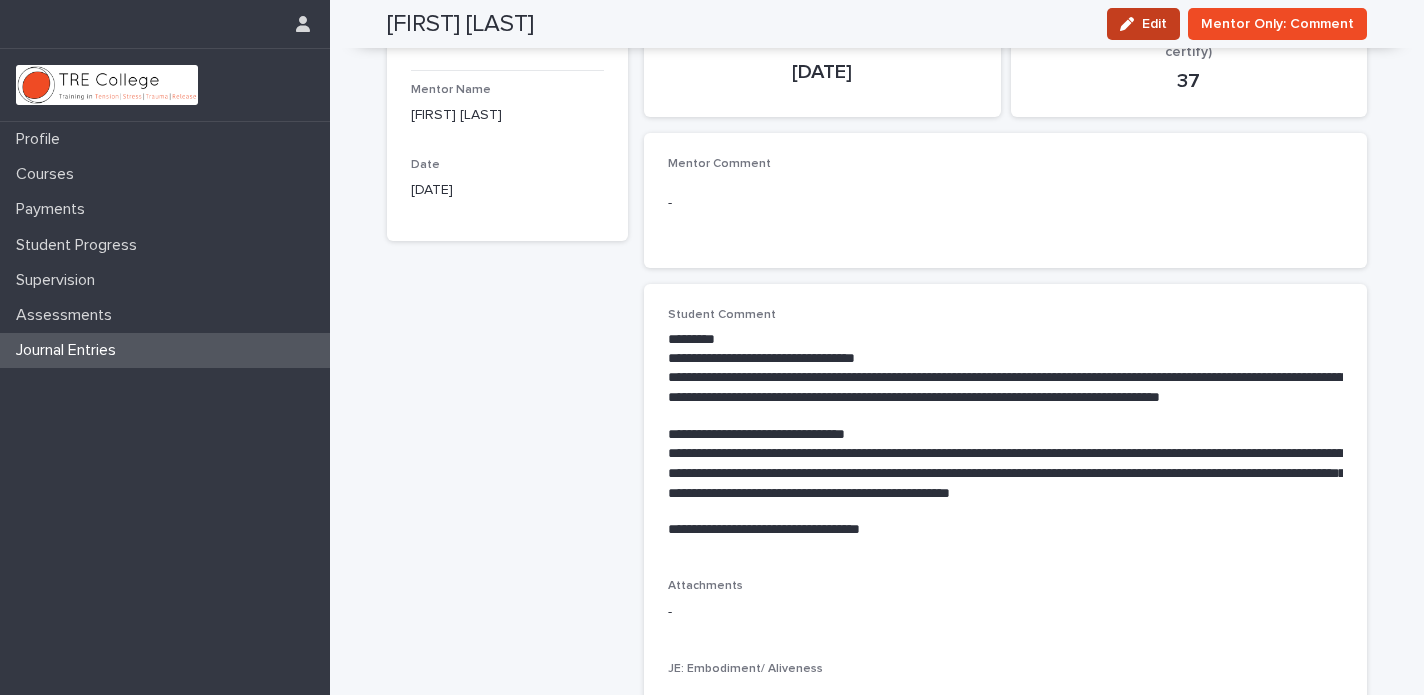 click on "Edit" at bounding box center [1154, 24] 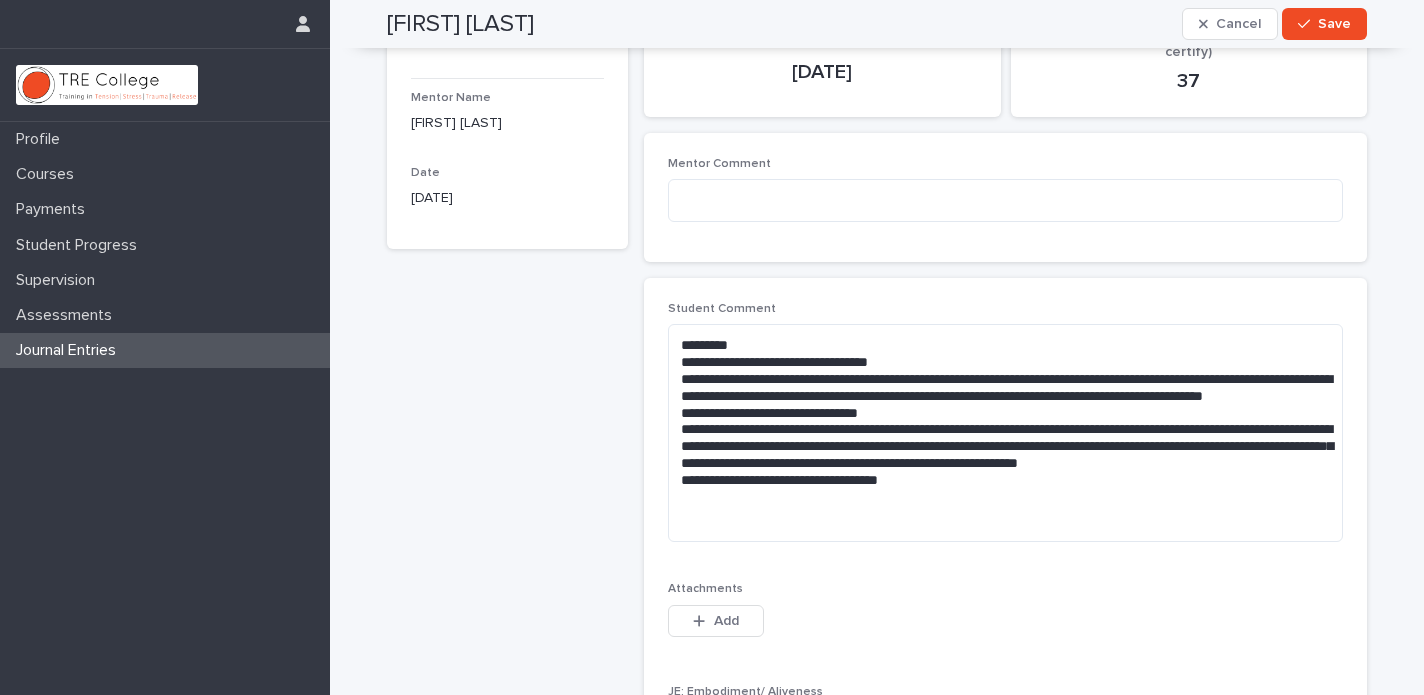 click on "Journal Entries" at bounding box center (70, 350) 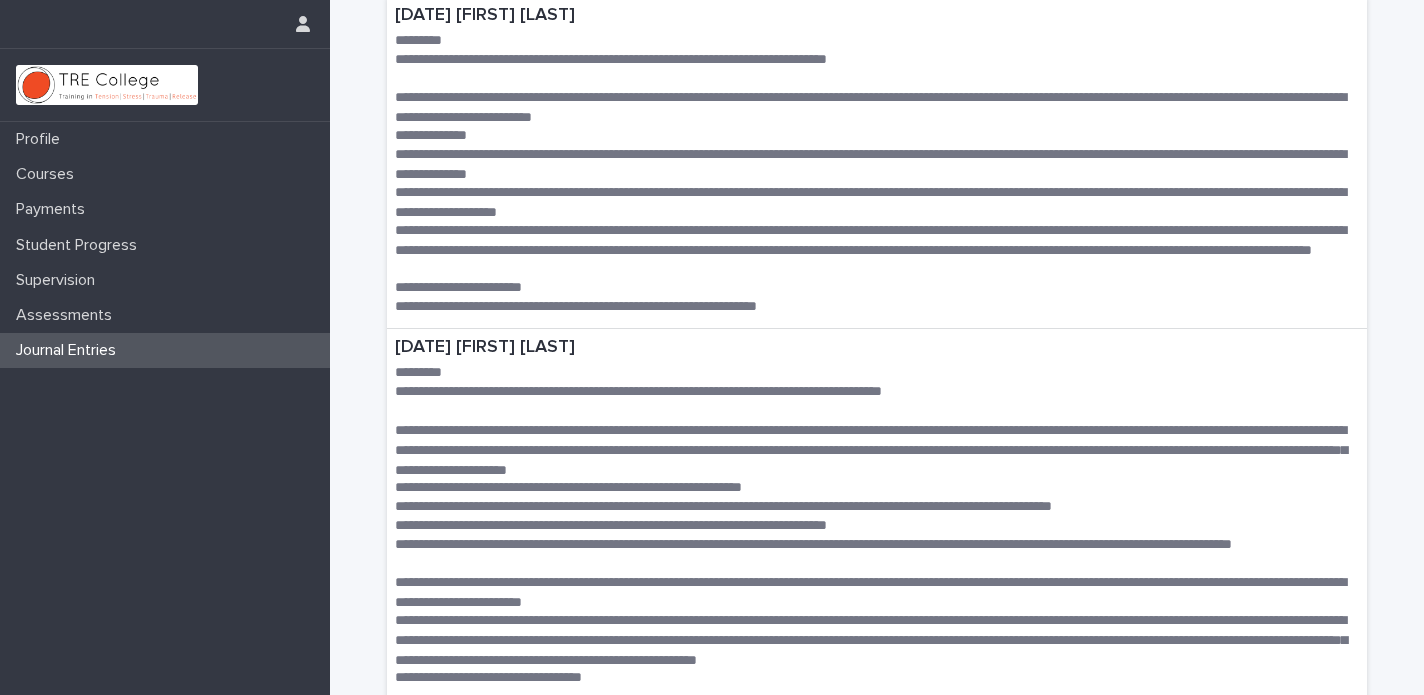 scroll, scrollTop: 0, scrollLeft: 0, axis: both 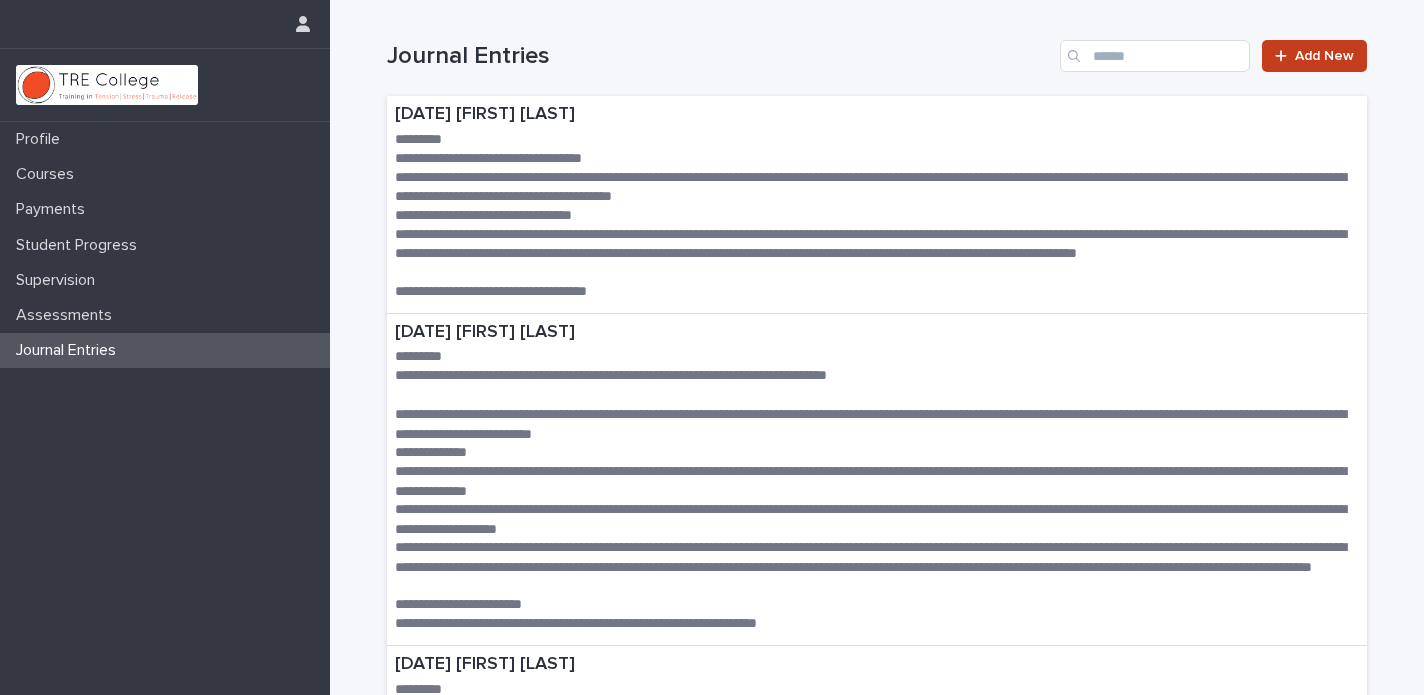 click on "Add New" at bounding box center [1324, 56] 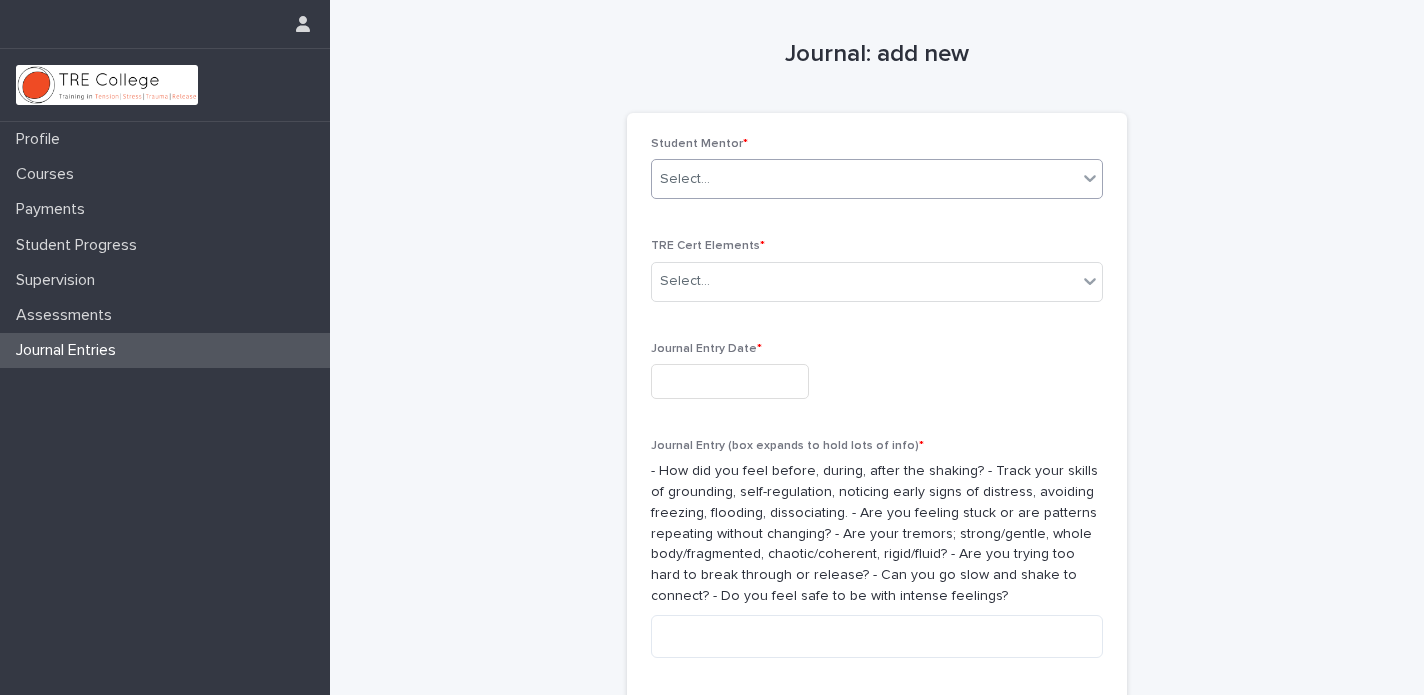 click on "Select..." at bounding box center (864, 179) 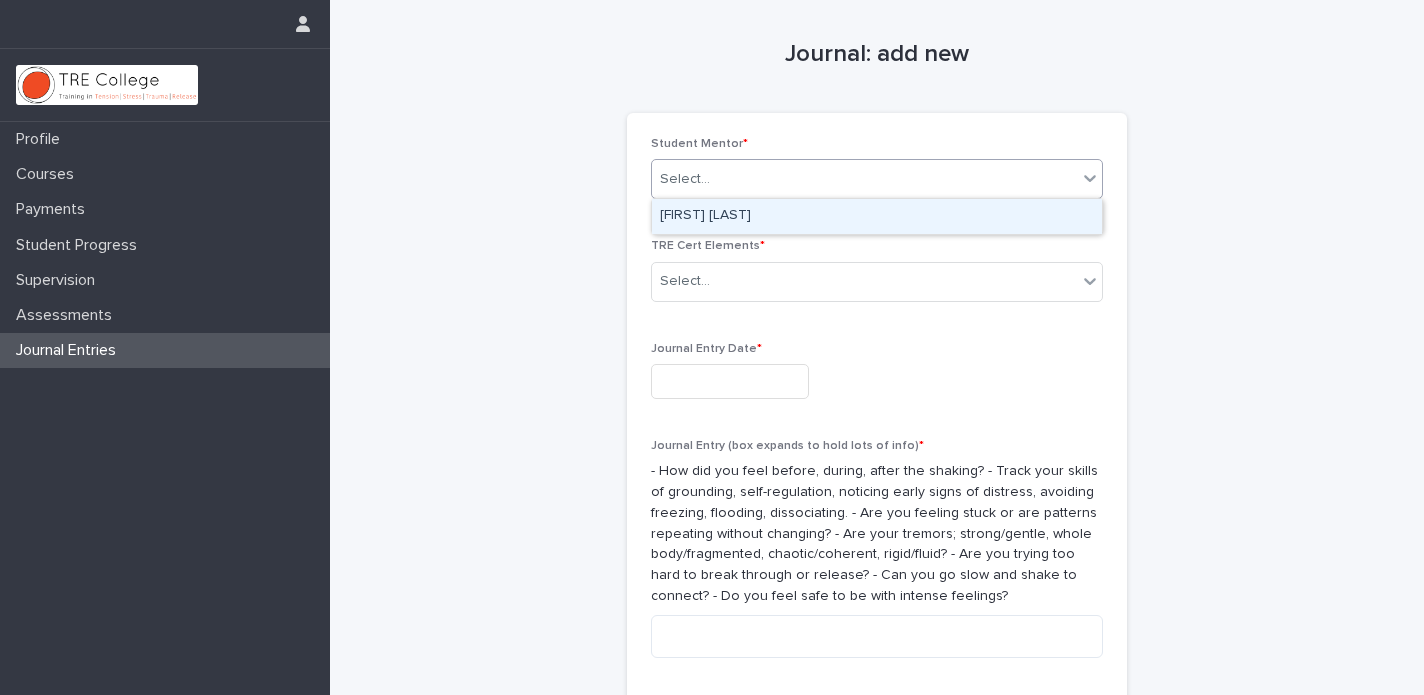 click on "[FIRST] [LAST]" at bounding box center (877, 216) 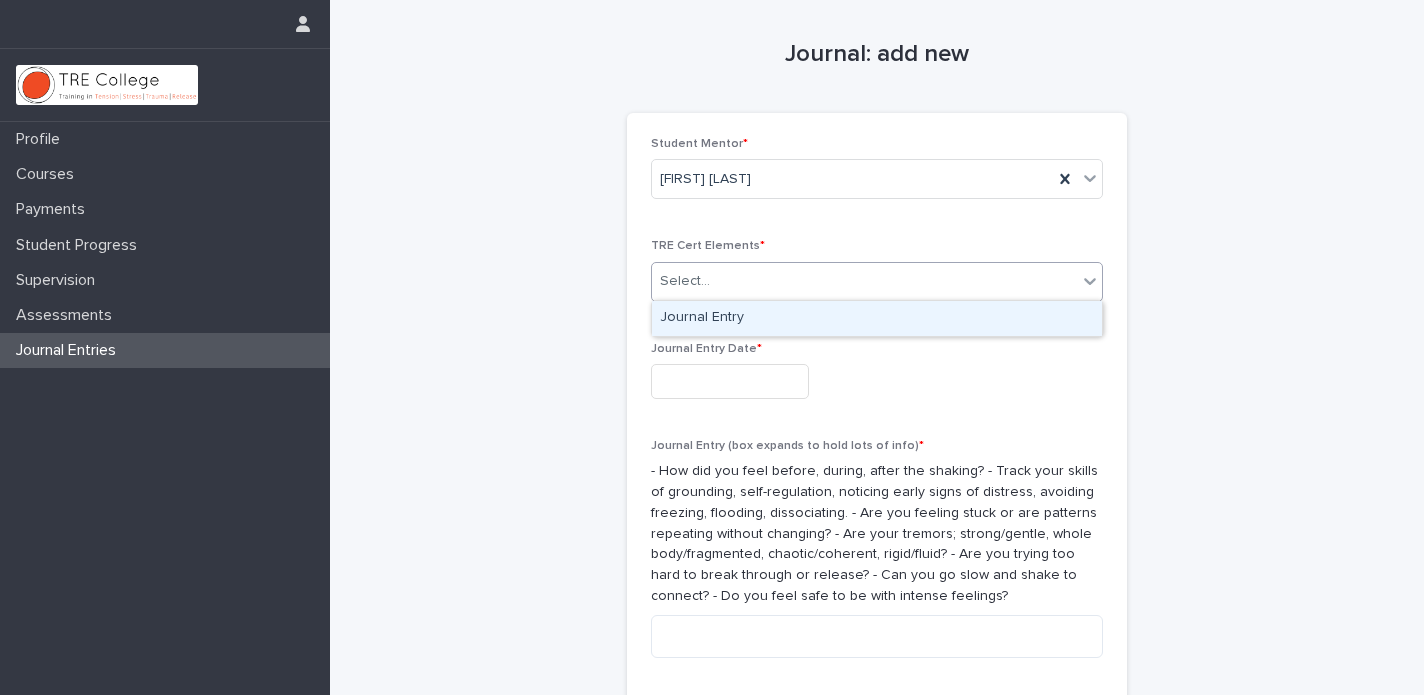 click on "Select..." at bounding box center [864, 281] 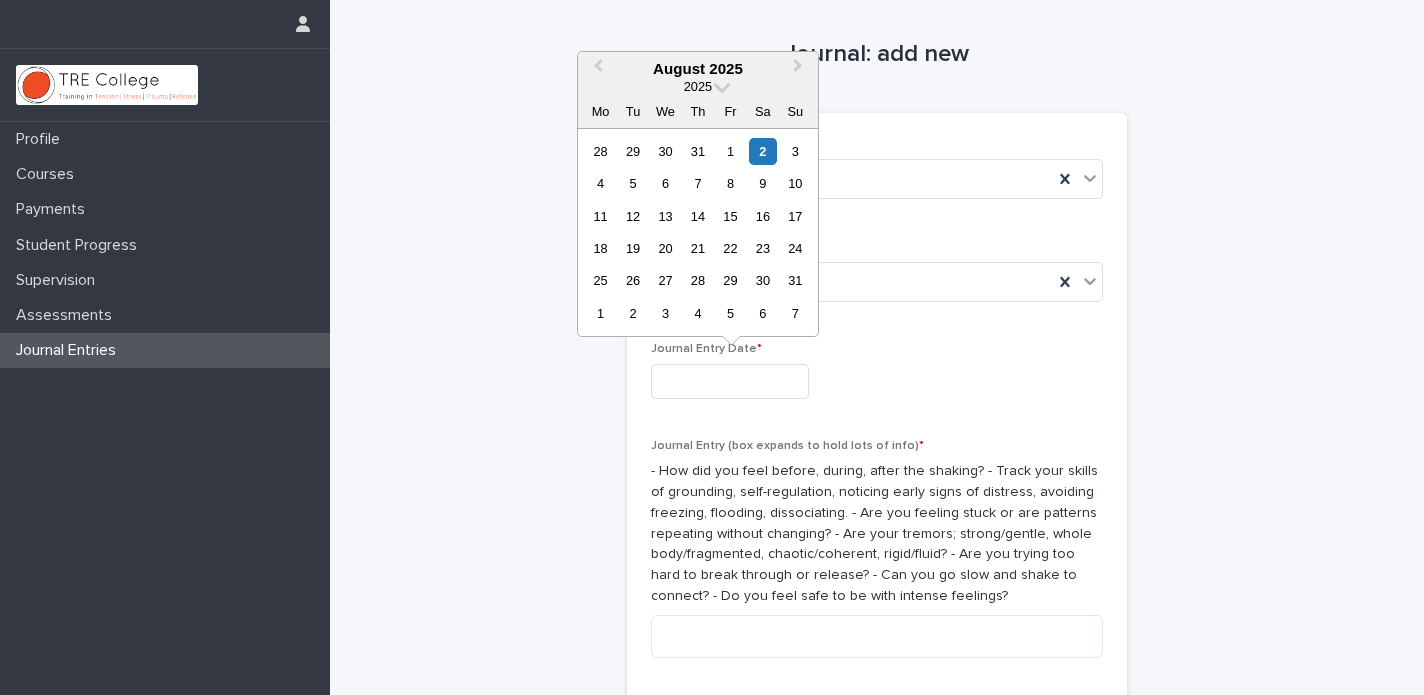 click at bounding box center (730, 381) 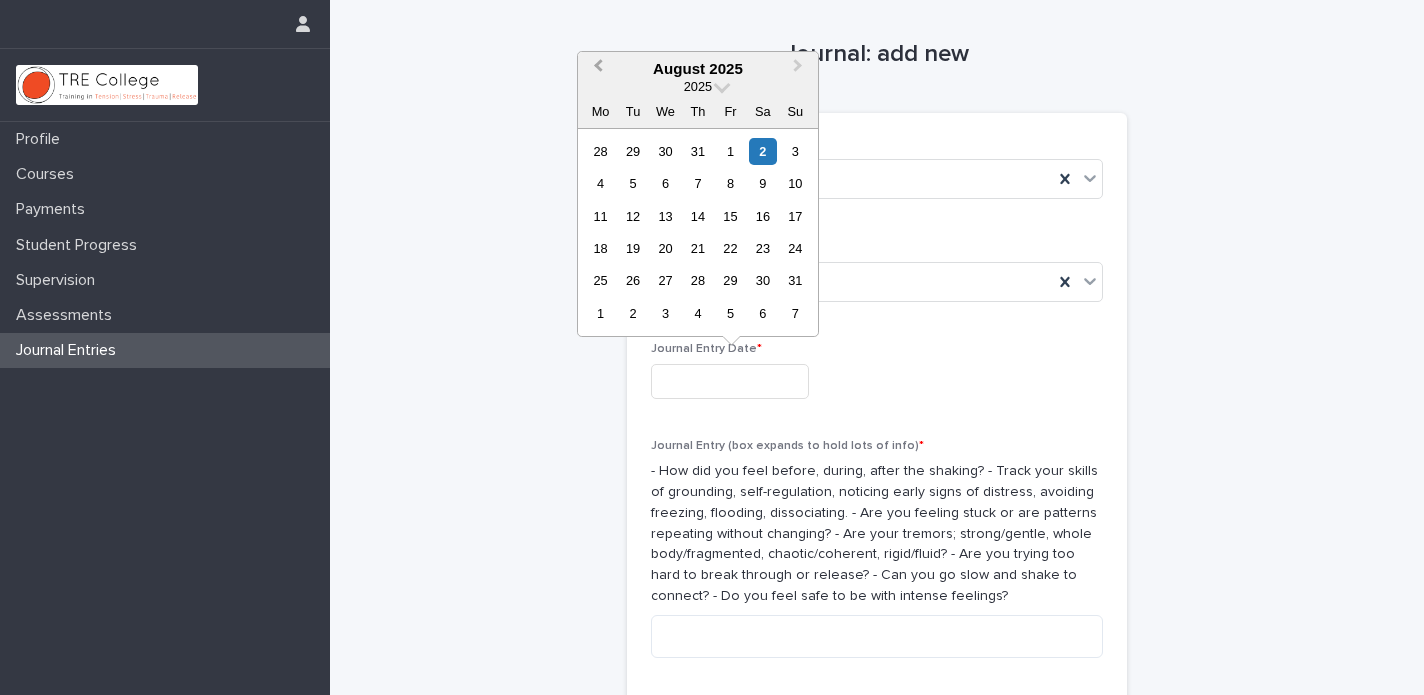 click on "Previous Month" at bounding box center (598, 68) 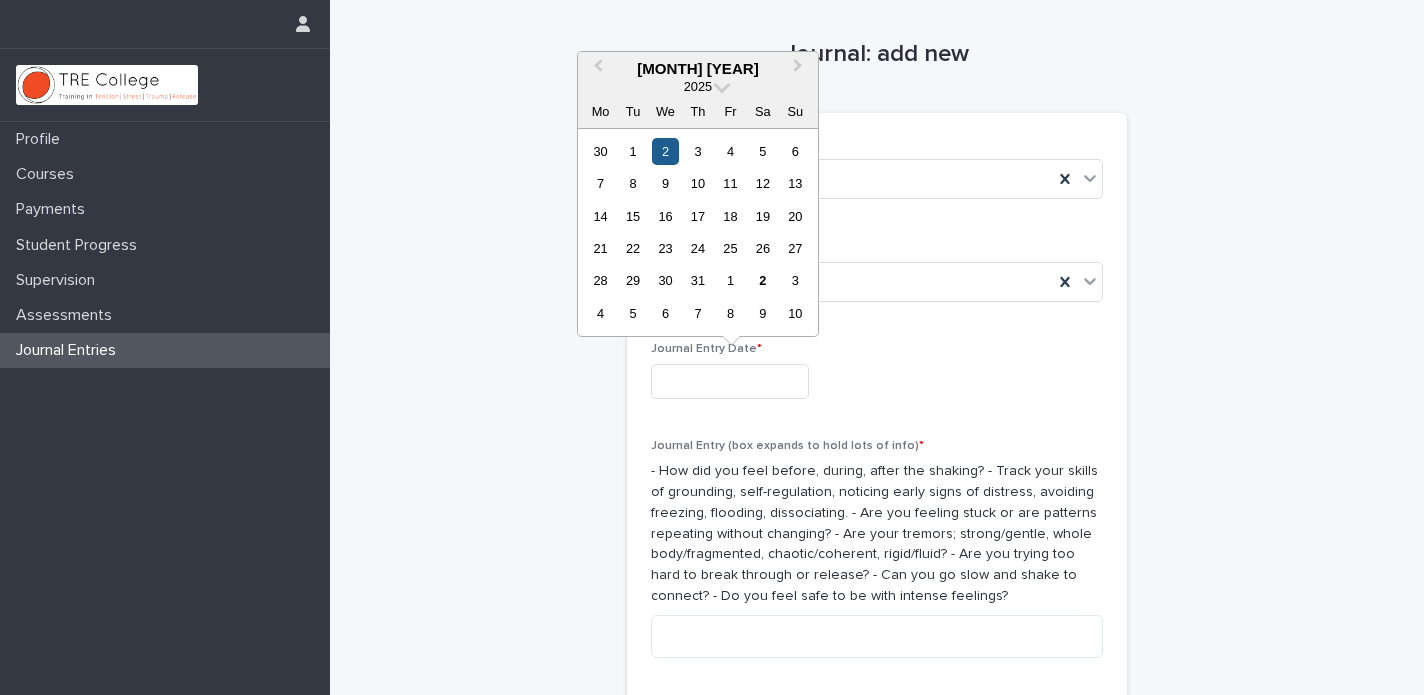 click on "2" at bounding box center (665, 151) 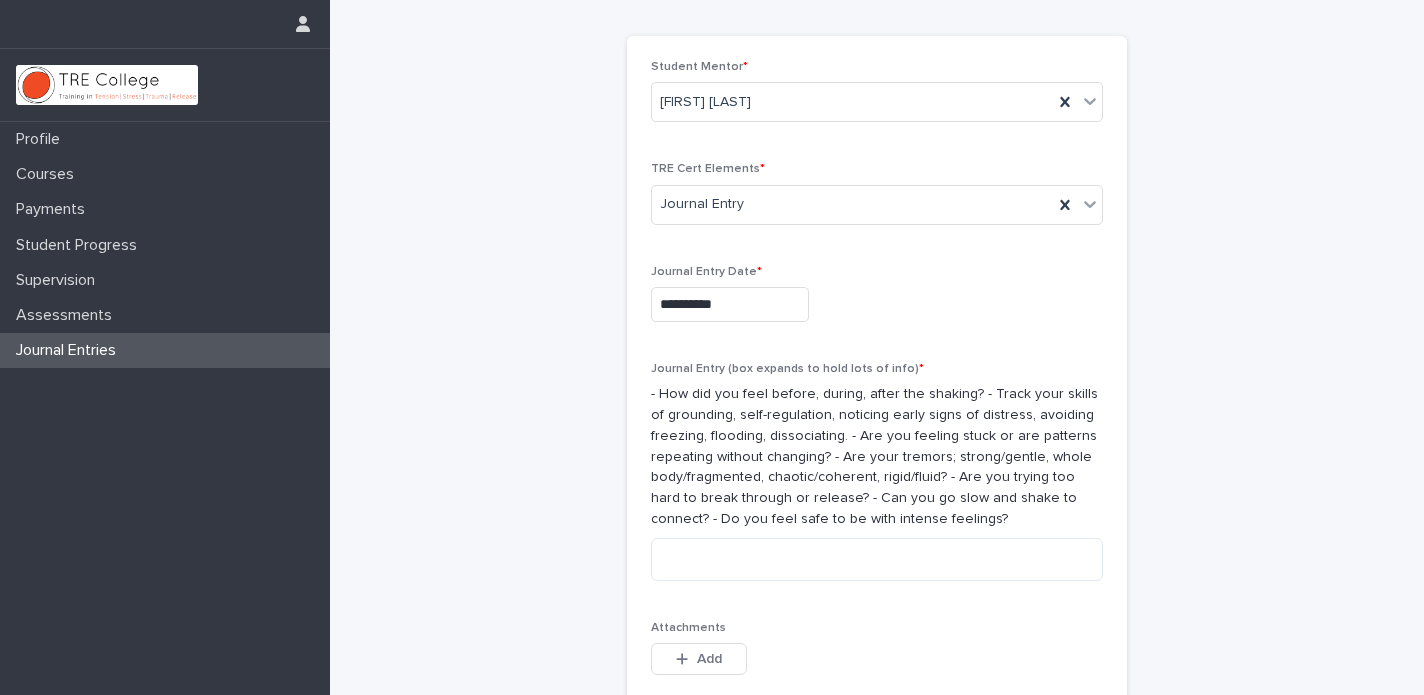 scroll, scrollTop: 108, scrollLeft: 0, axis: vertical 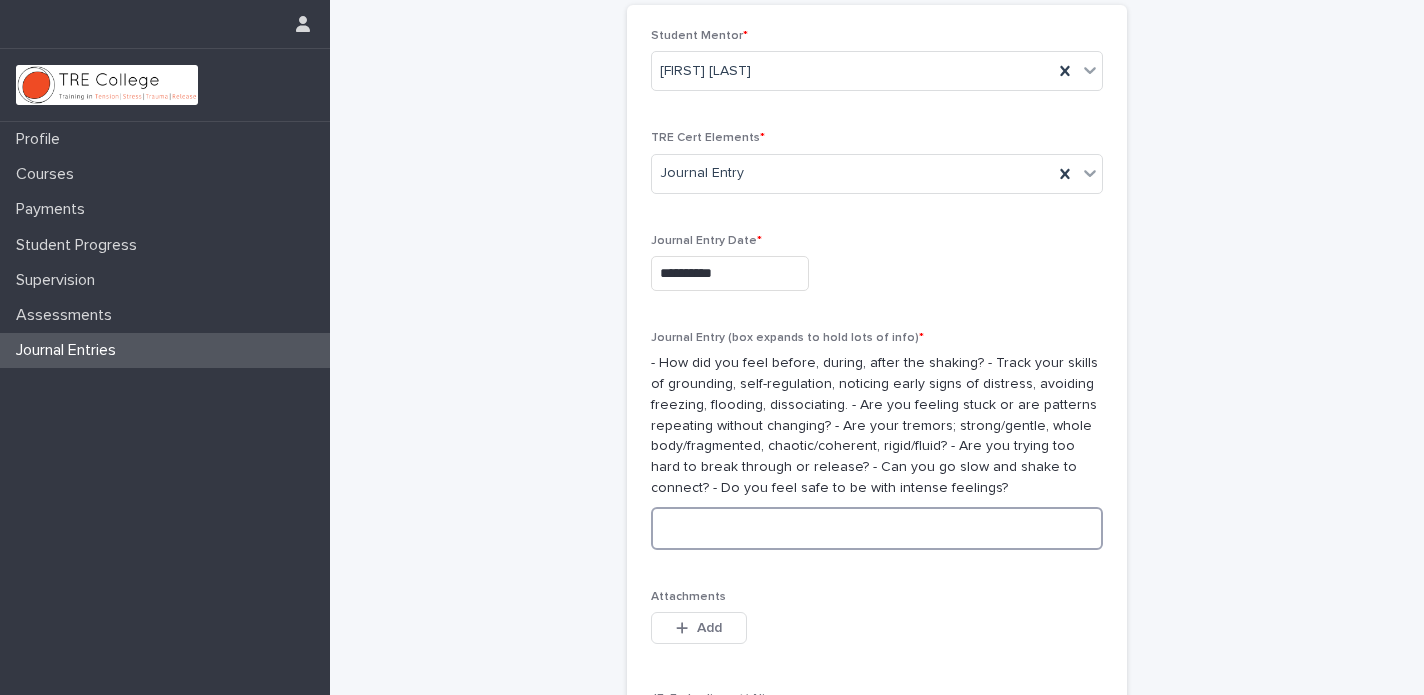 click at bounding box center (877, 528) 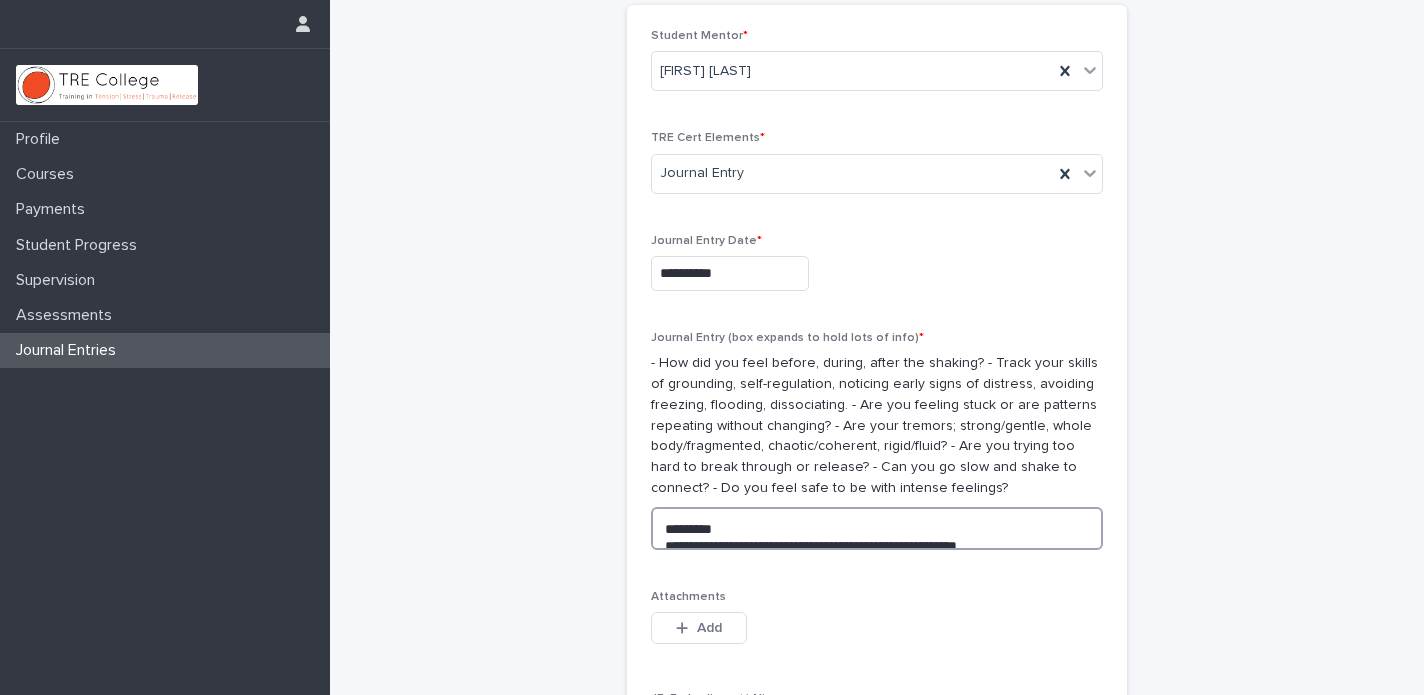 scroll, scrollTop: 568, scrollLeft: 0, axis: vertical 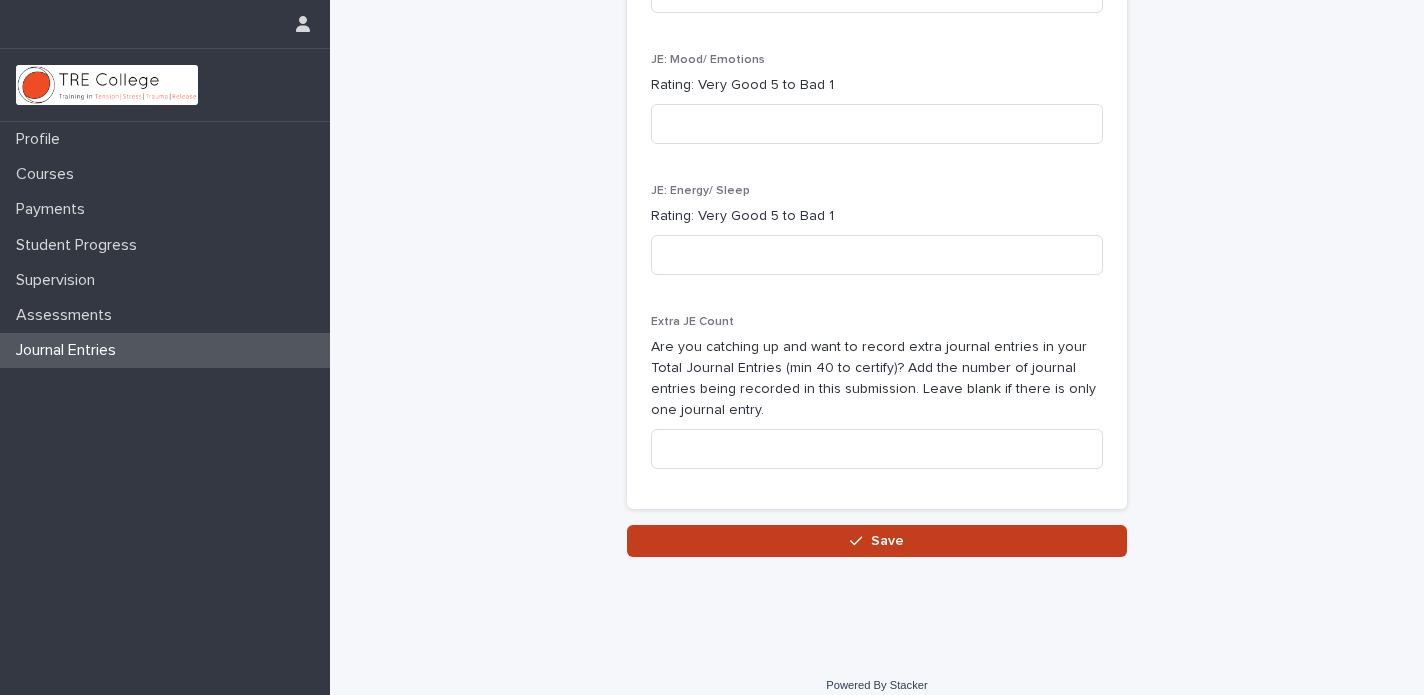 type on "*********" 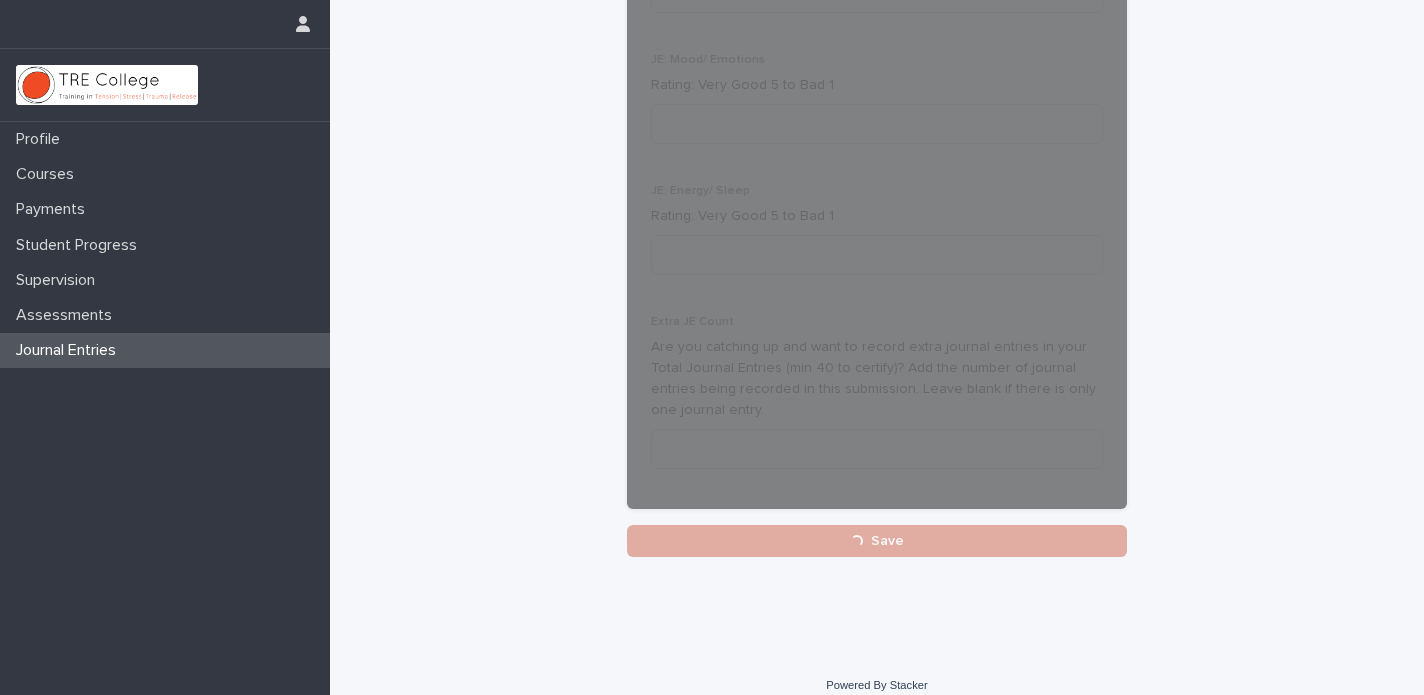 scroll, scrollTop: 1428, scrollLeft: 0, axis: vertical 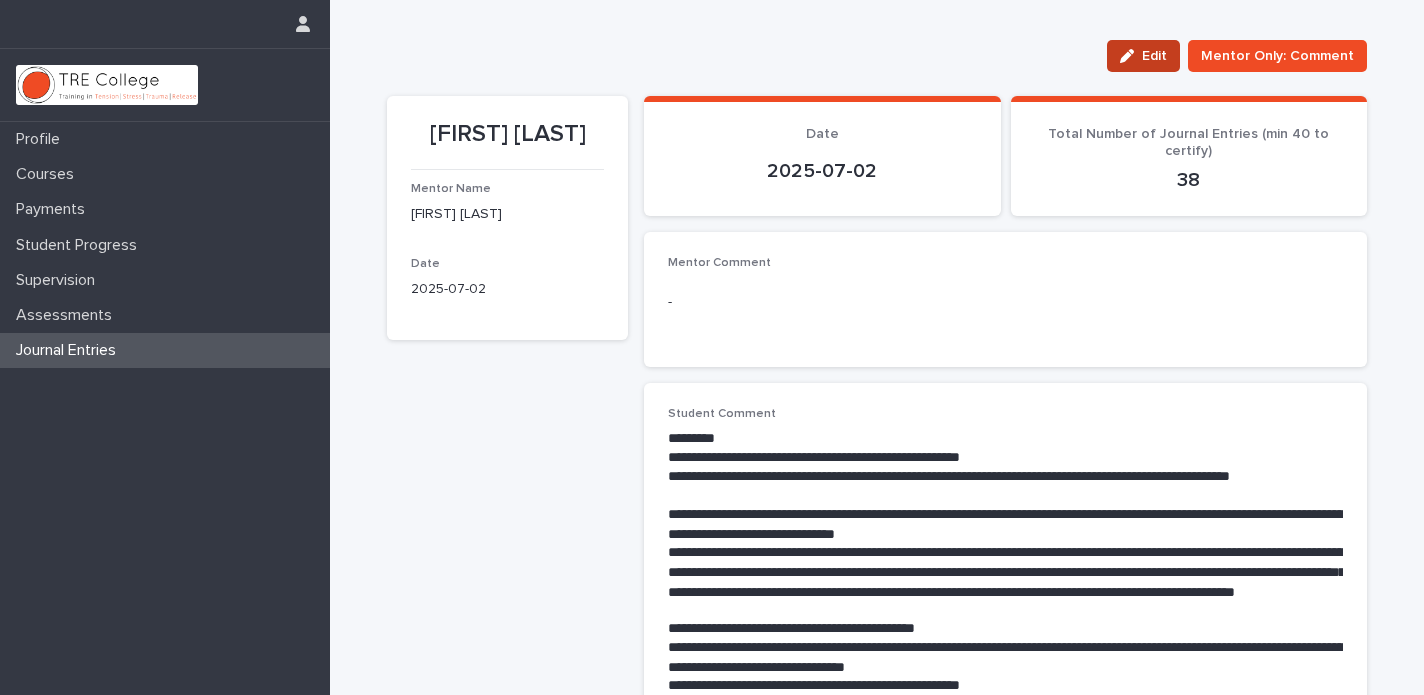 click on "Edit" at bounding box center (1143, 56) 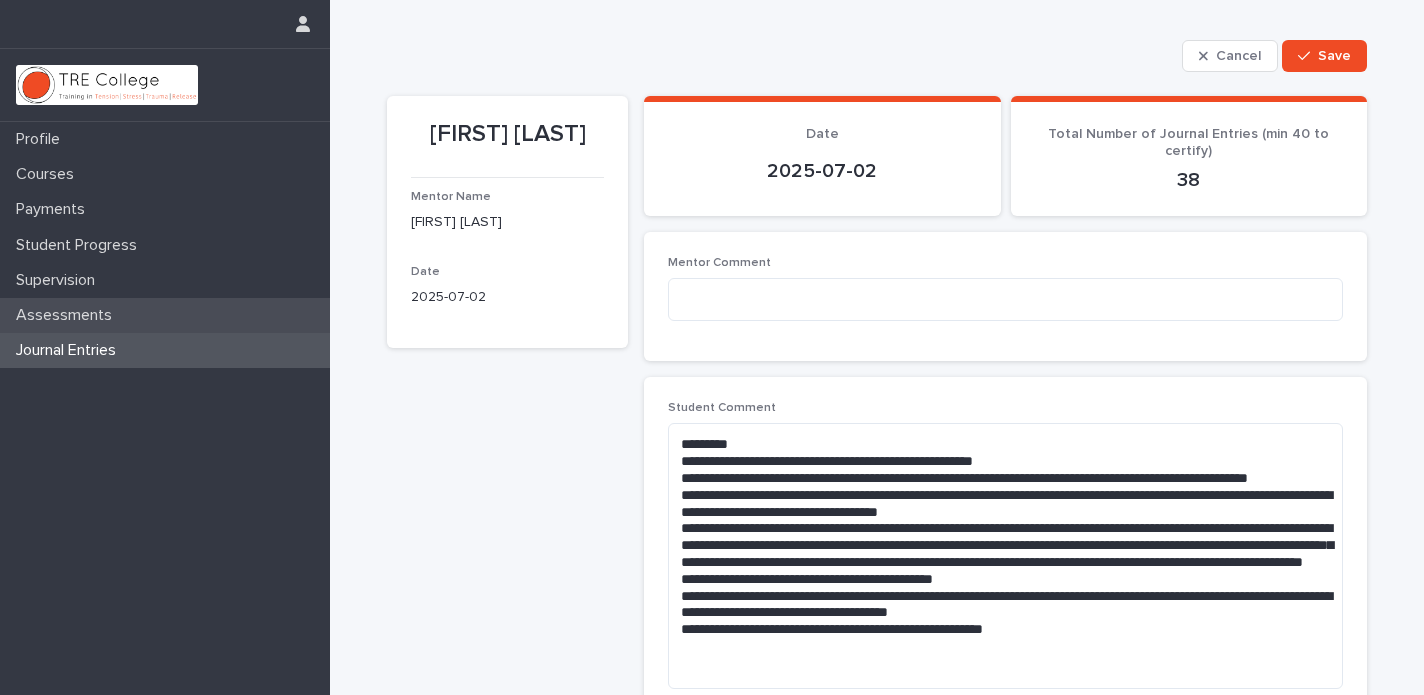 click on "Assessments" at bounding box center (68, 315) 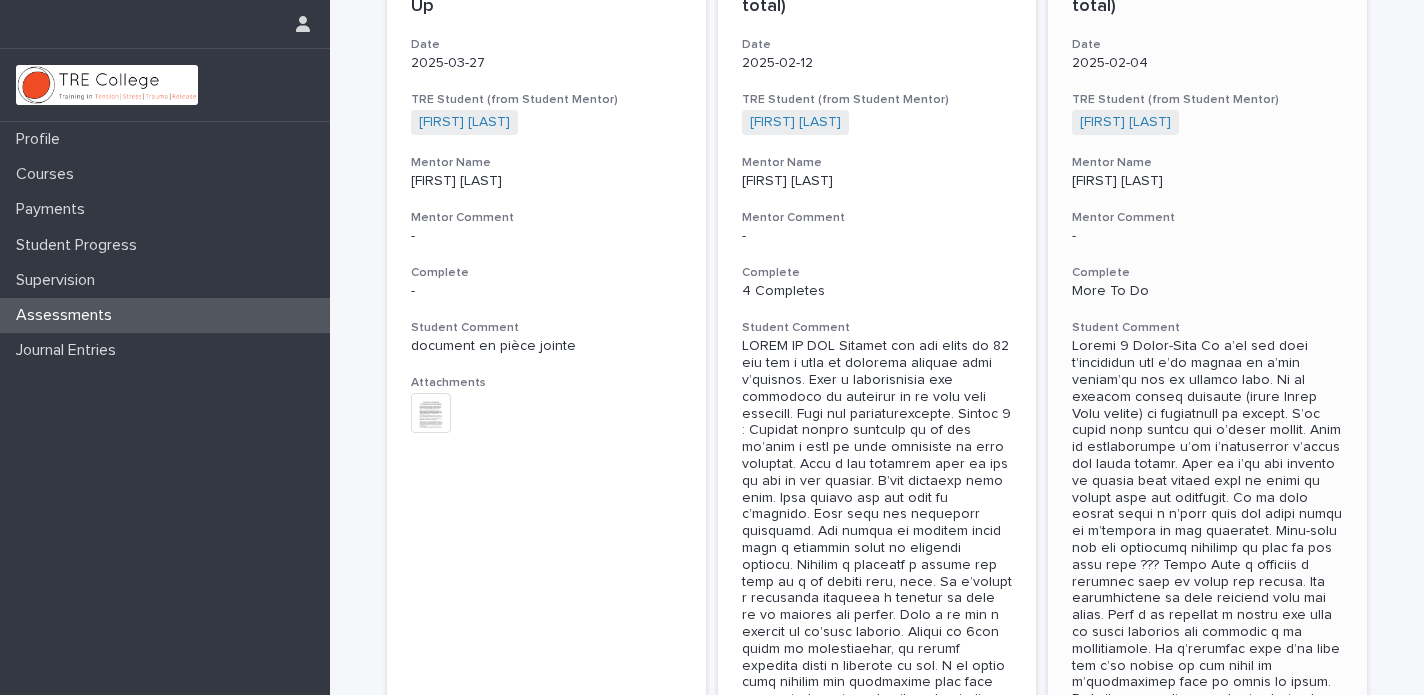 scroll, scrollTop: 132, scrollLeft: 0, axis: vertical 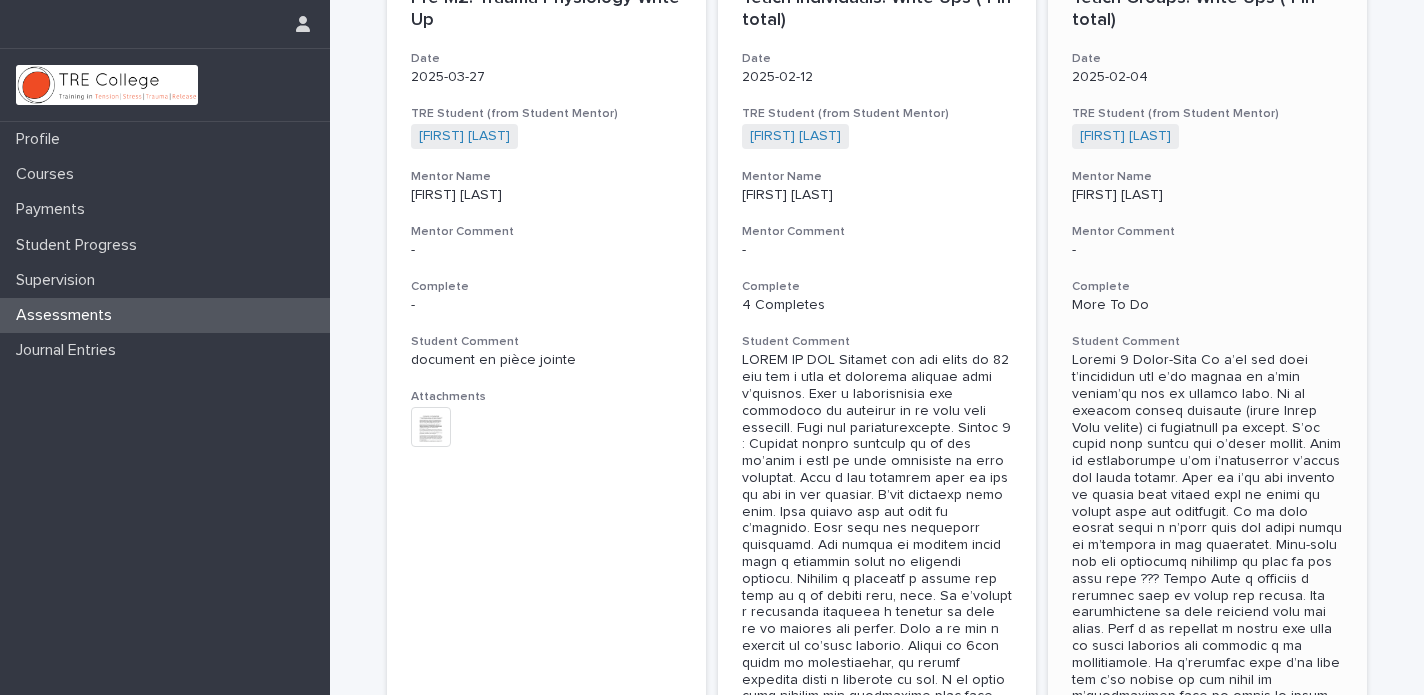 click at bounding box center [1207, 998] 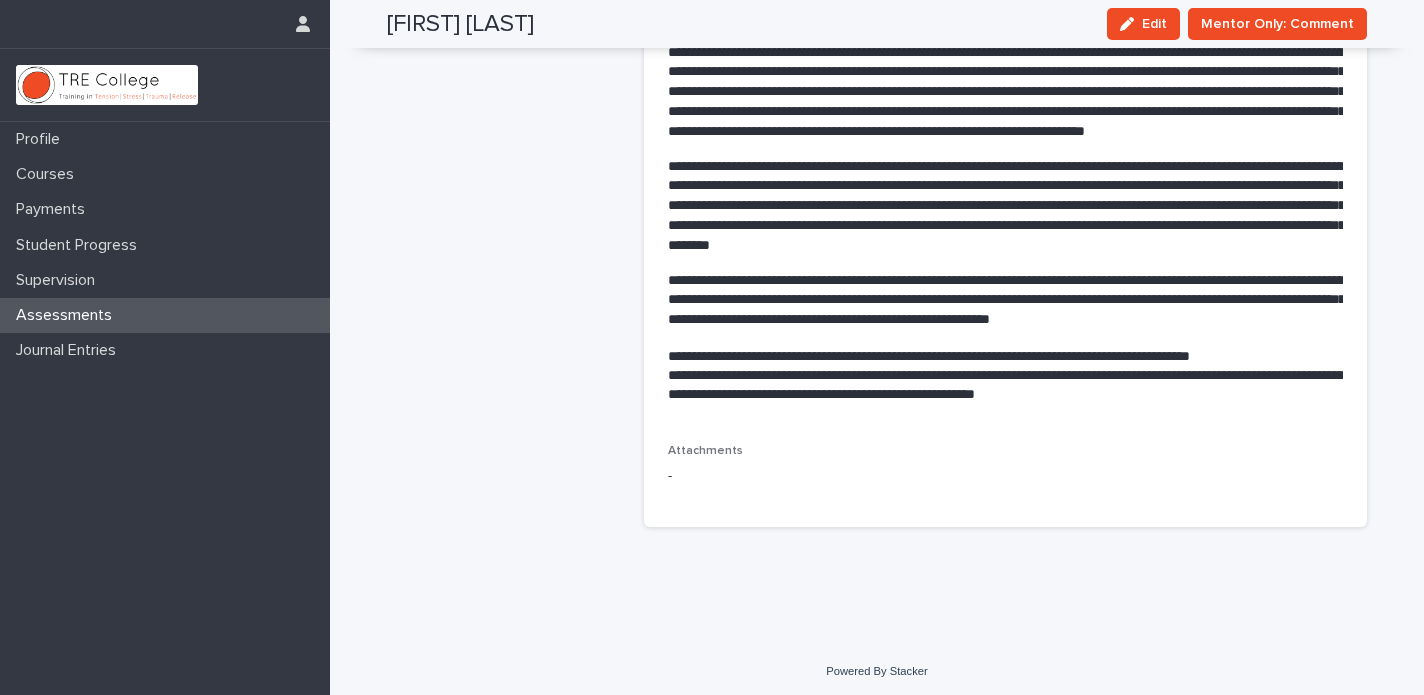 scroll, scrollTop: 761, scrollLeft: 0, axis: vertical 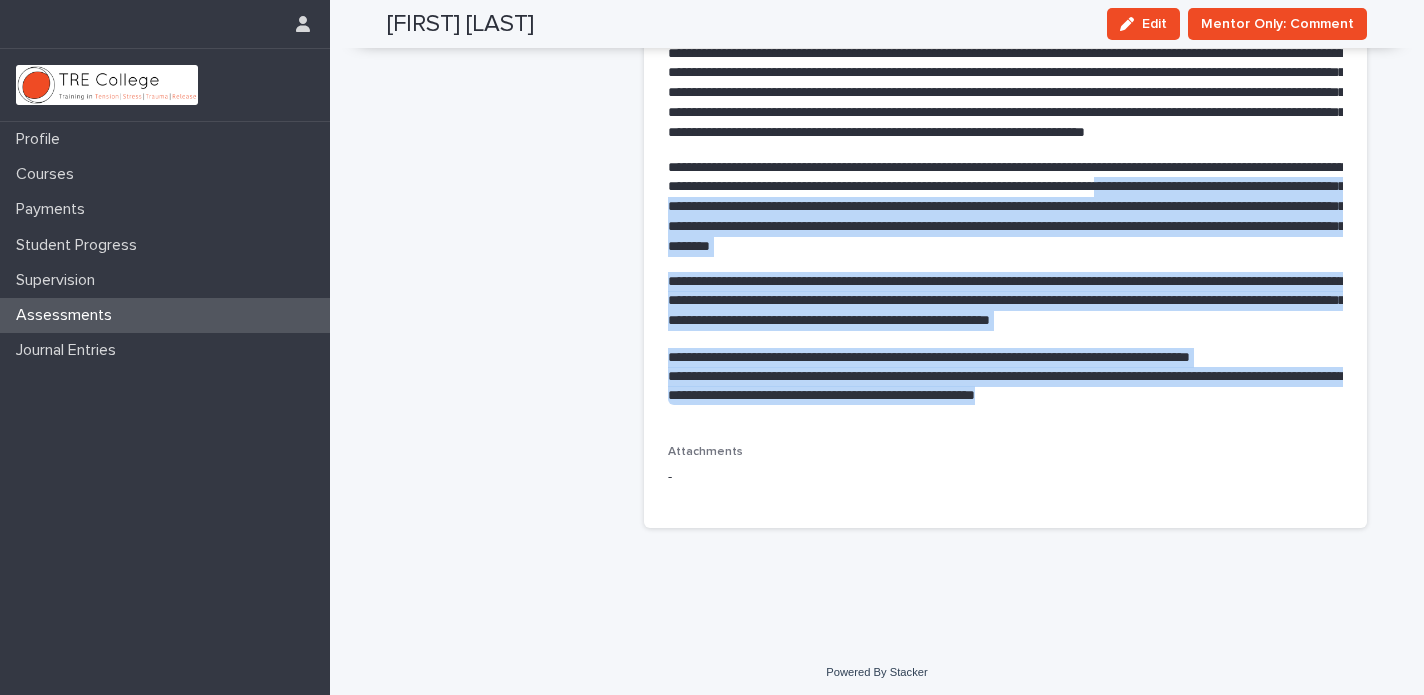 drag, startPoint x: 1250, startPoint y: 394, endPoint x: 770, endPoint y: 192, distance: 520.7725 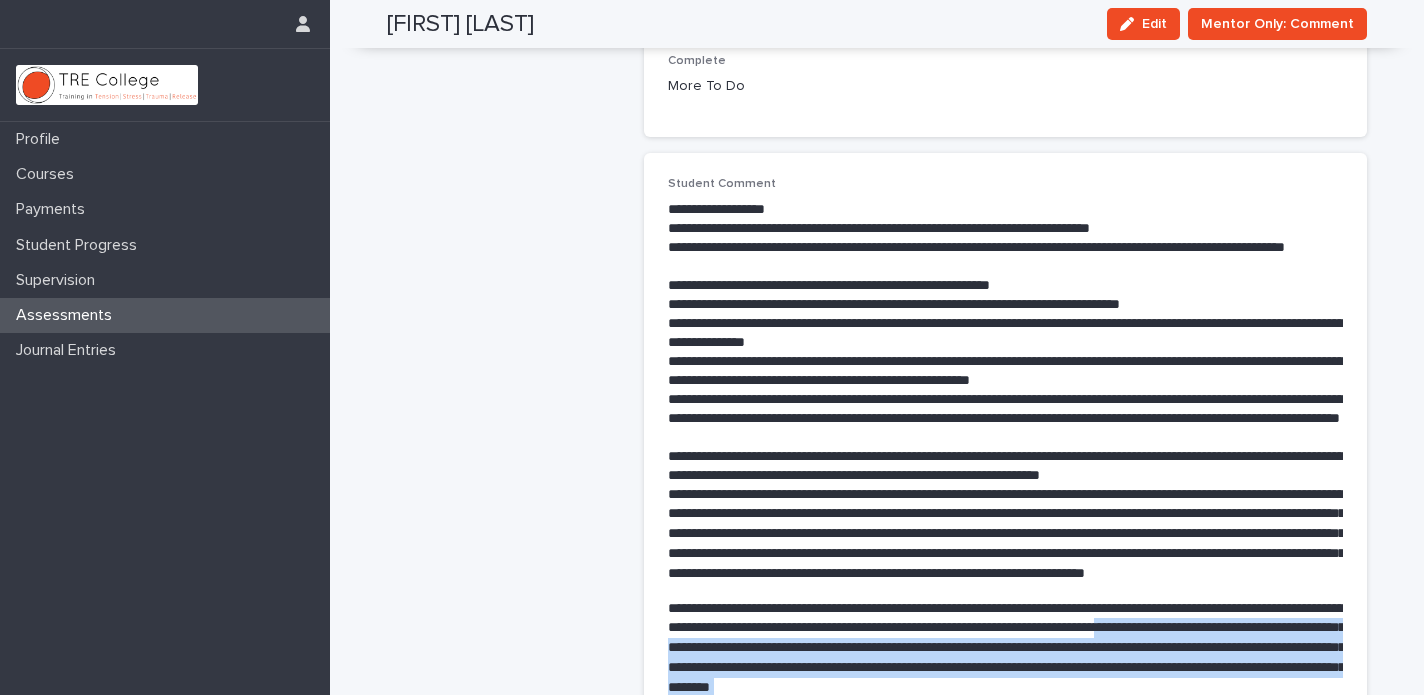 scroll, scrollTop: 293, scrollLeft: 0, axis: vertical 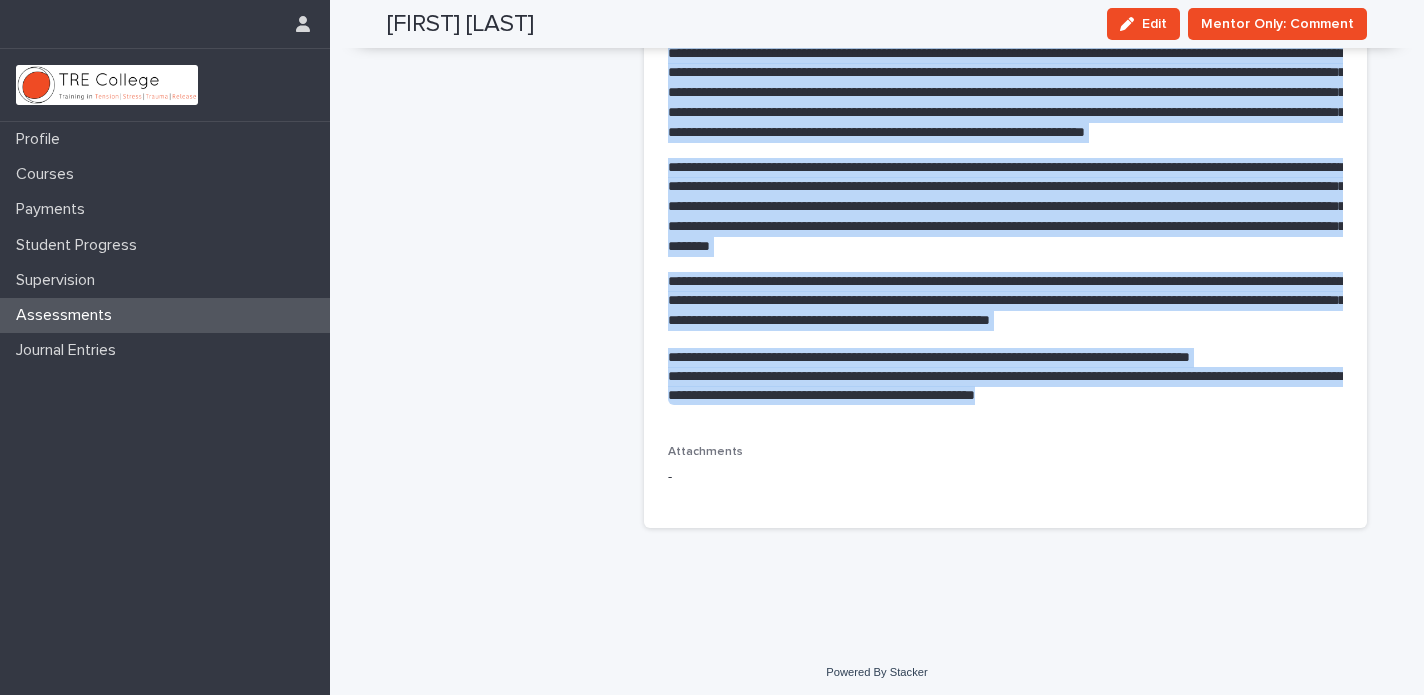 drag, startPoint x: 668, startPoint y: 230, endPoint x: 1424, endPoint y: 514, distance: 807.58405 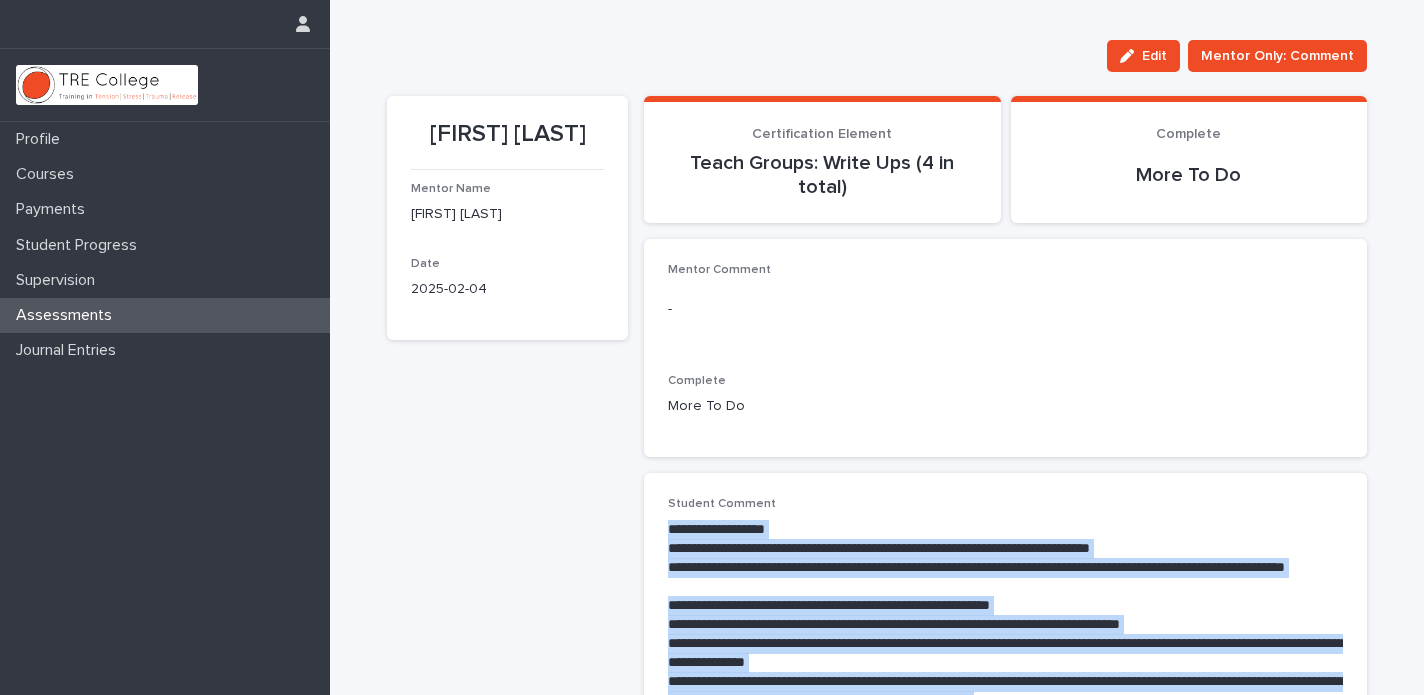 scroll, scrollTop: 0, scrollLeft: 0, axis: both 